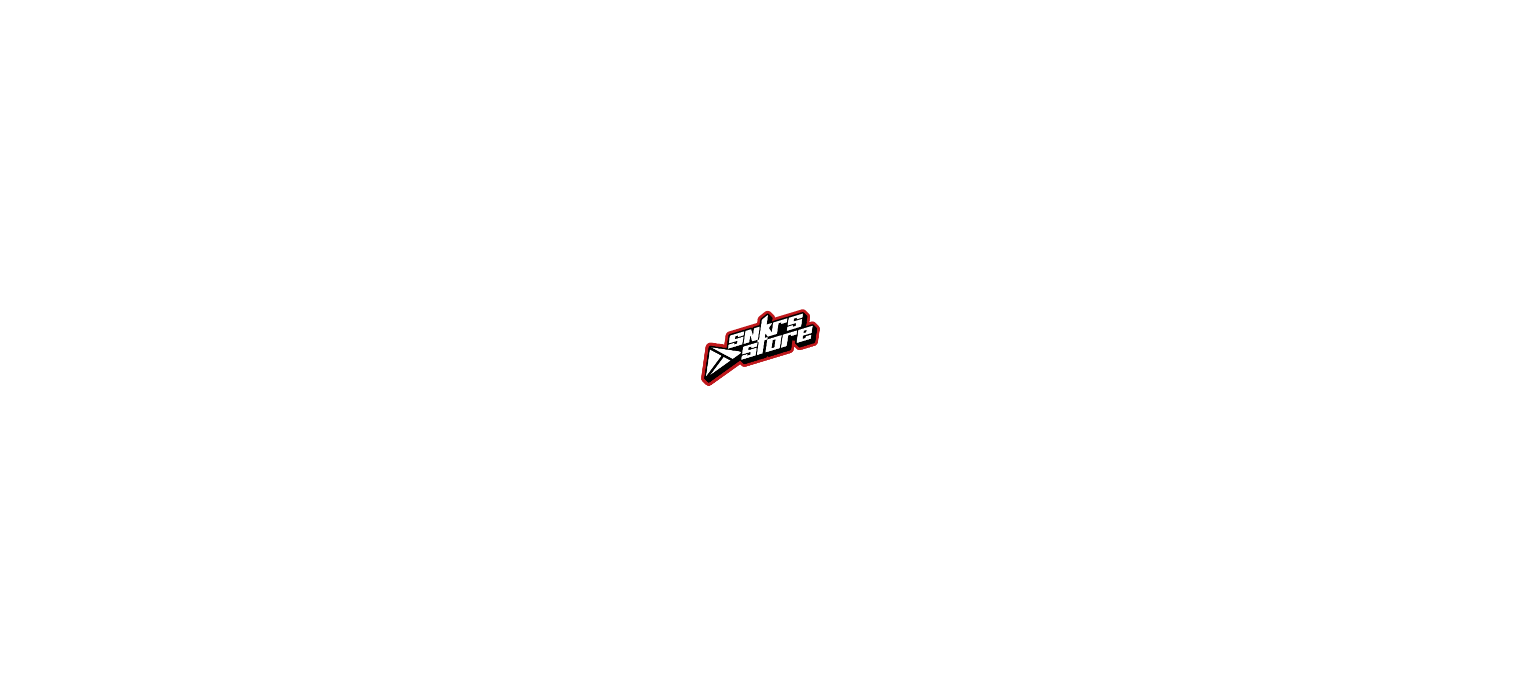 scroll, scrollTop: 0, scrollLeft: 0, axis: both 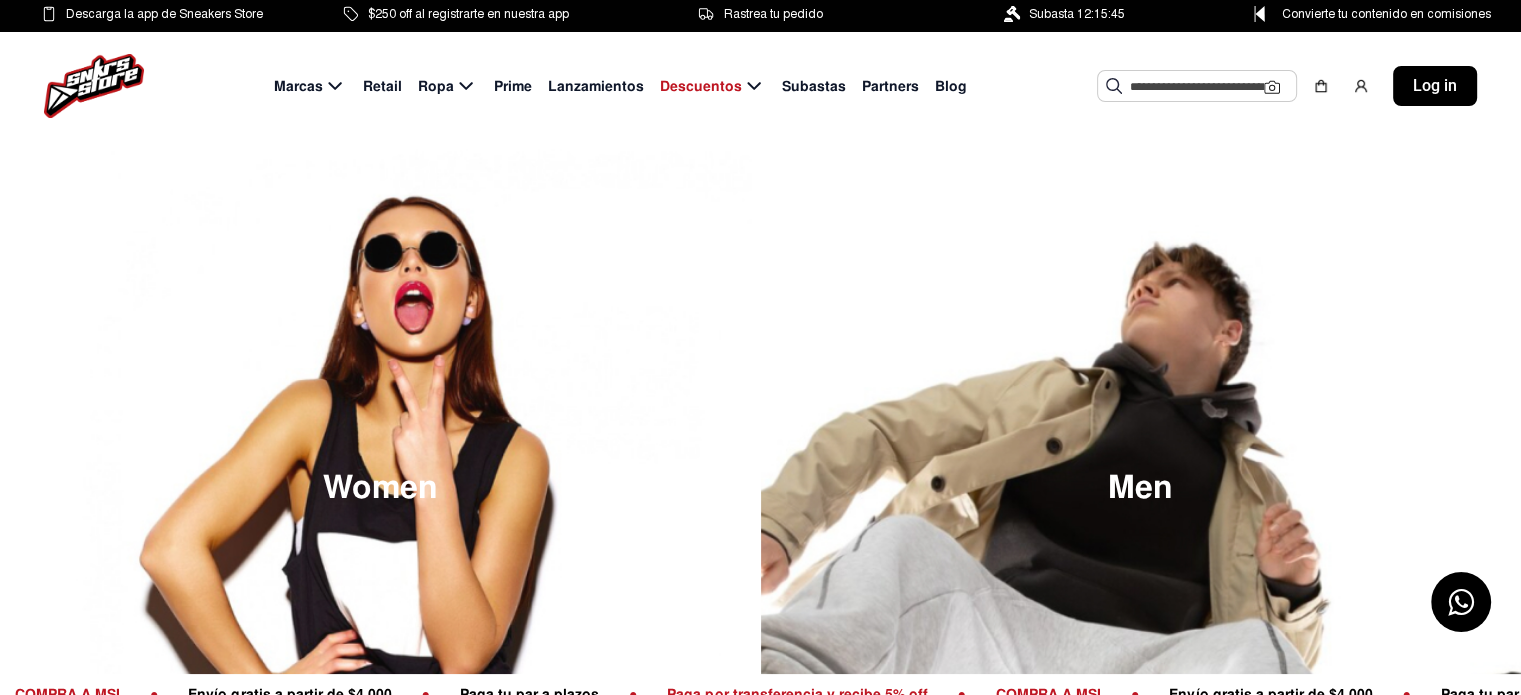 click on "Log in" 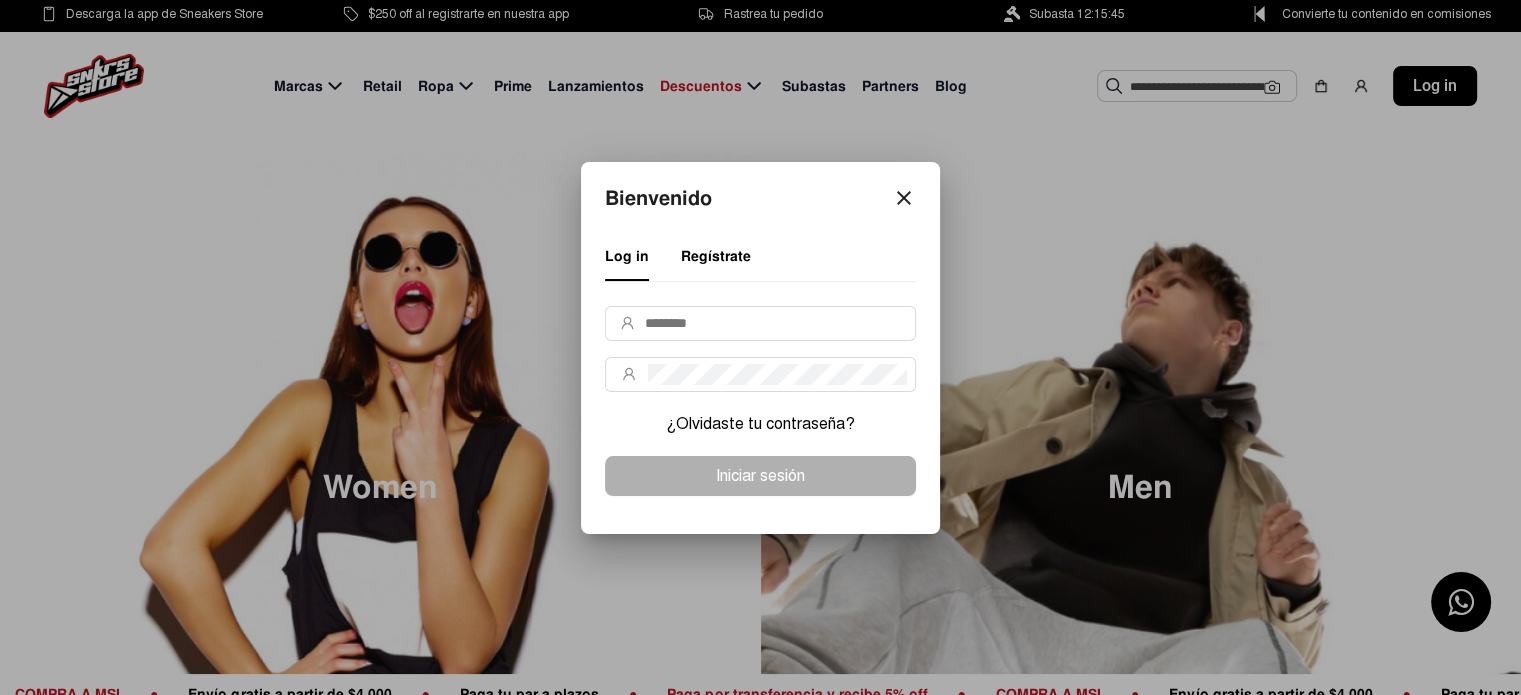 click at bounding box center (760, 347) 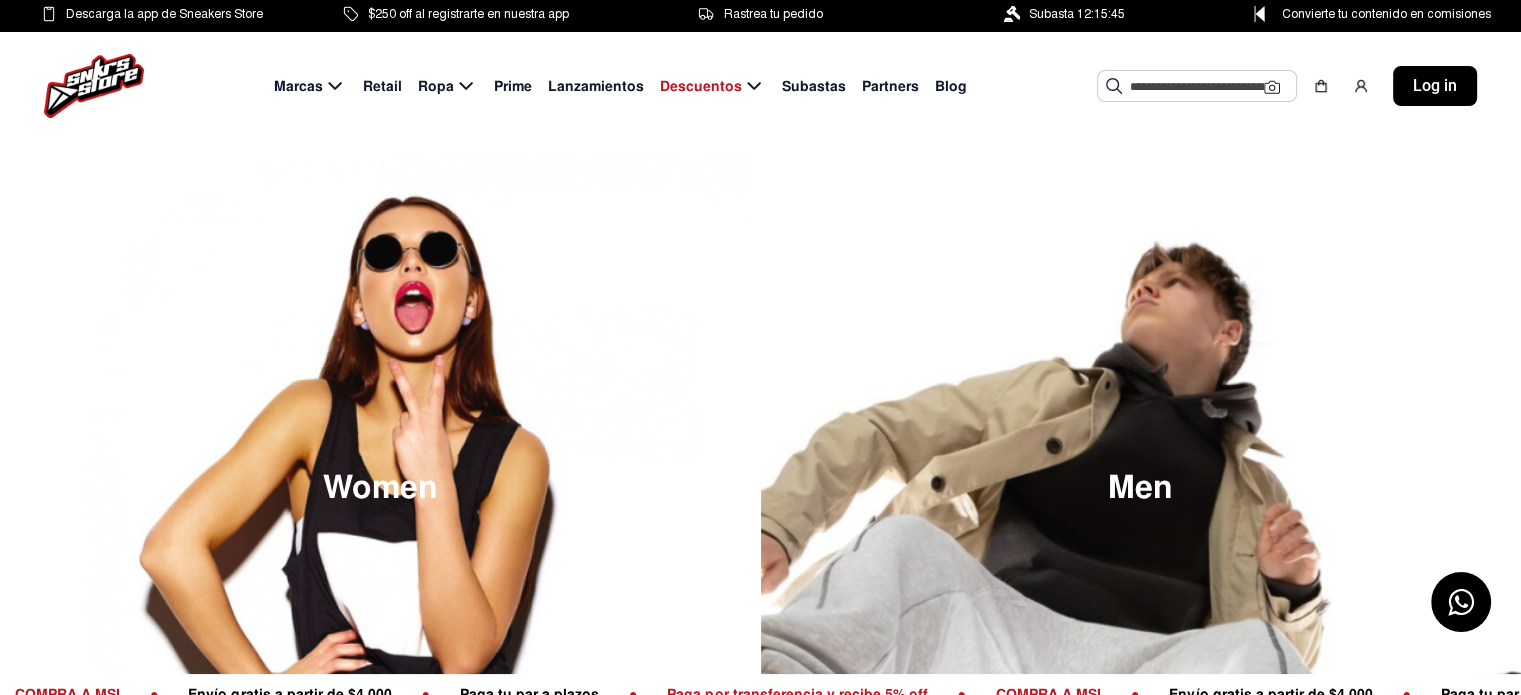 click on "Log in" 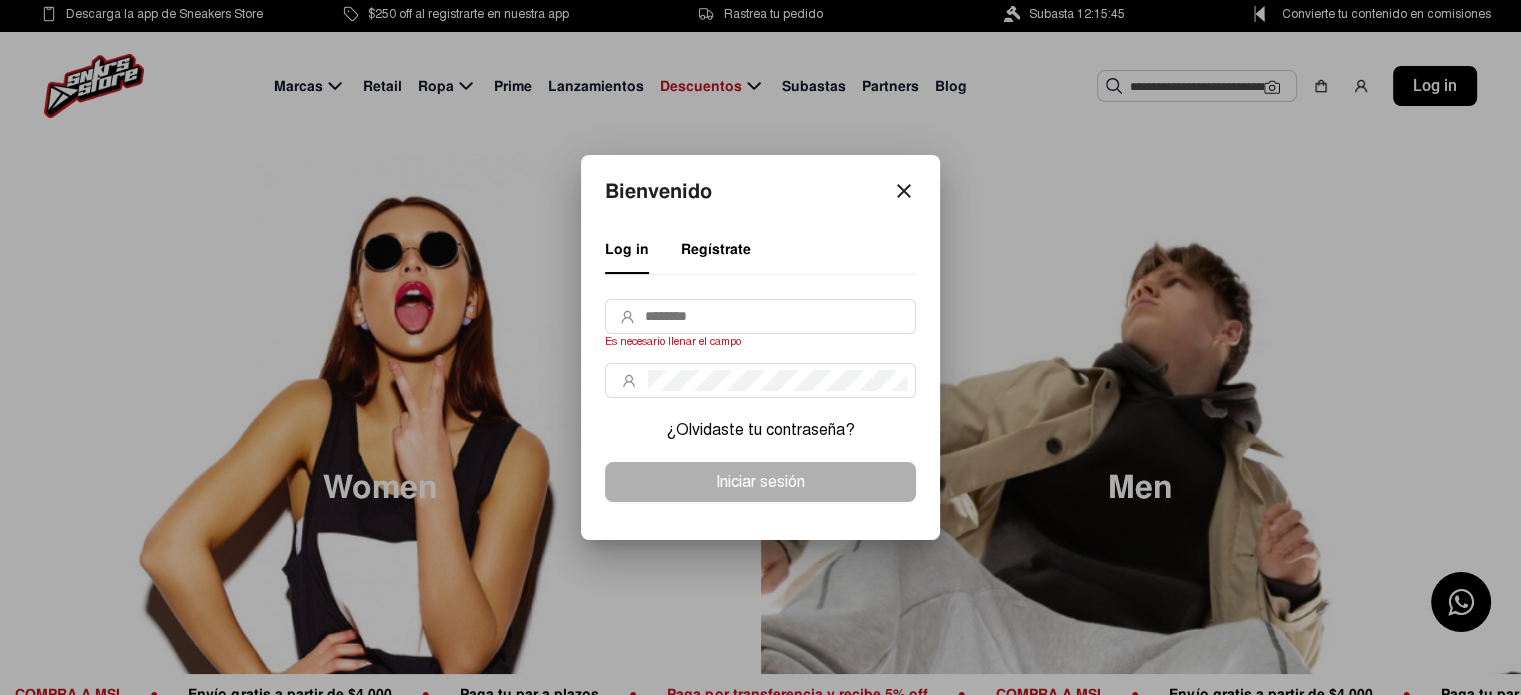 click at bounding box center (760, 347) 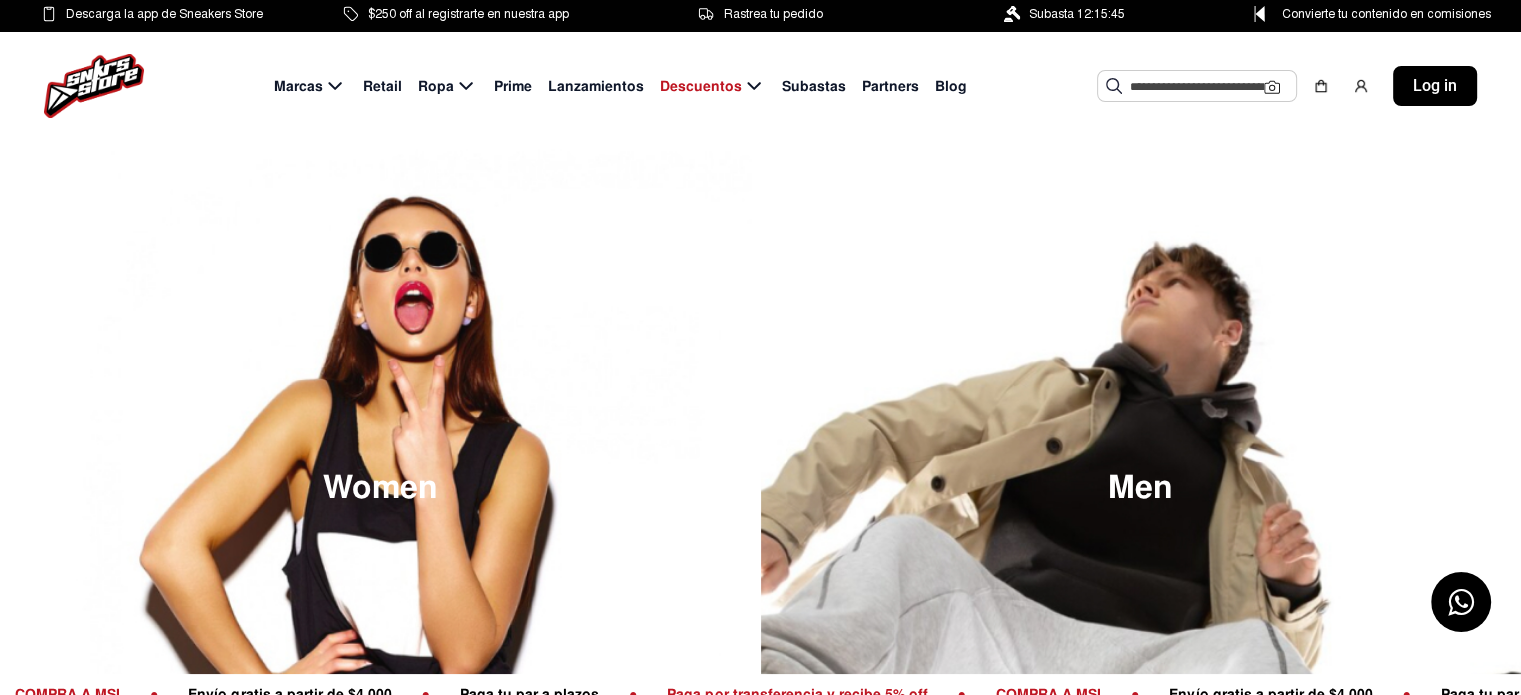 click 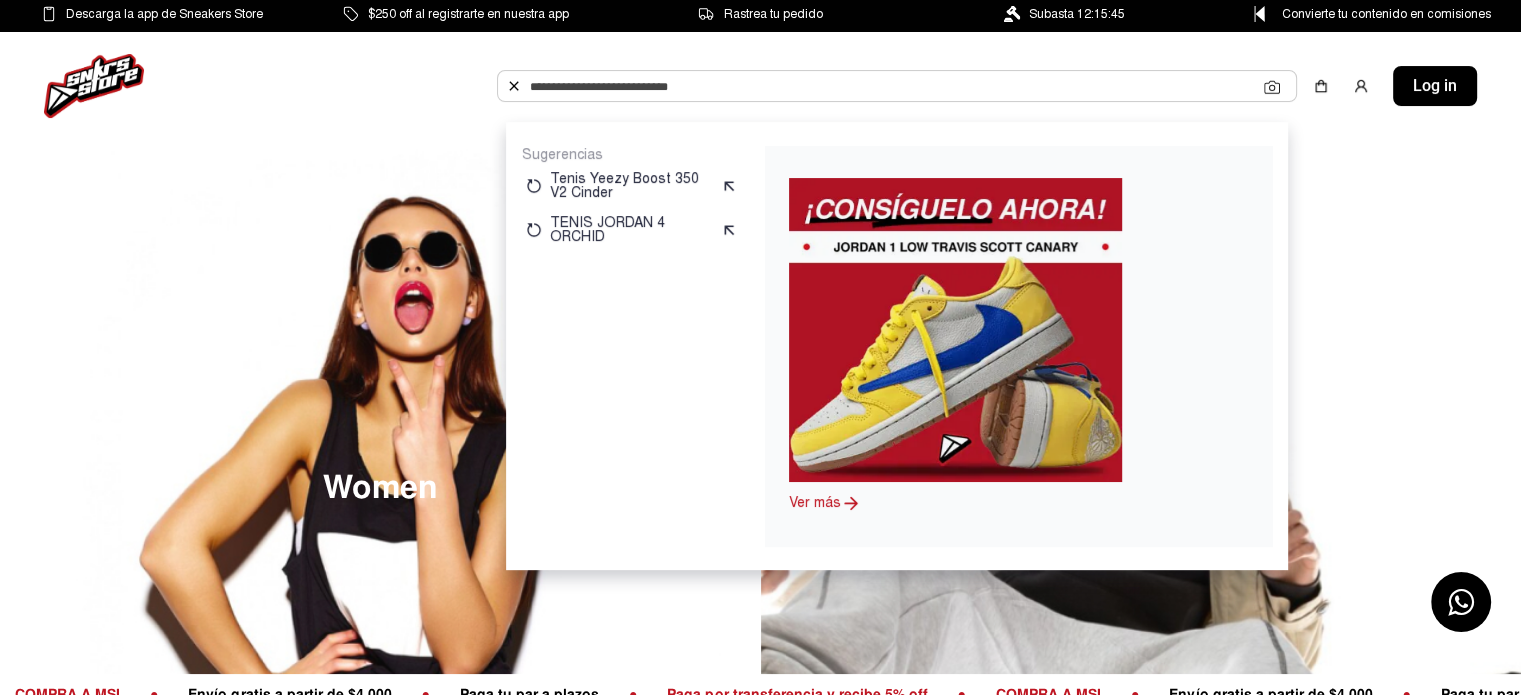 click 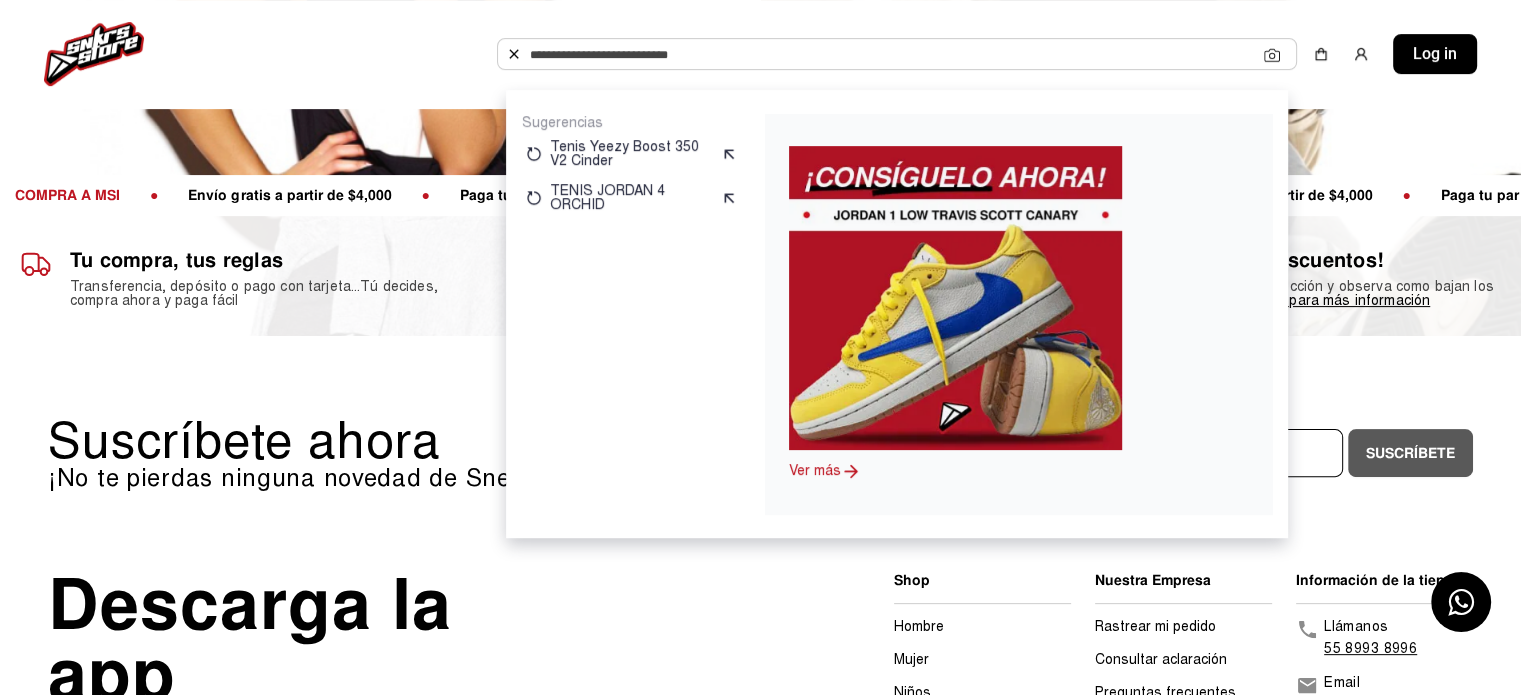 scroll, scrollTop: 500, scrollLeft: 0, axis: vertical 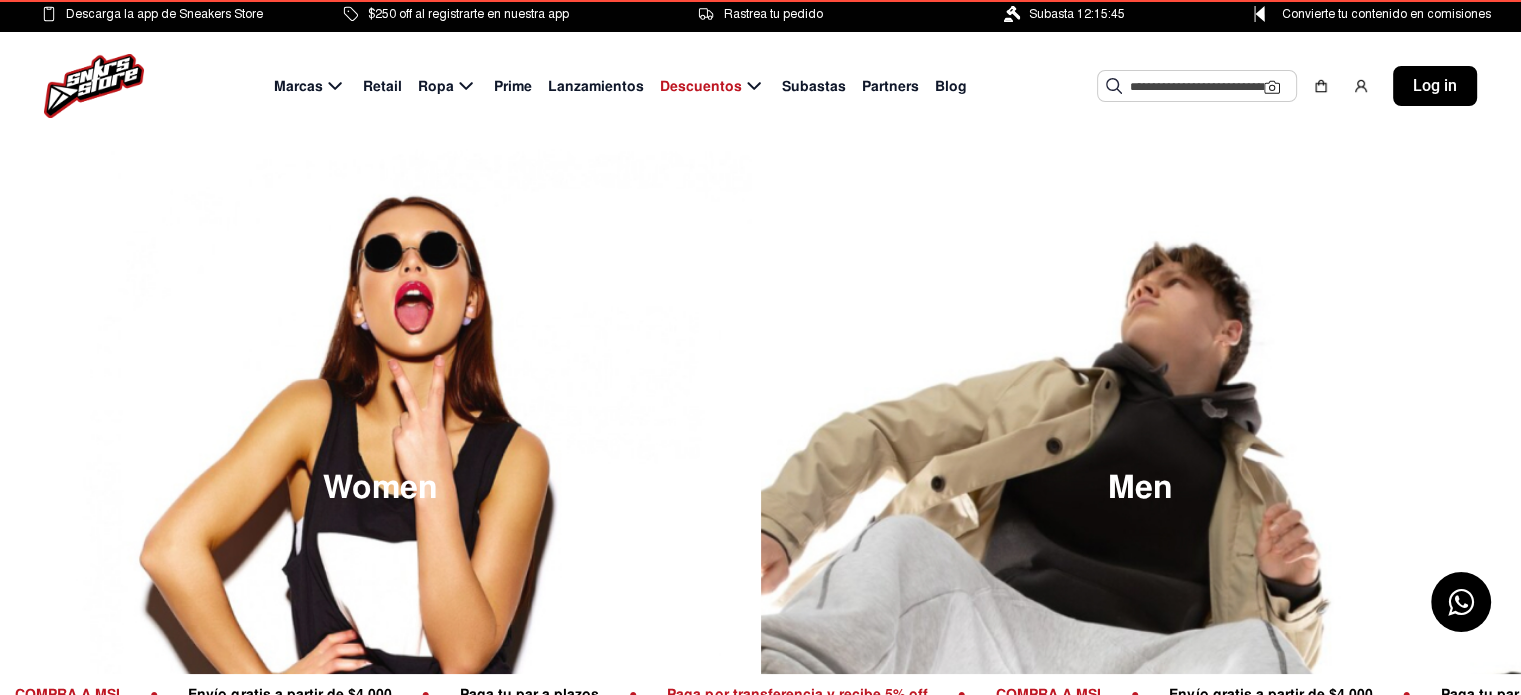 click on "Log in" 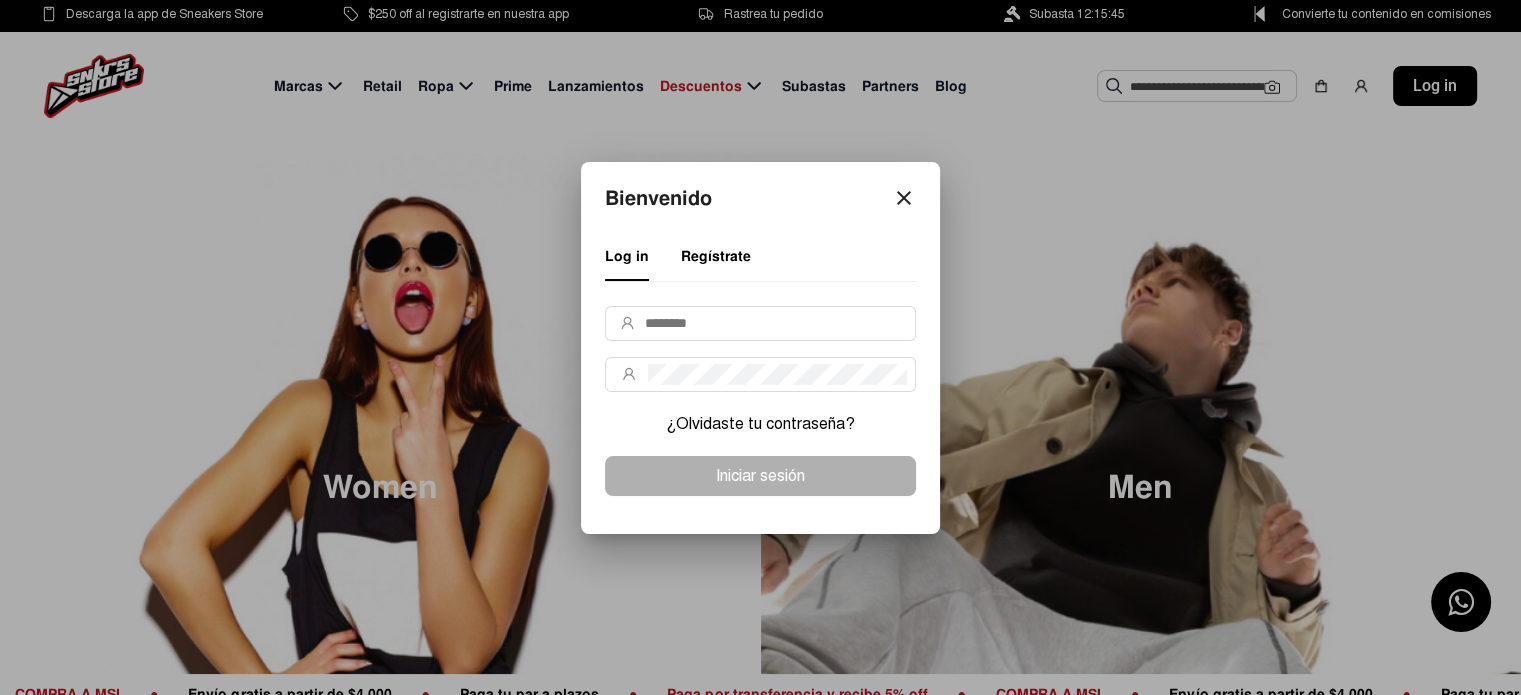 click at bounding box center (760, 323) 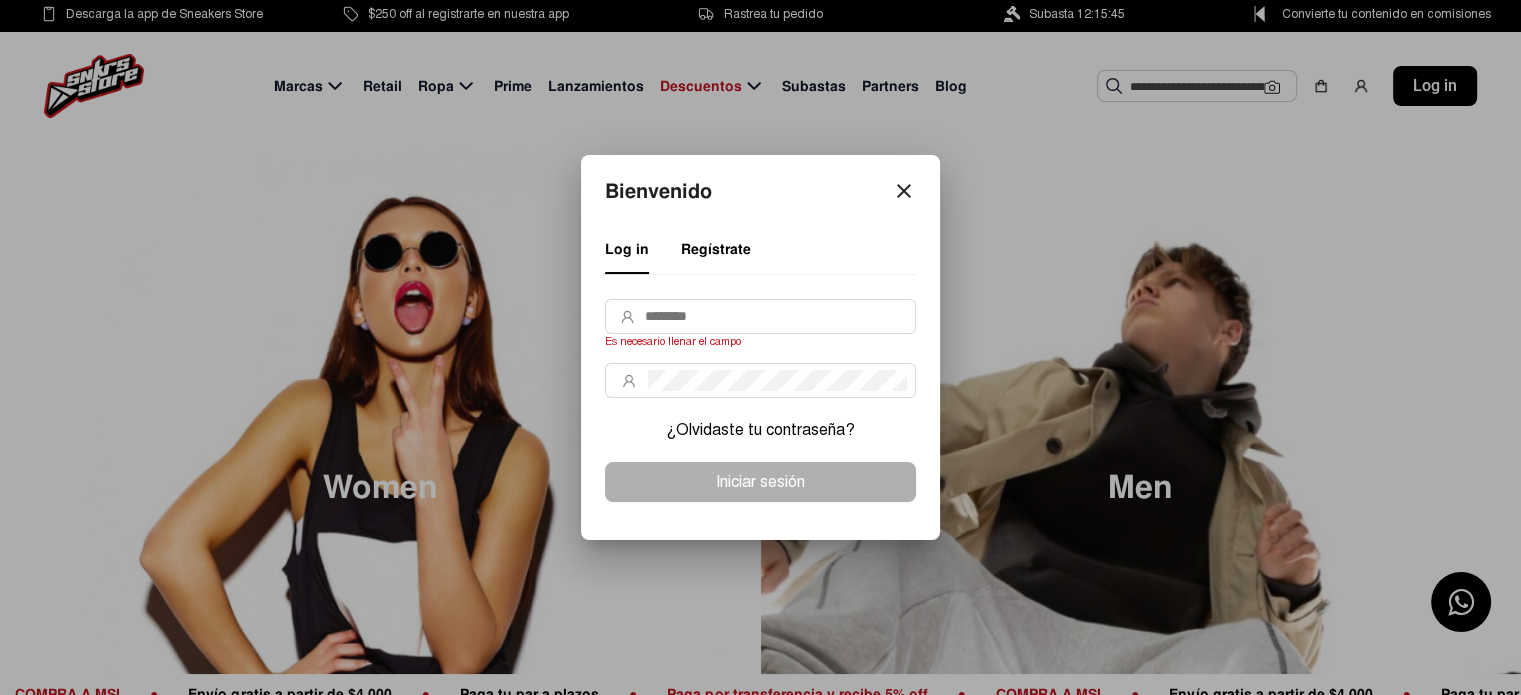 click at bounding box center (776, 316) 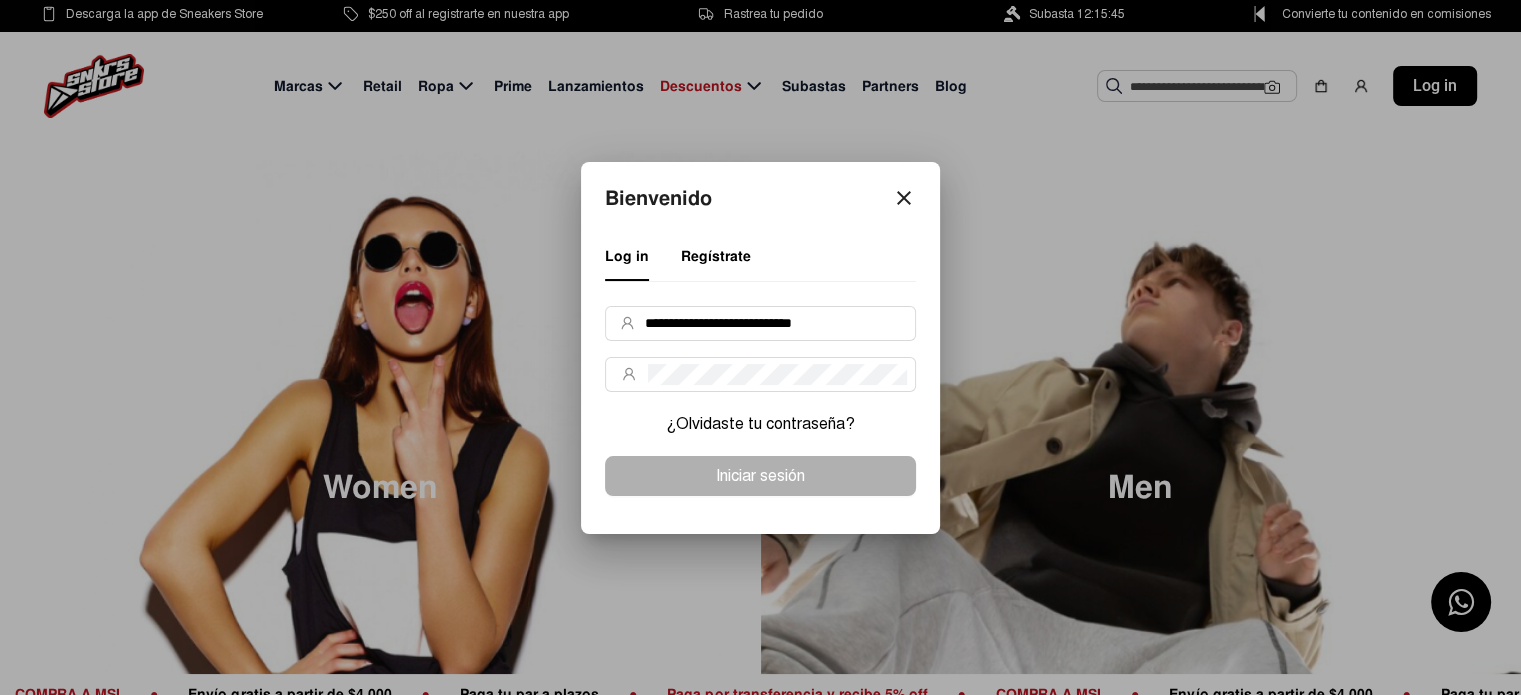 type on "**********" 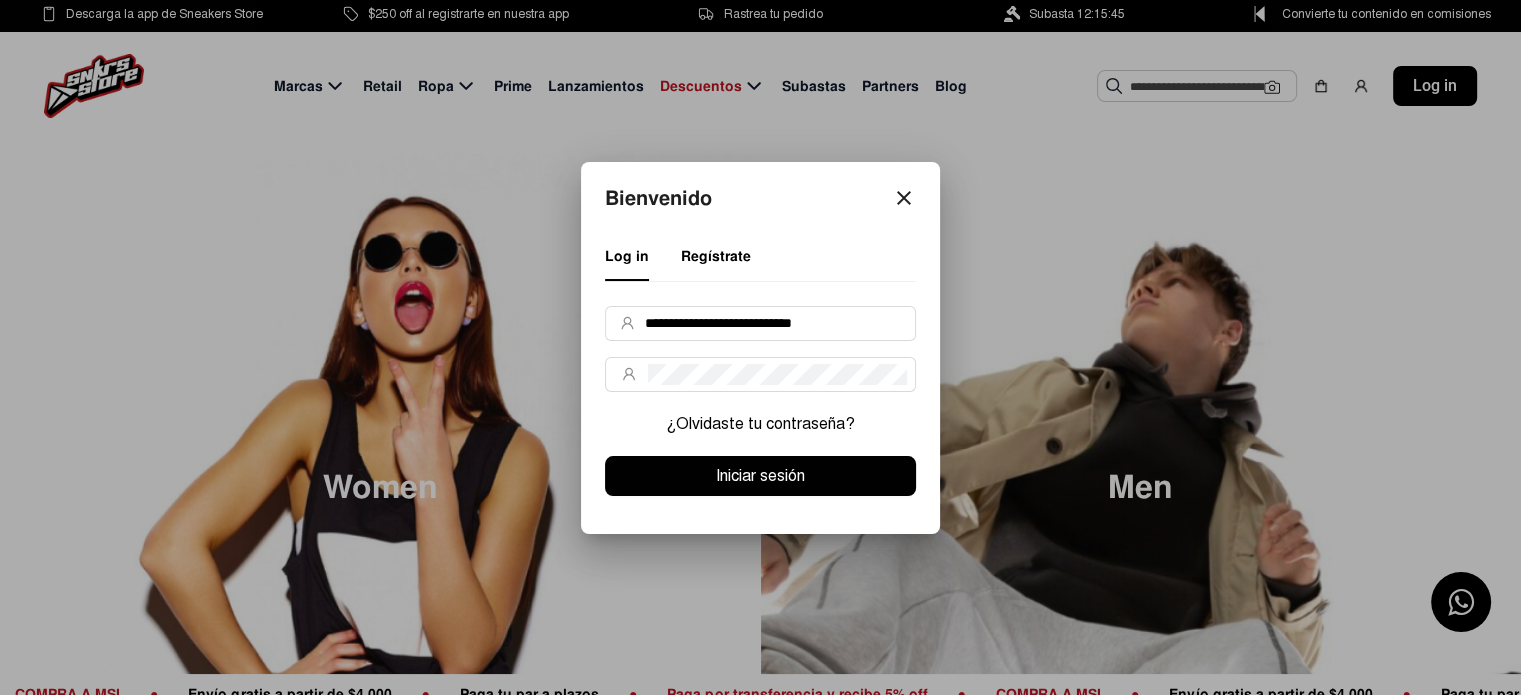 click on "Iniciar sesión" at bounding box center (760, 476) 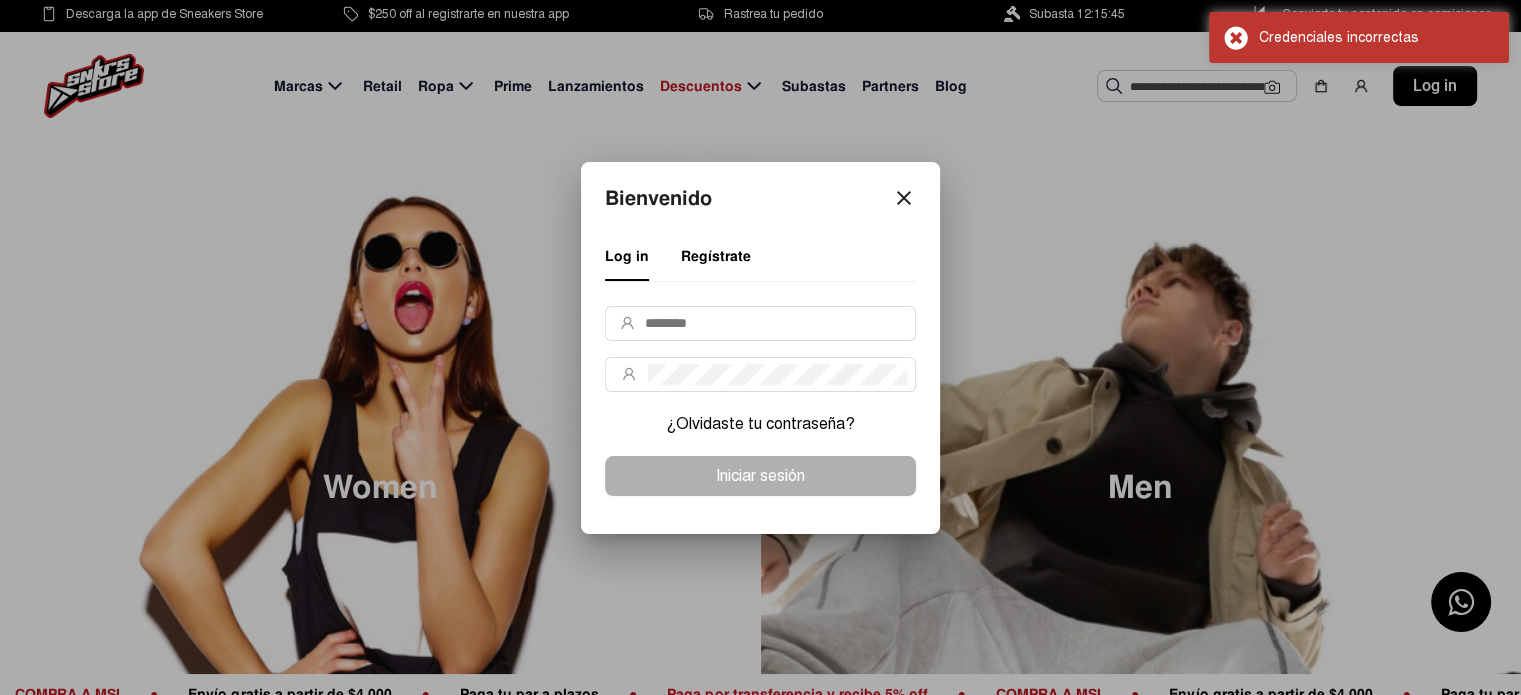 click at bounding box center [776, 323] 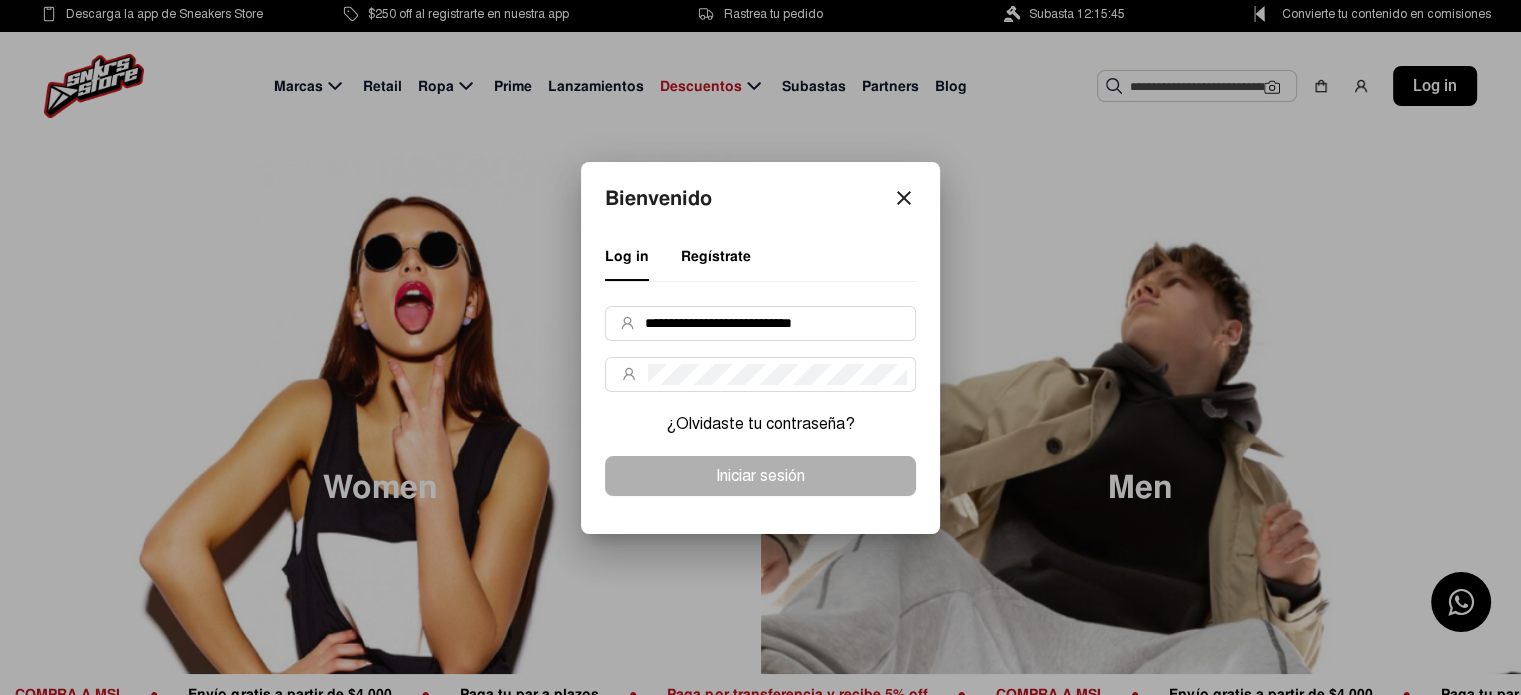 type on "**********" 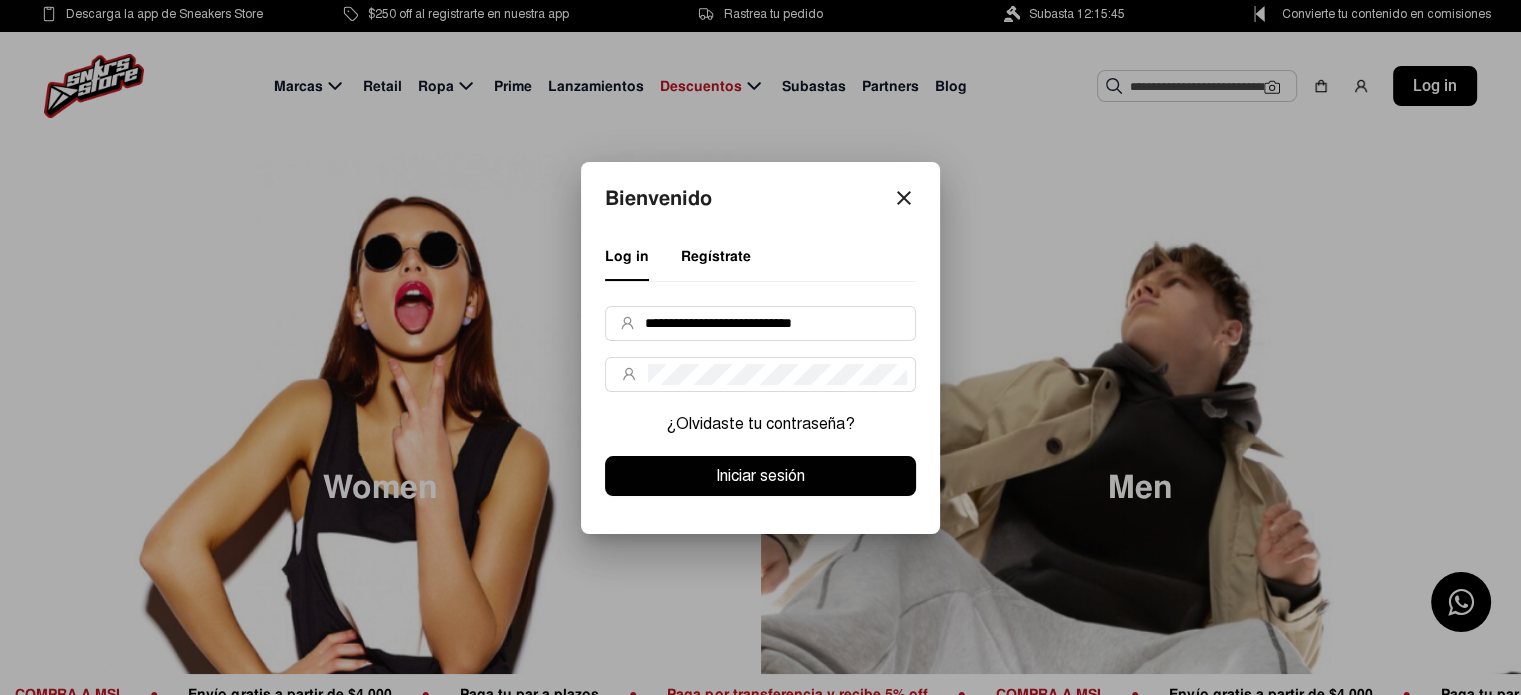 click on "Iniciar sesión" at bounding box center [760, 476] 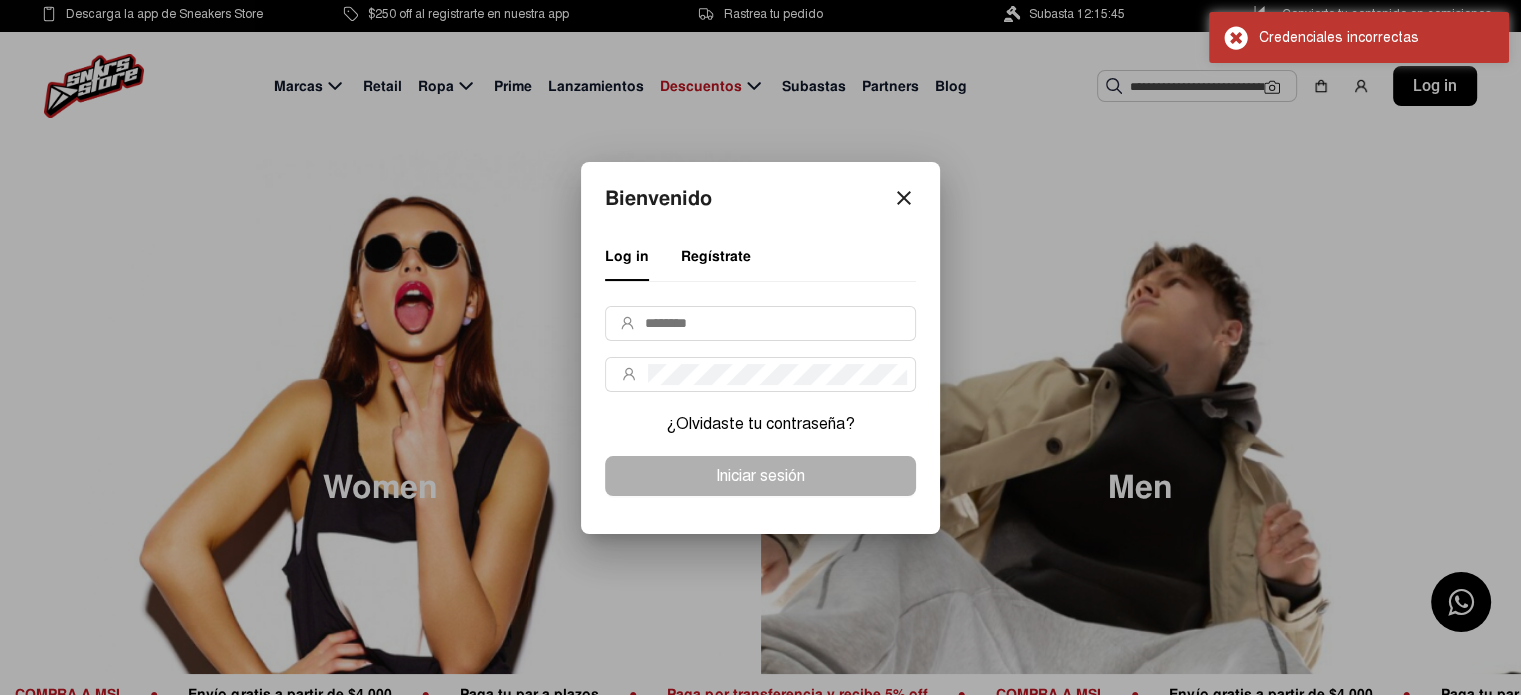 click at bounding box center (760, 323) 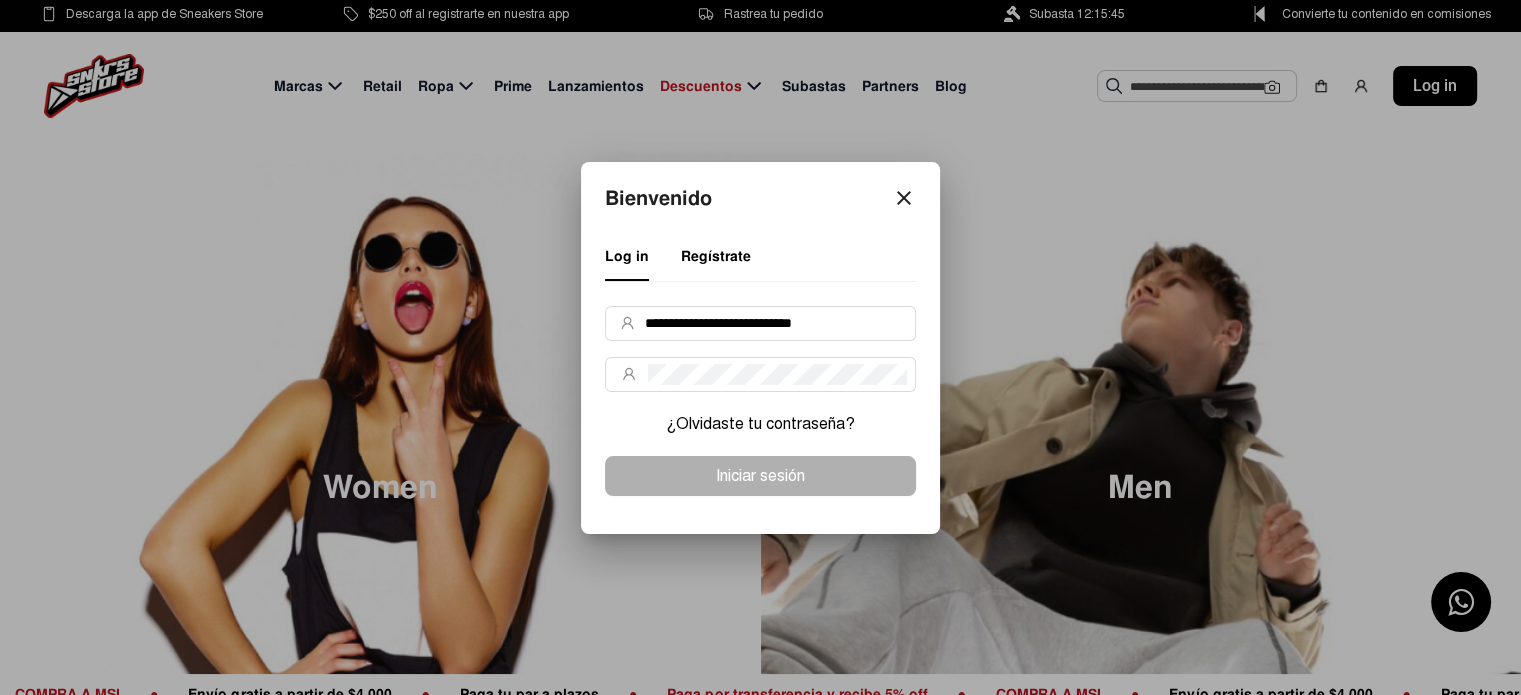 type on "**********" 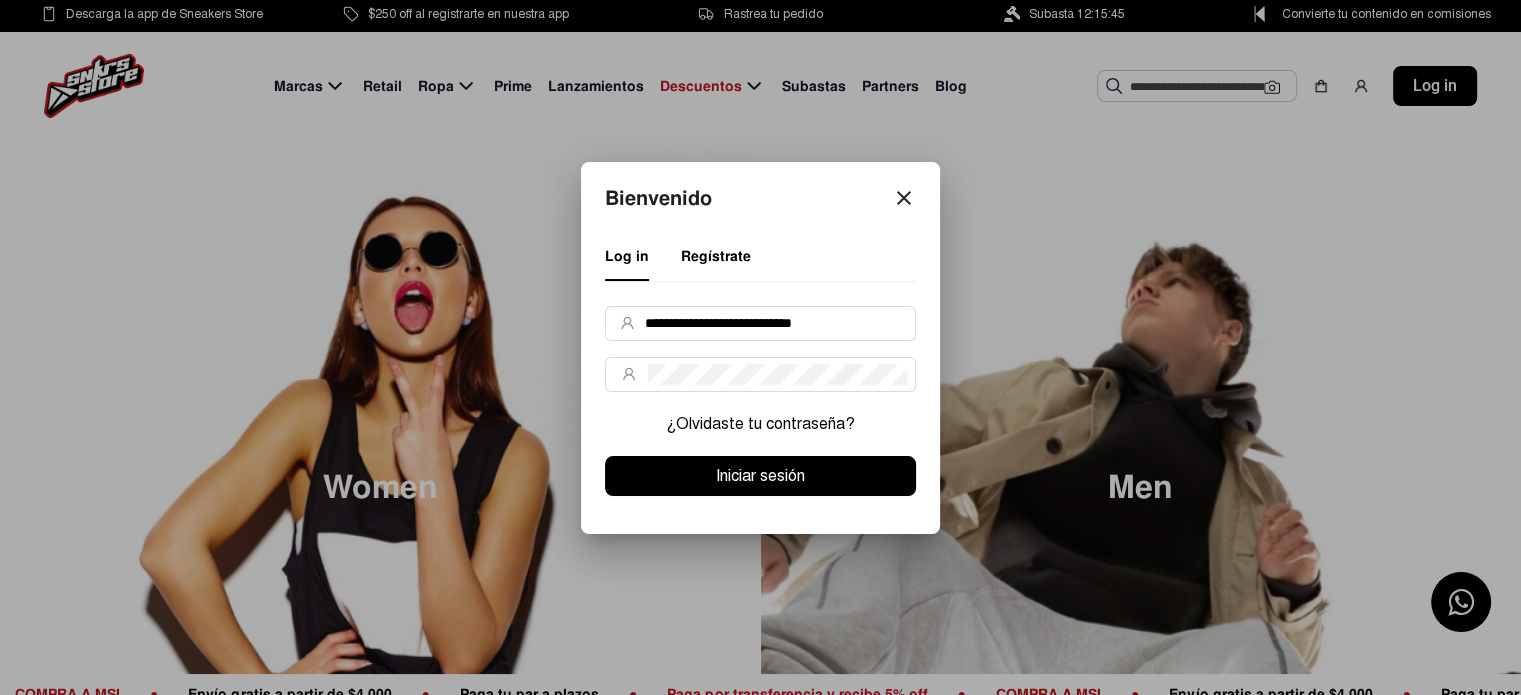 click on "Iniciar sesión" at bounding box center (760, 476) 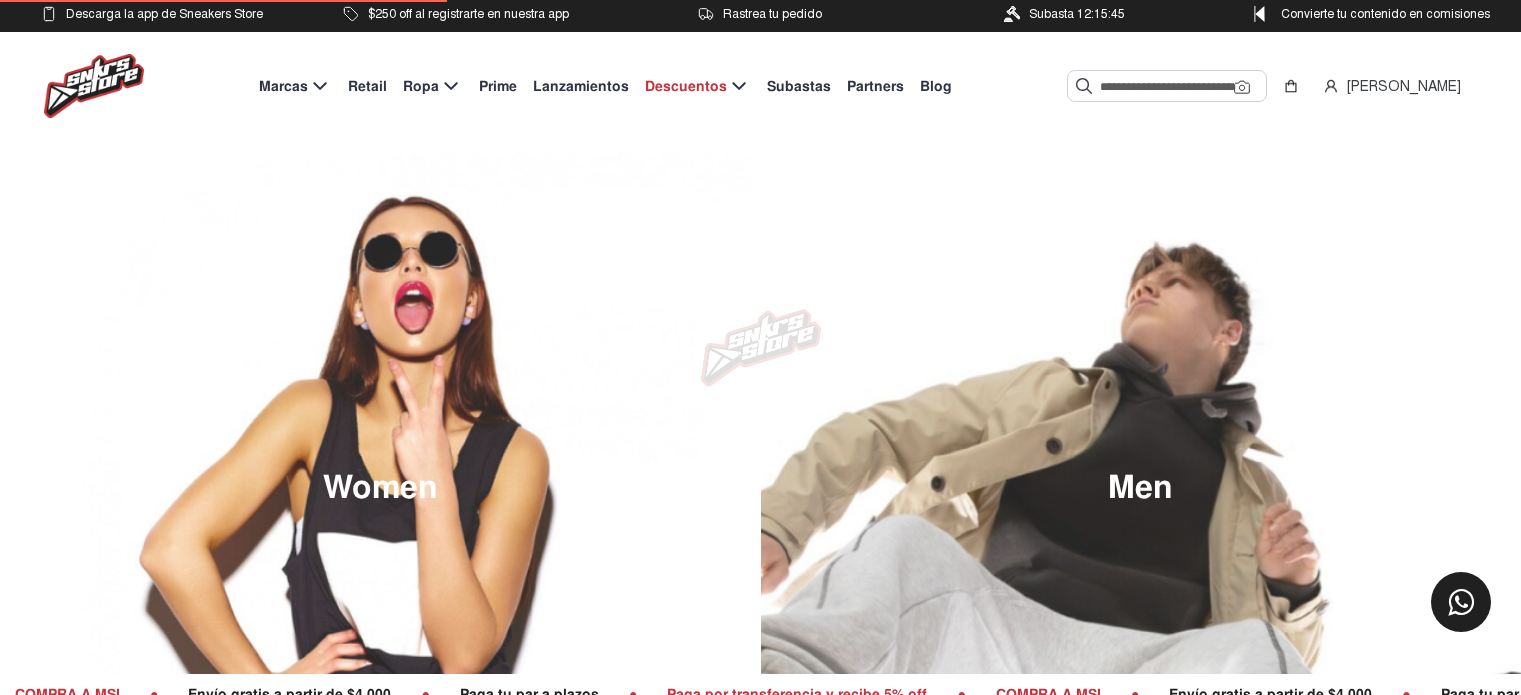 scroll, scrollTop: 0, scrollLeft: 0, axis: both 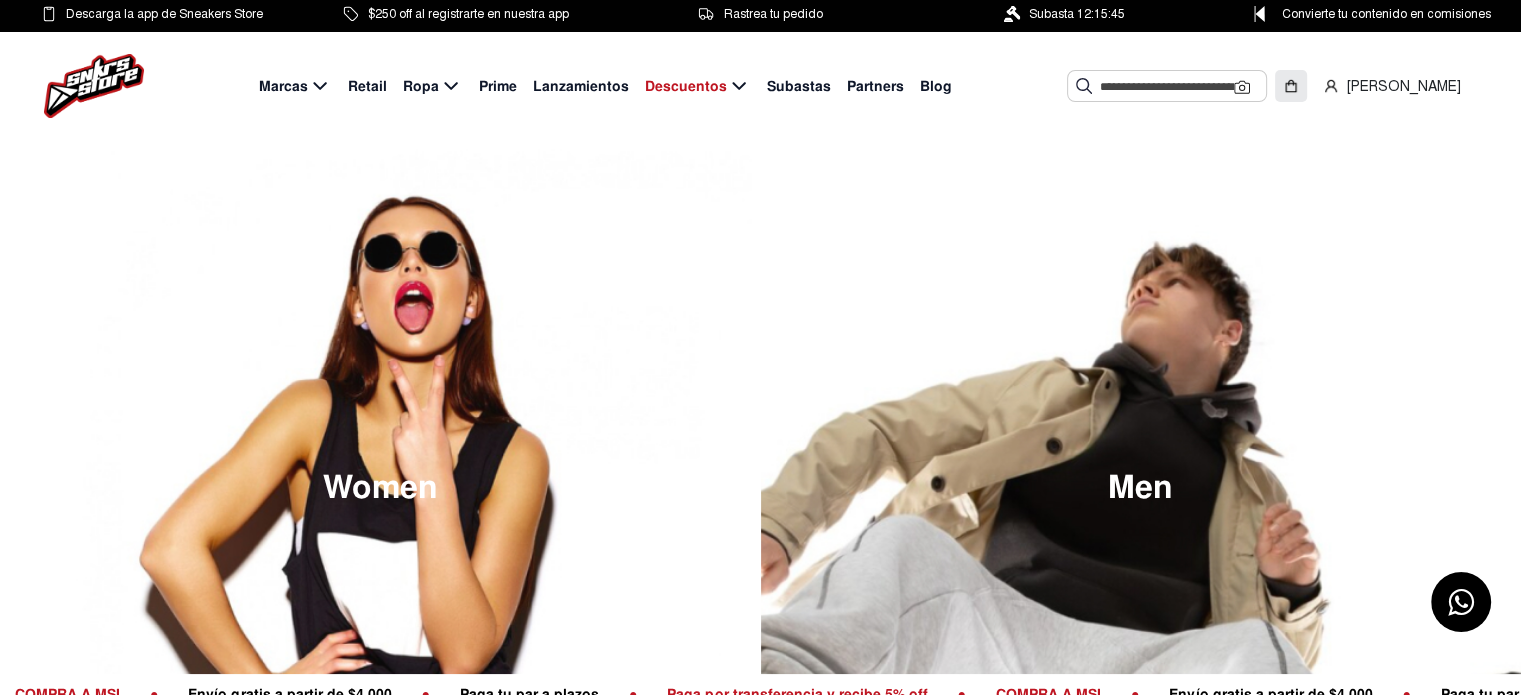 click 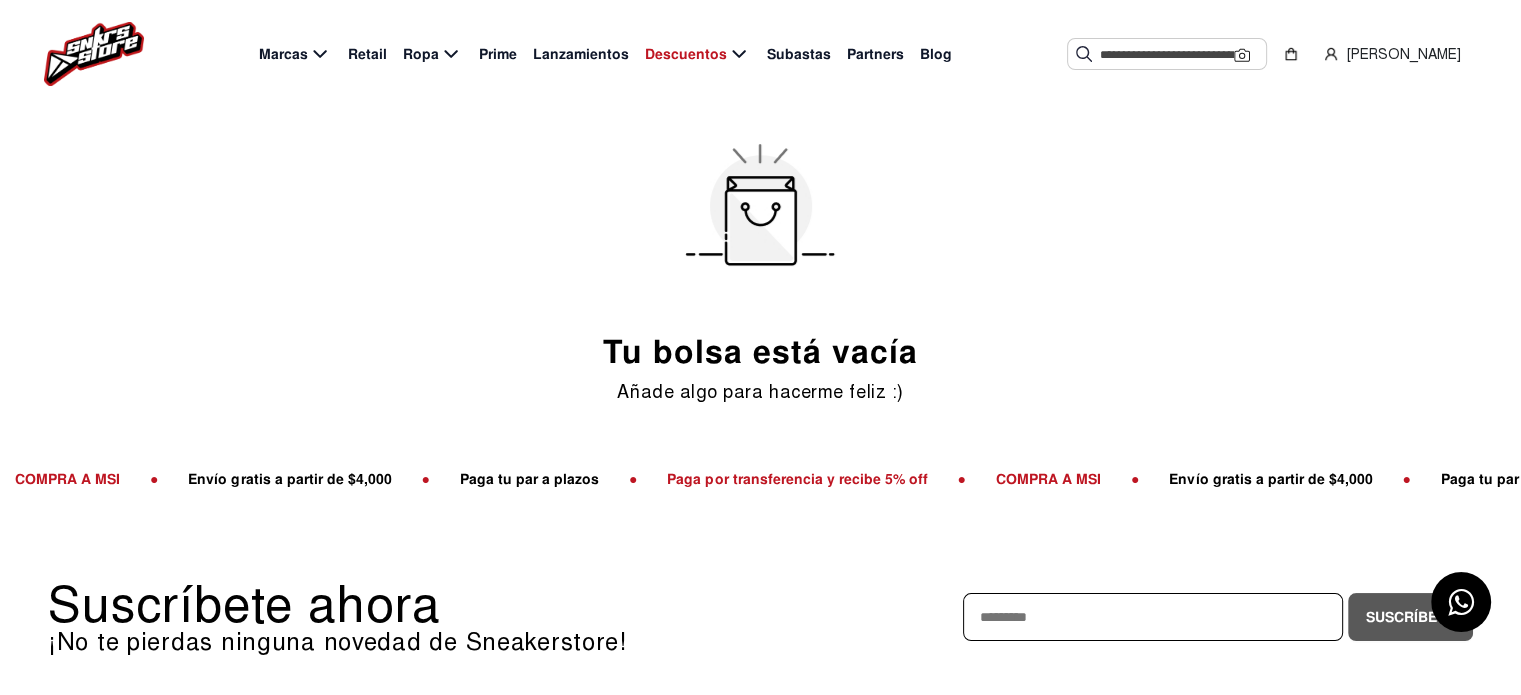 scroll, scrollTop: 0, scrollLeft: 0, axis: both 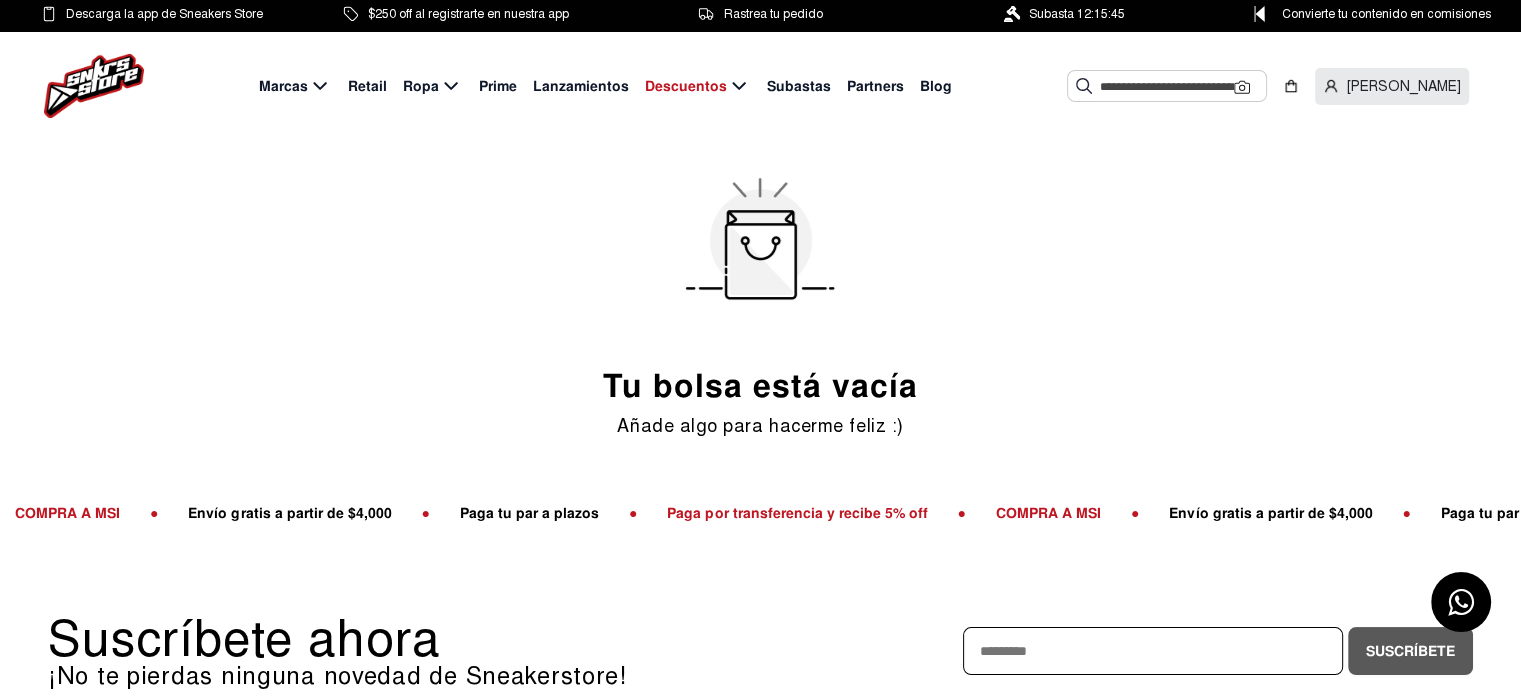 click on "FRANCISCO IGNACIO" 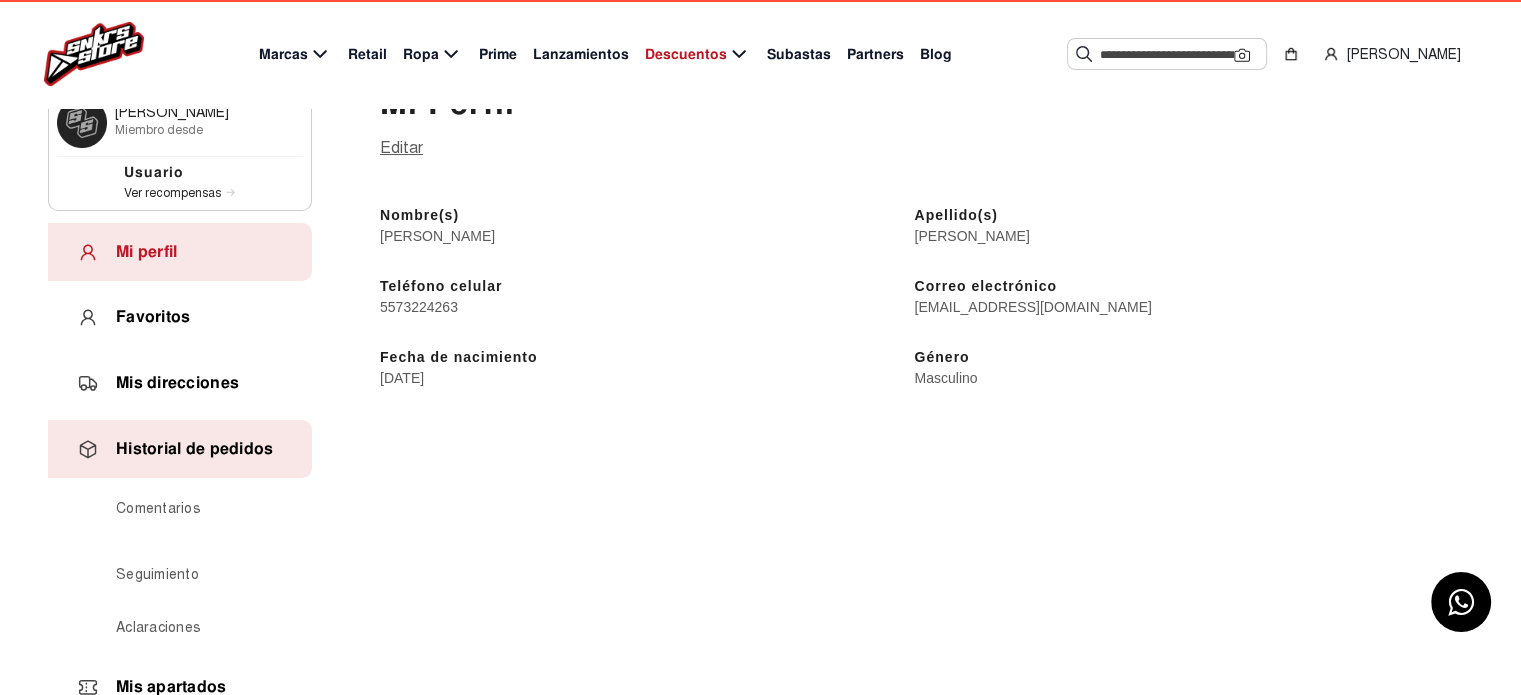 click on "Historial de pedidos" 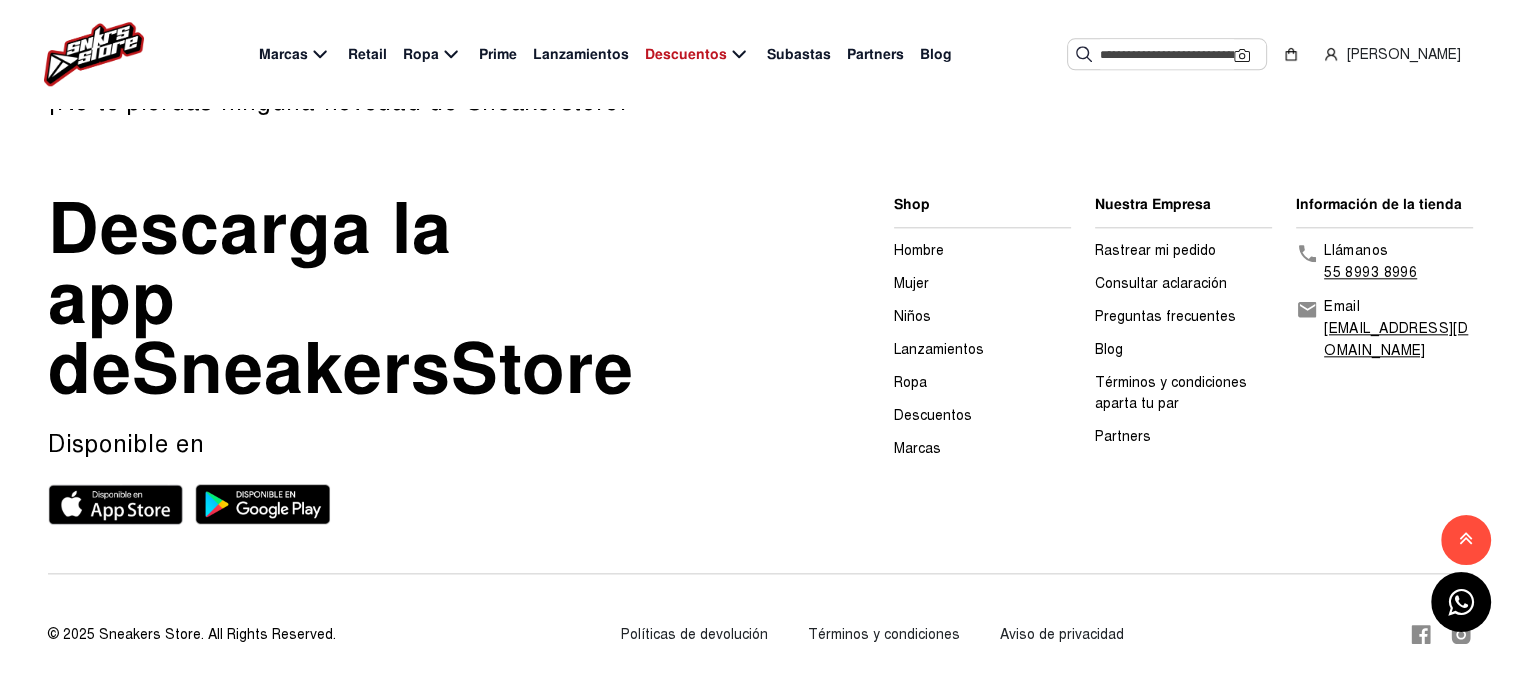 scroll, scrollTop: 1700, scrollLeft: 0, axis: vertical 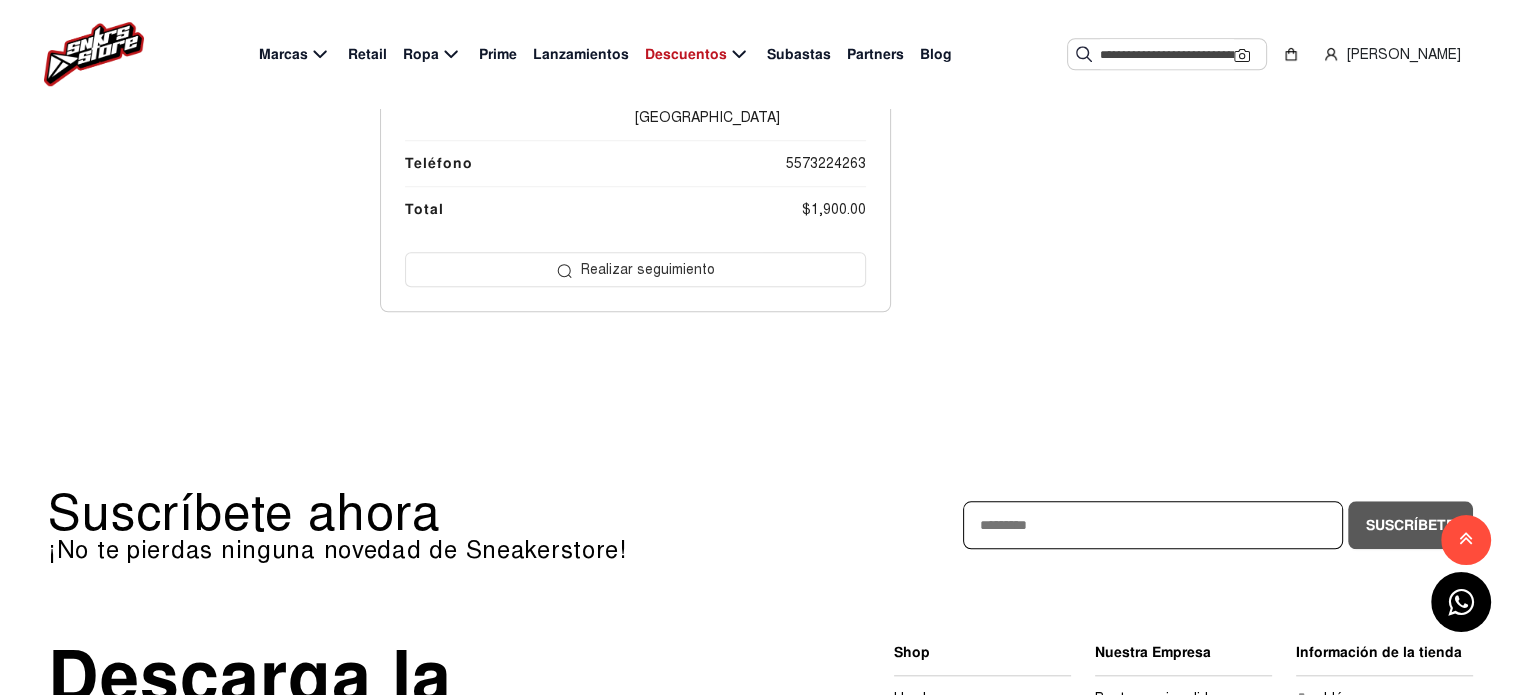 click on "Realizar seguimiento" 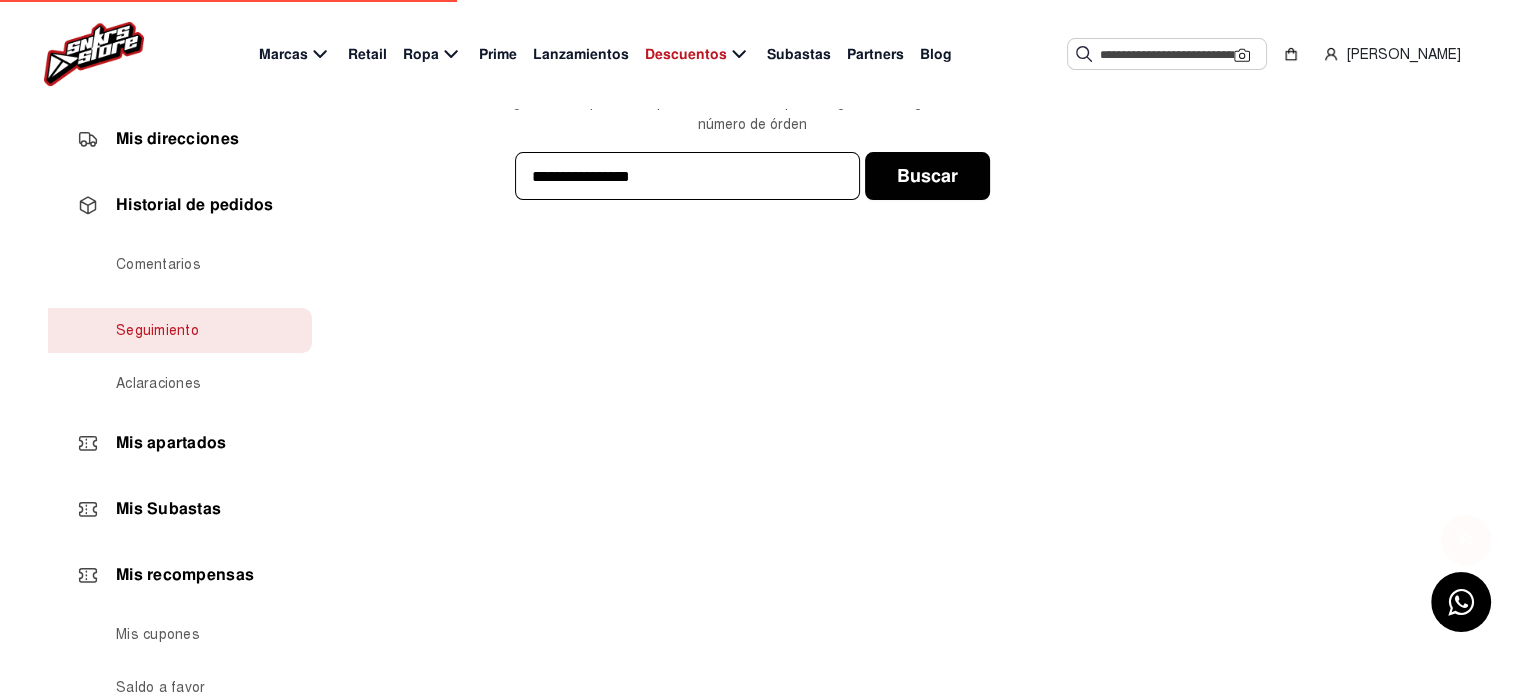 scroll, scrollTop: 0, scrollLeft: 0, axis: both 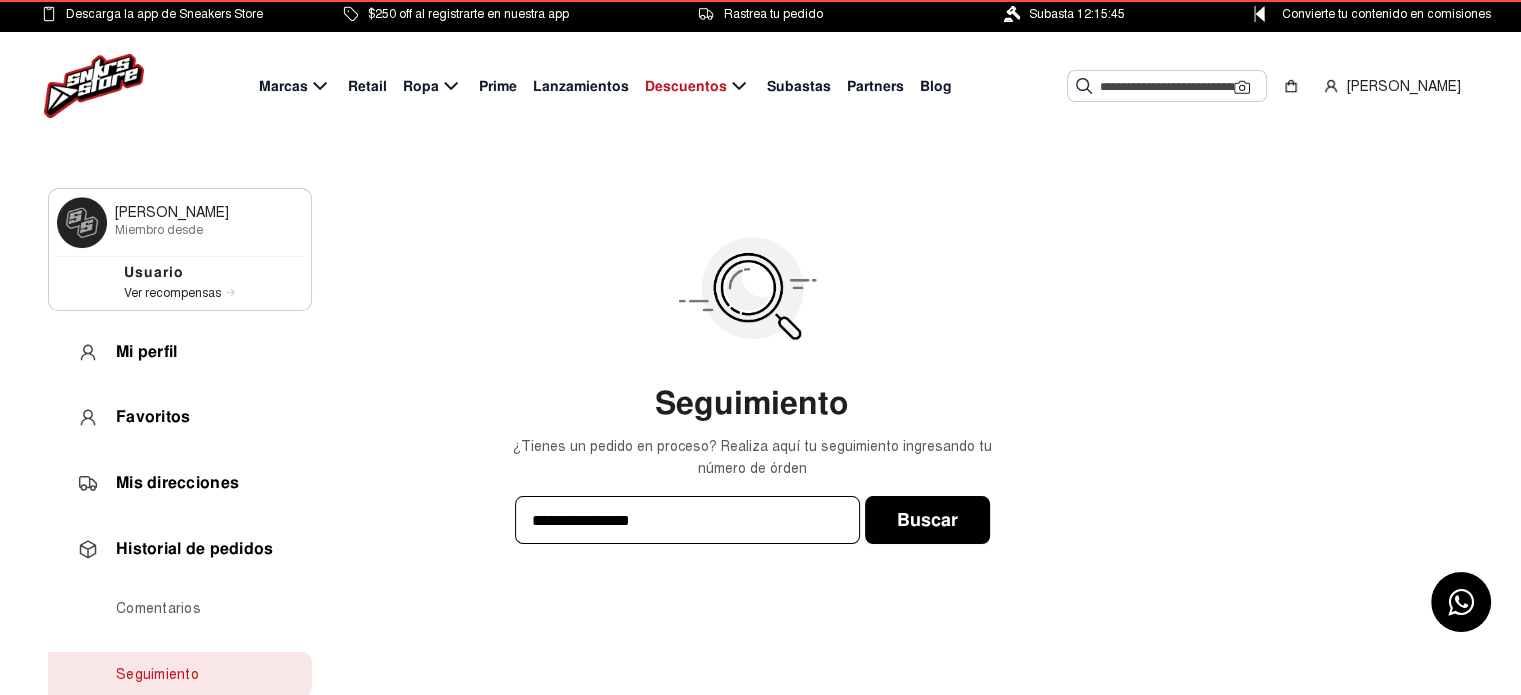 click on "Buscar" 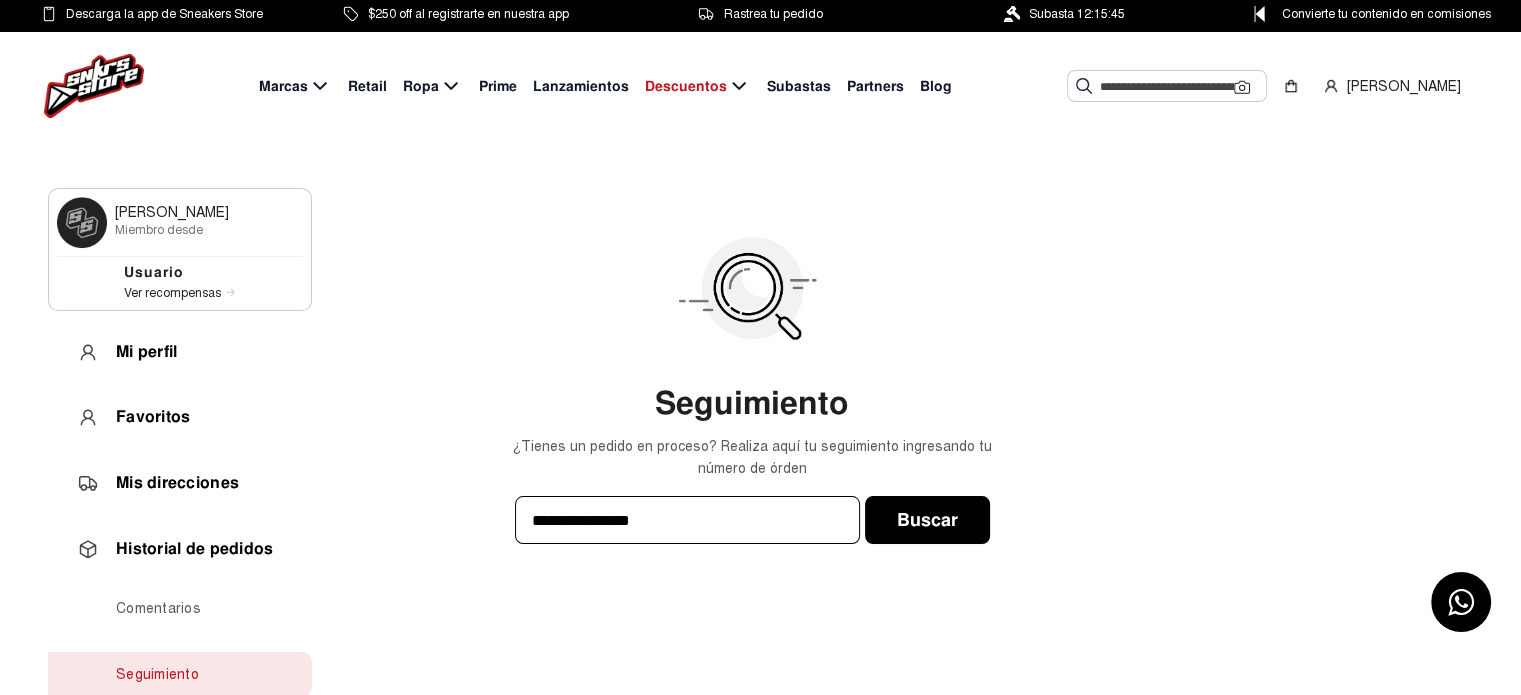 scroll, scrollTop: 300, scrollLeft: 0, axis: vertical 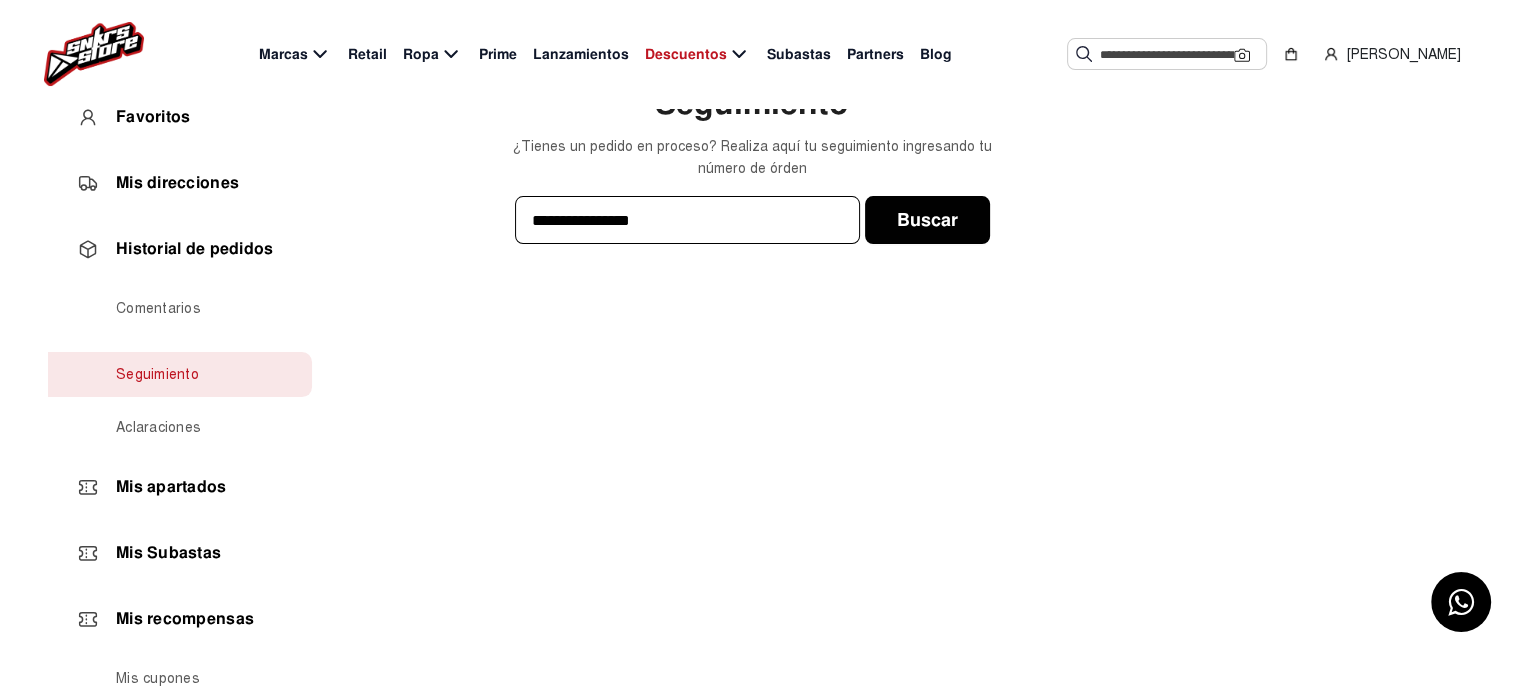 click on "Buscar" 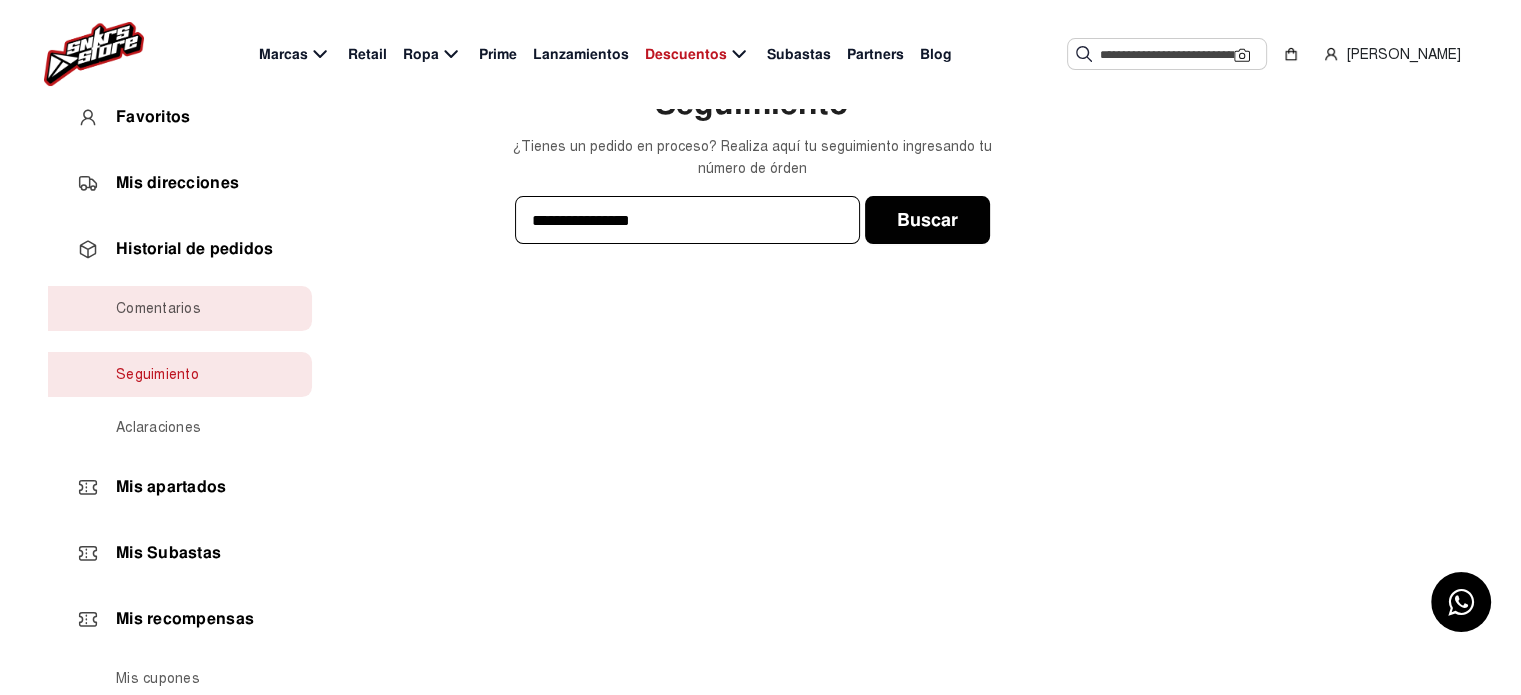 click on "Comentarios" 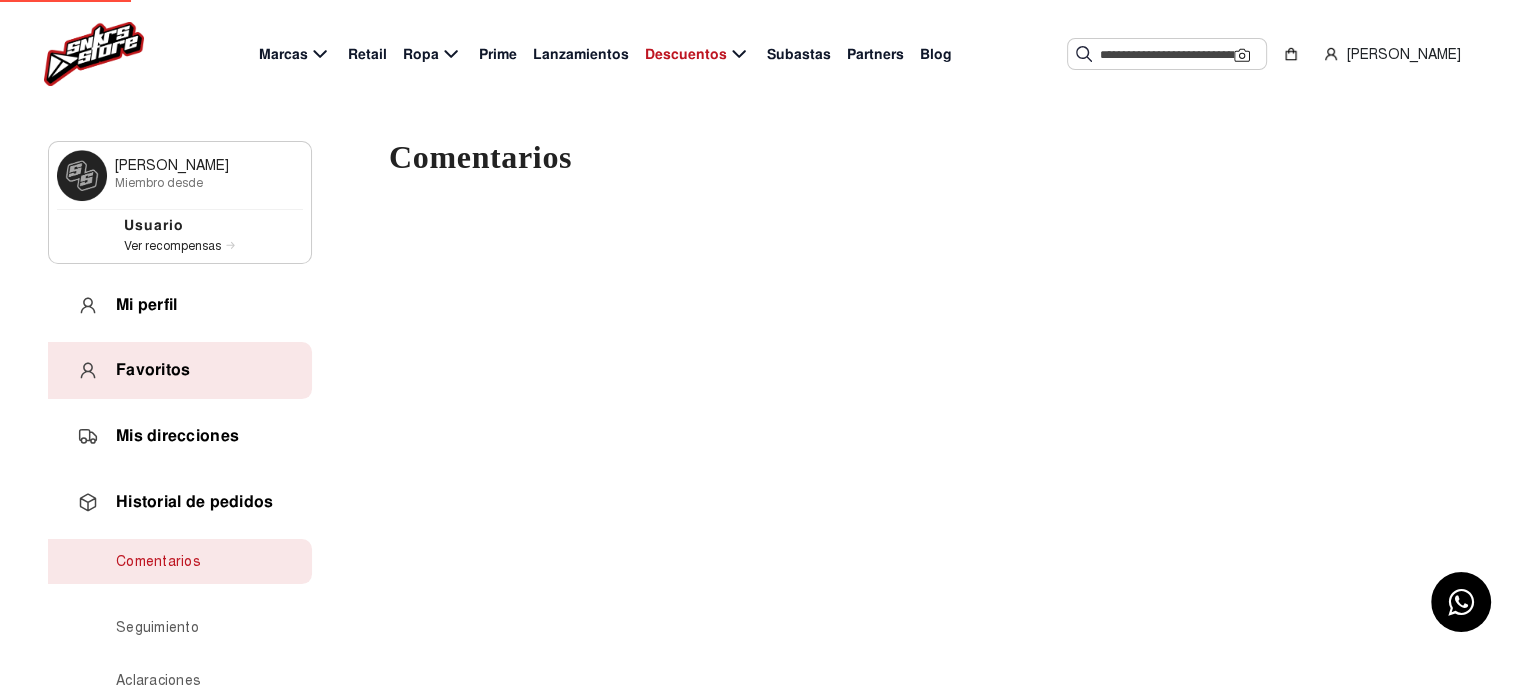 scroll, scrollTop: 0, scrollLeft: 0, axis: both 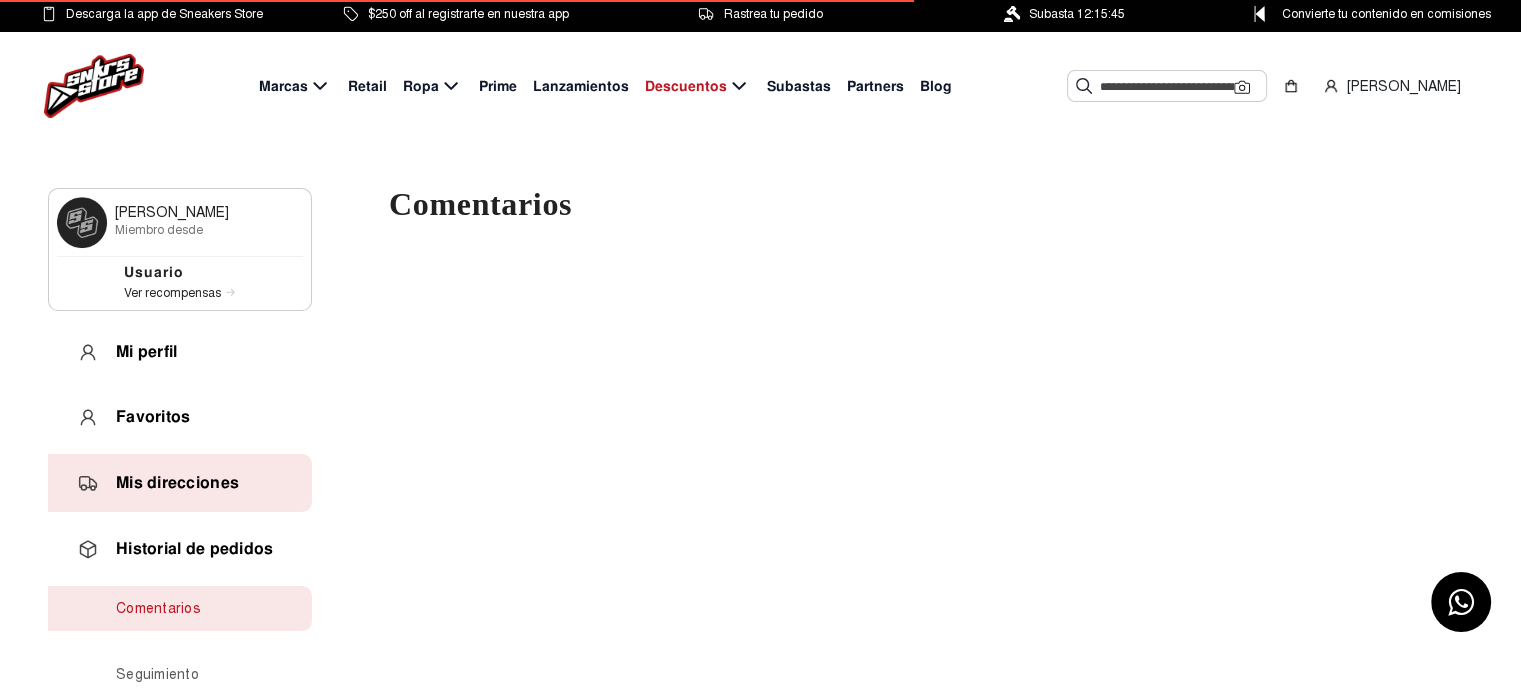 click on "Mis direcciones" 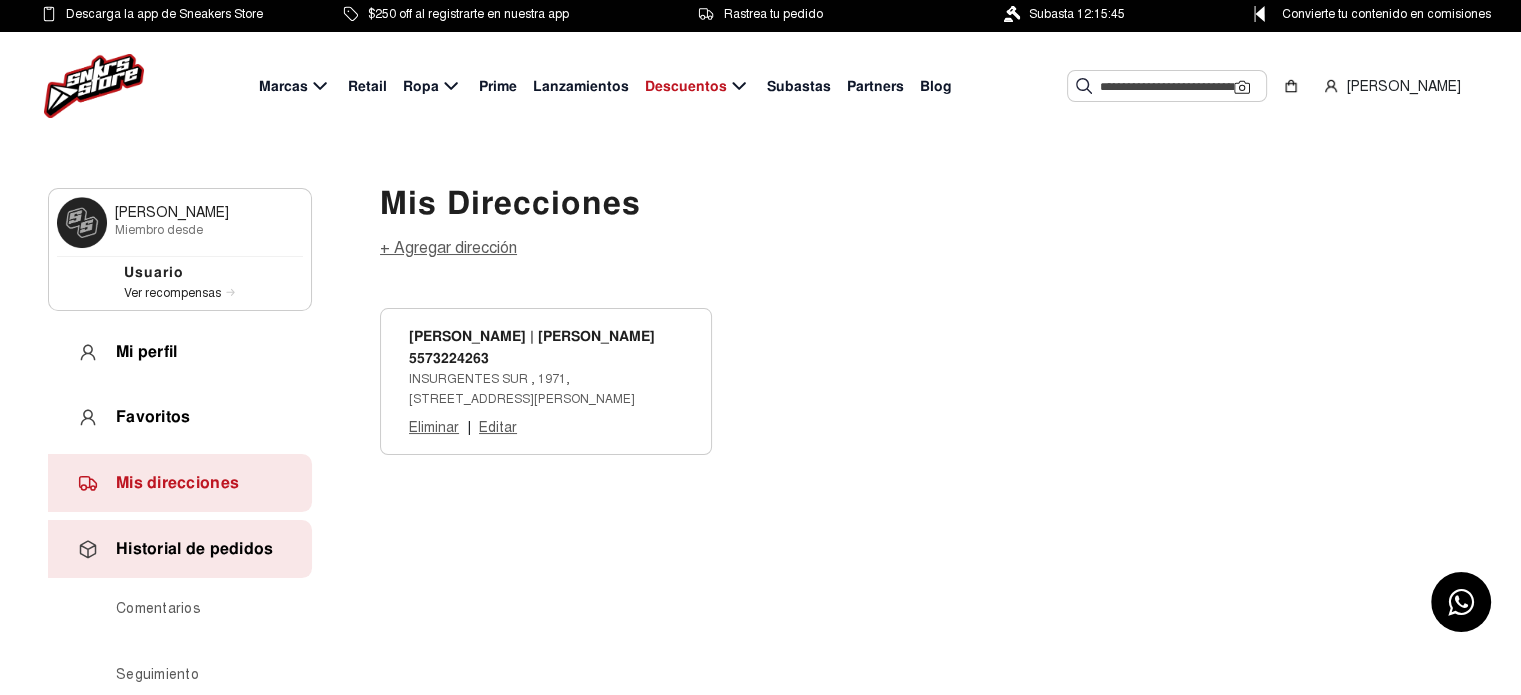 click on "Historial de pedidos" 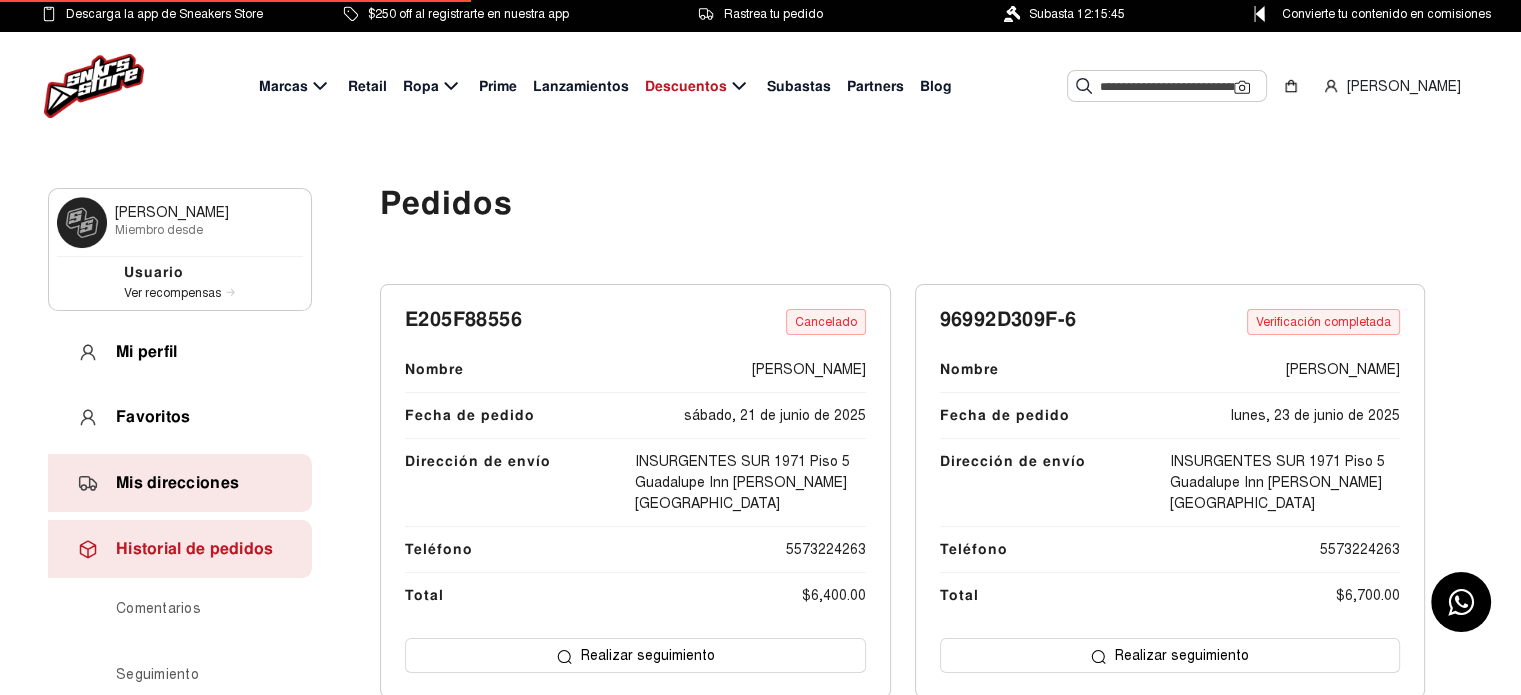 click on "Mis direcciones" 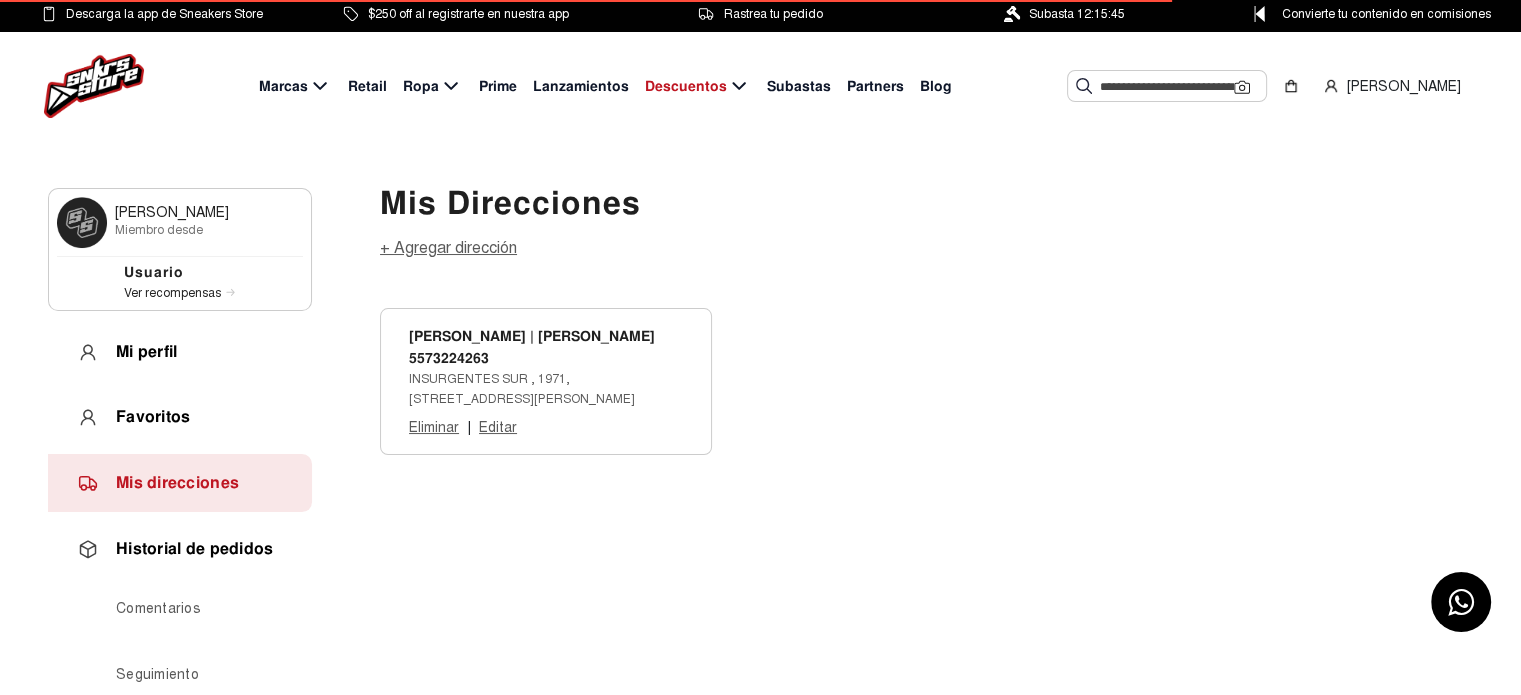 click on "Editar" 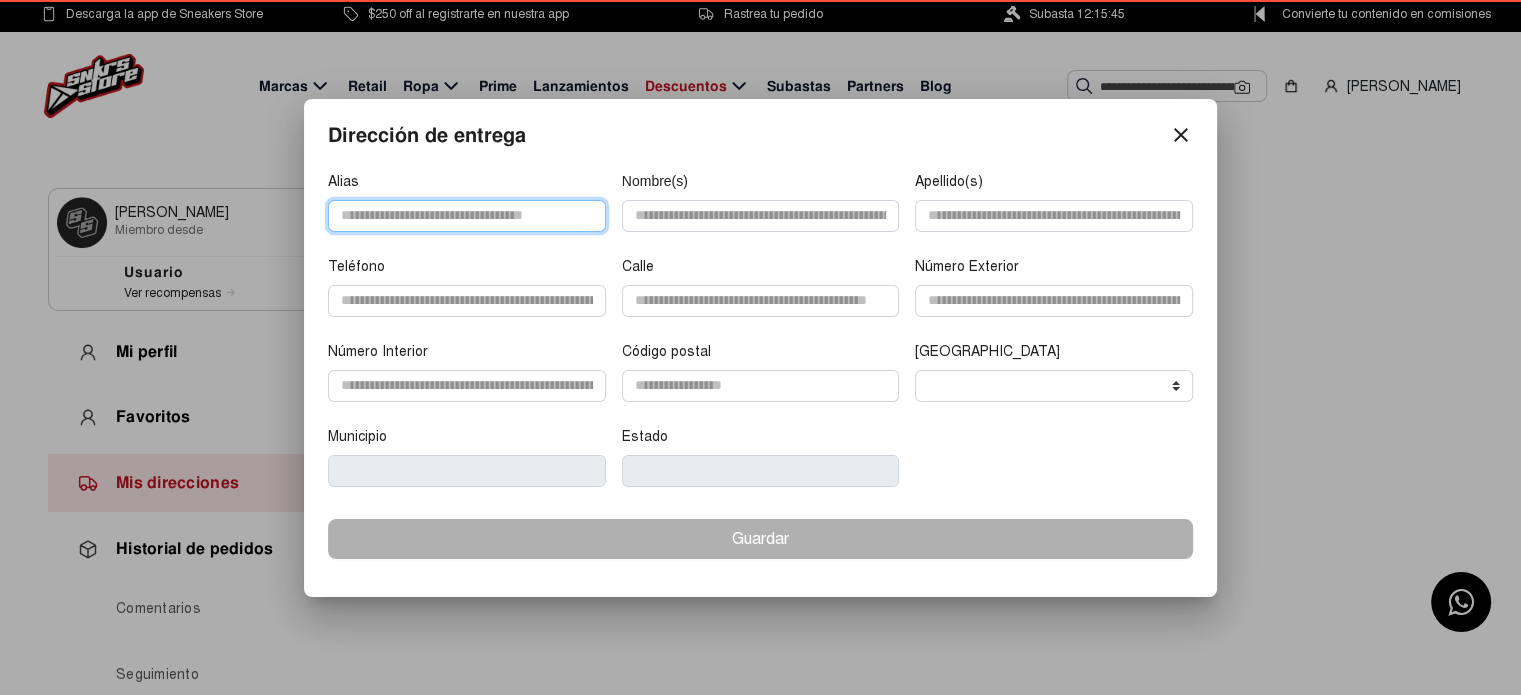 type on "****" 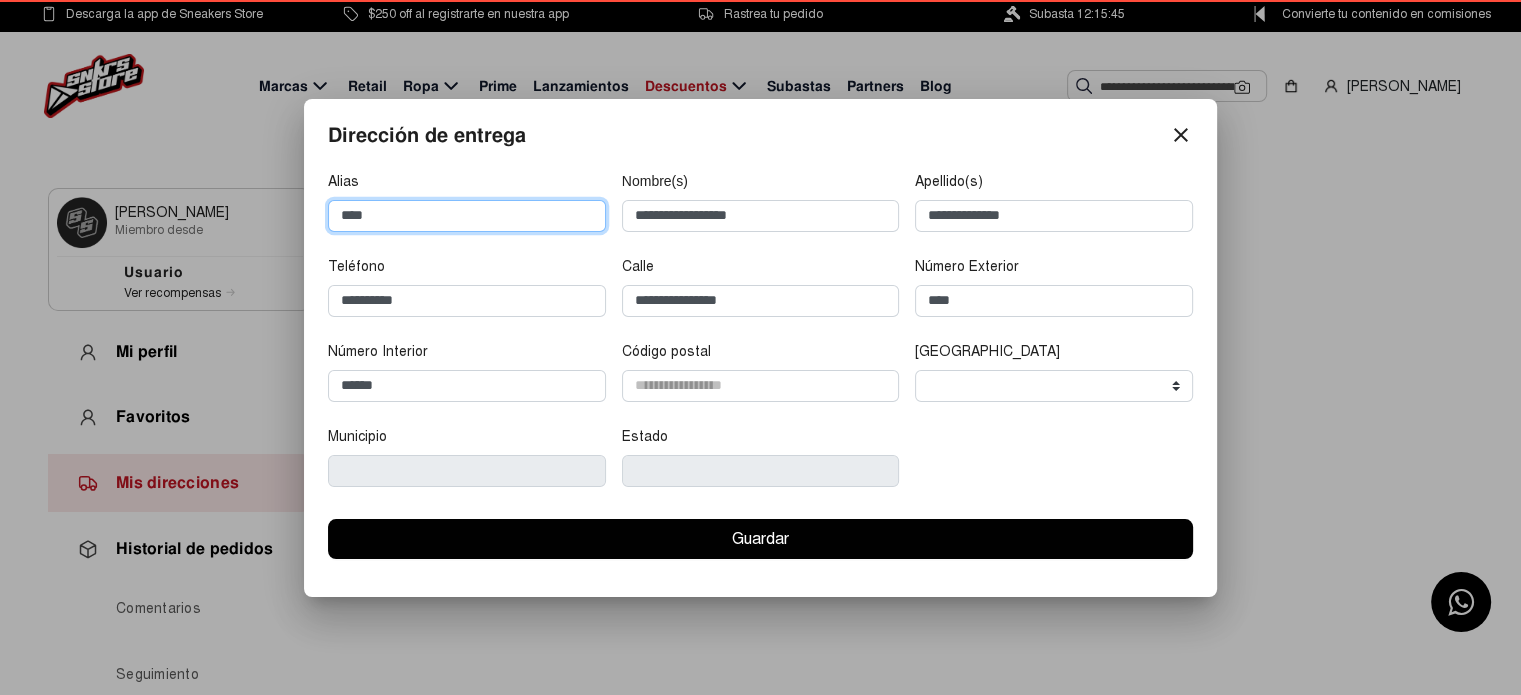 type on "**********" 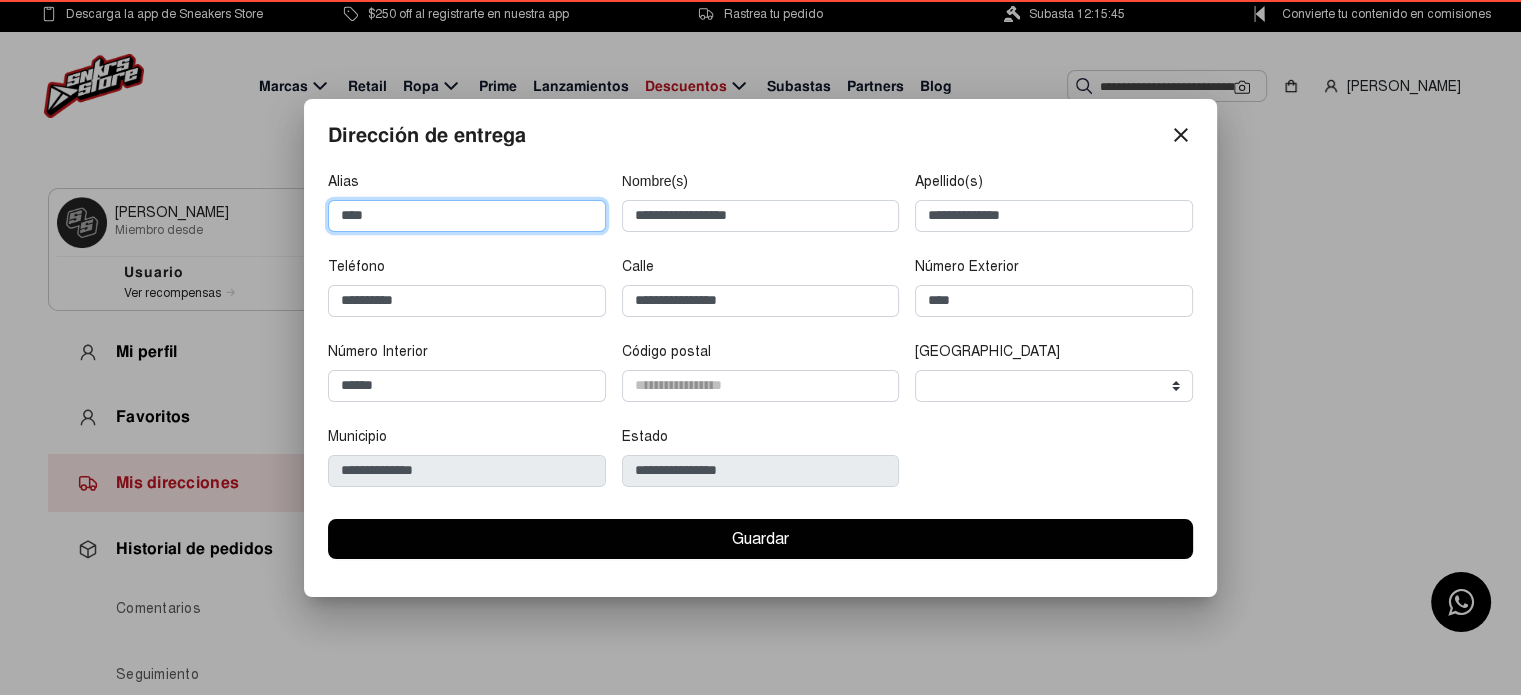 select on "*****" 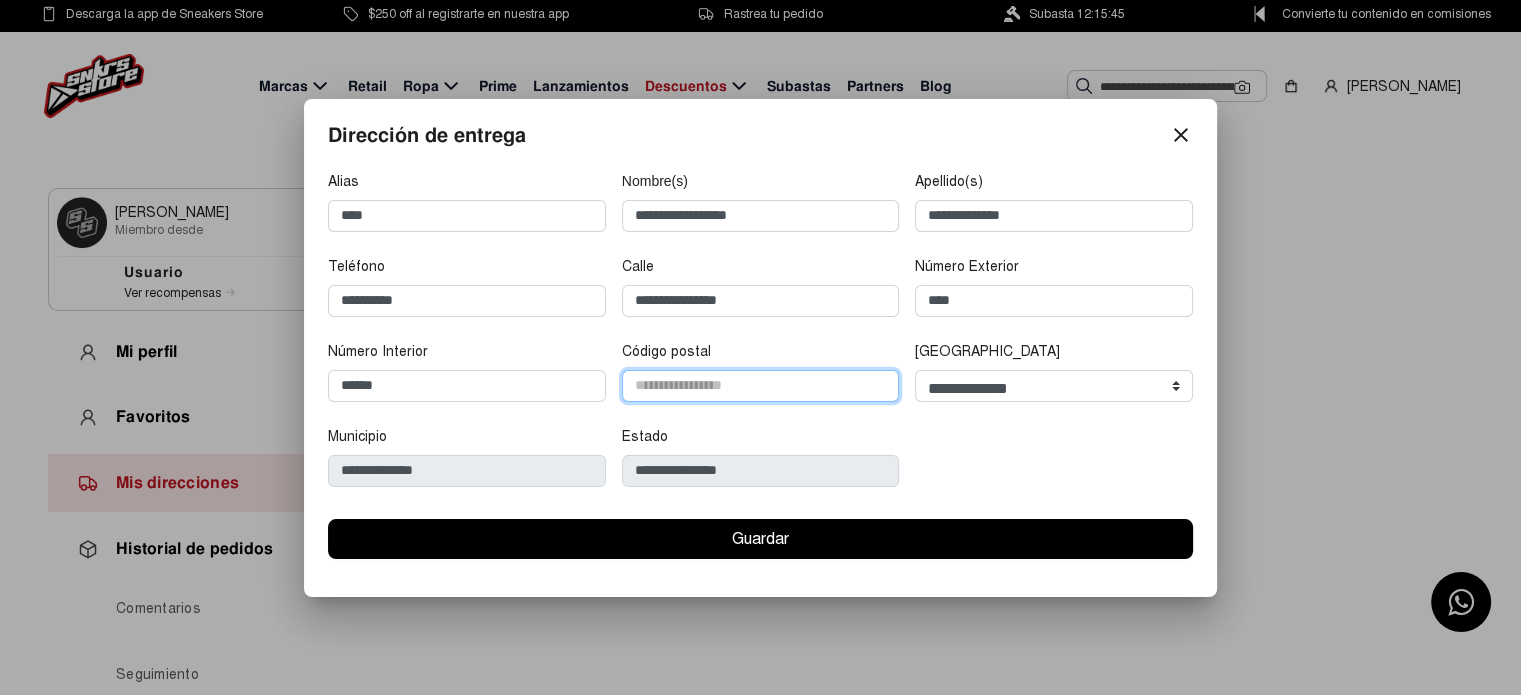 click on "****" at bounding box center (761, 386) 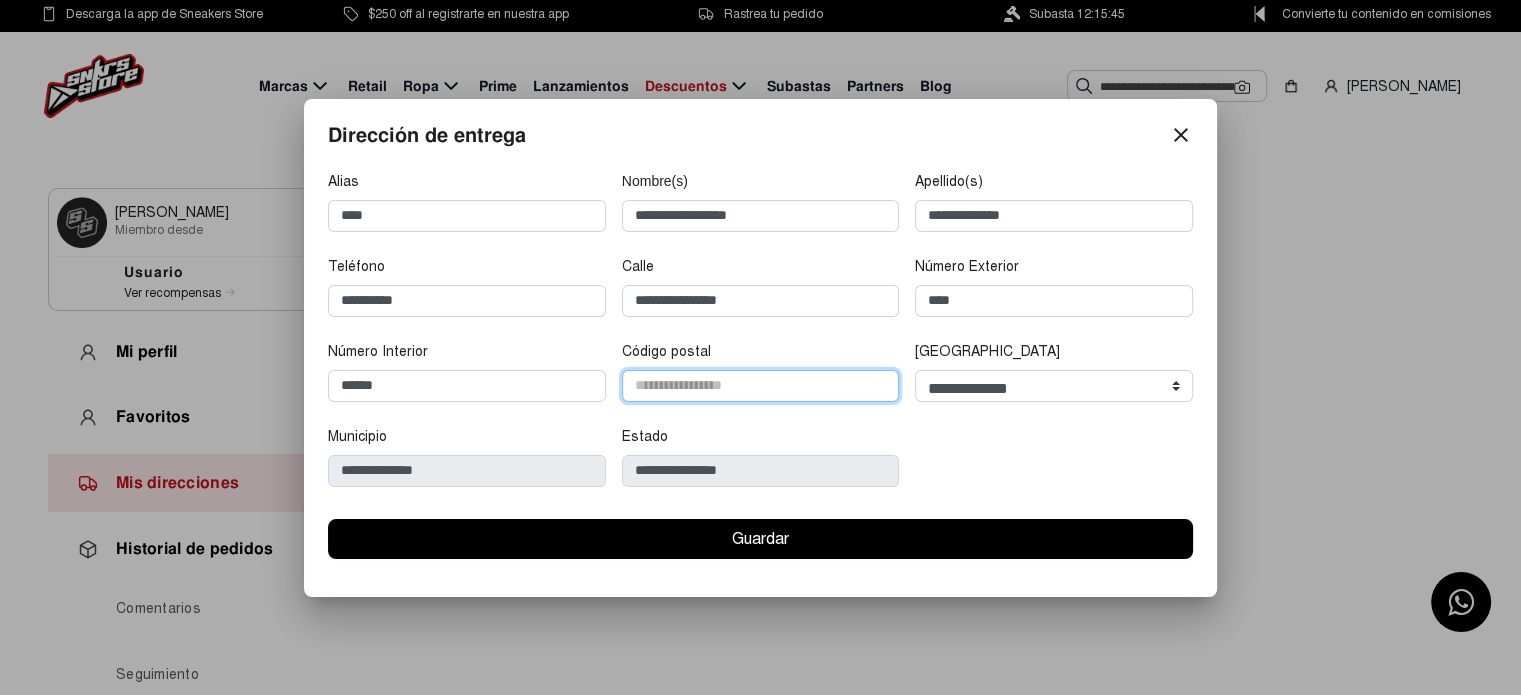 select 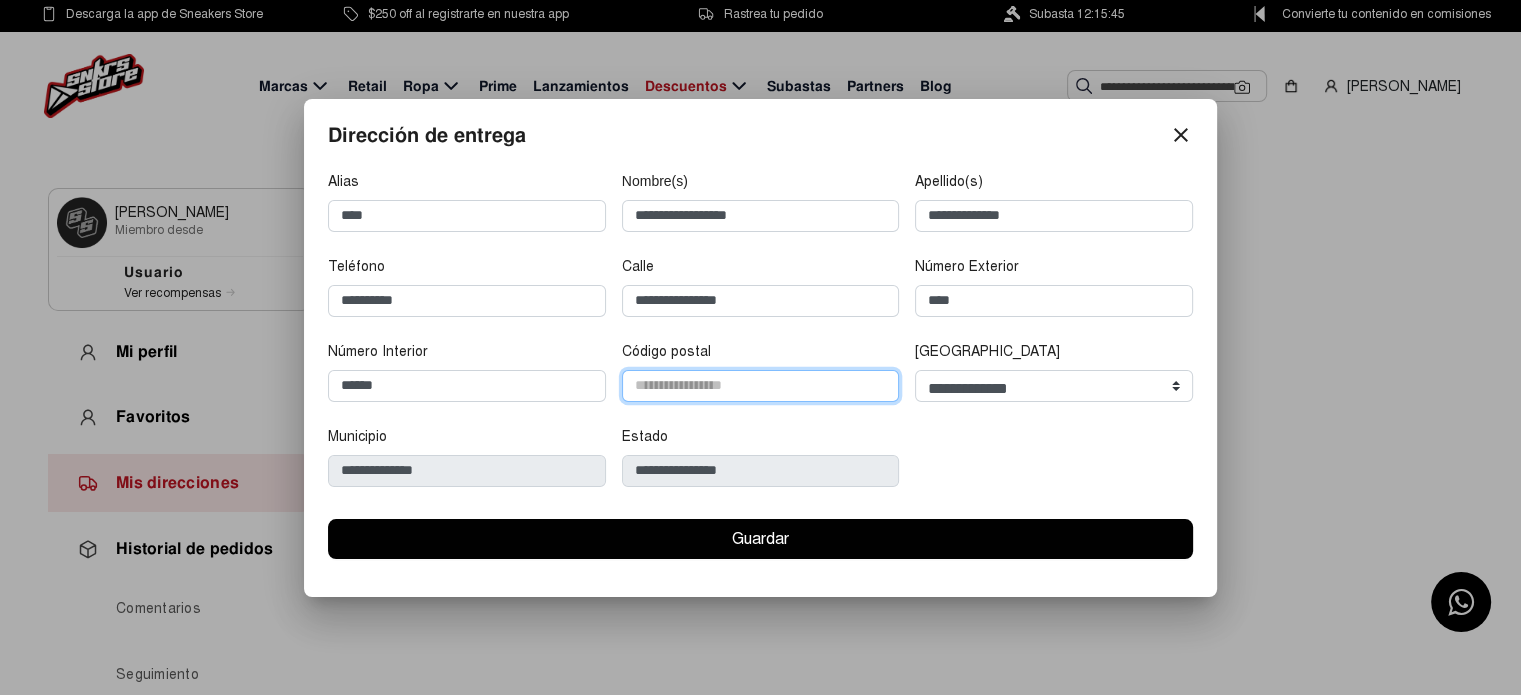 type 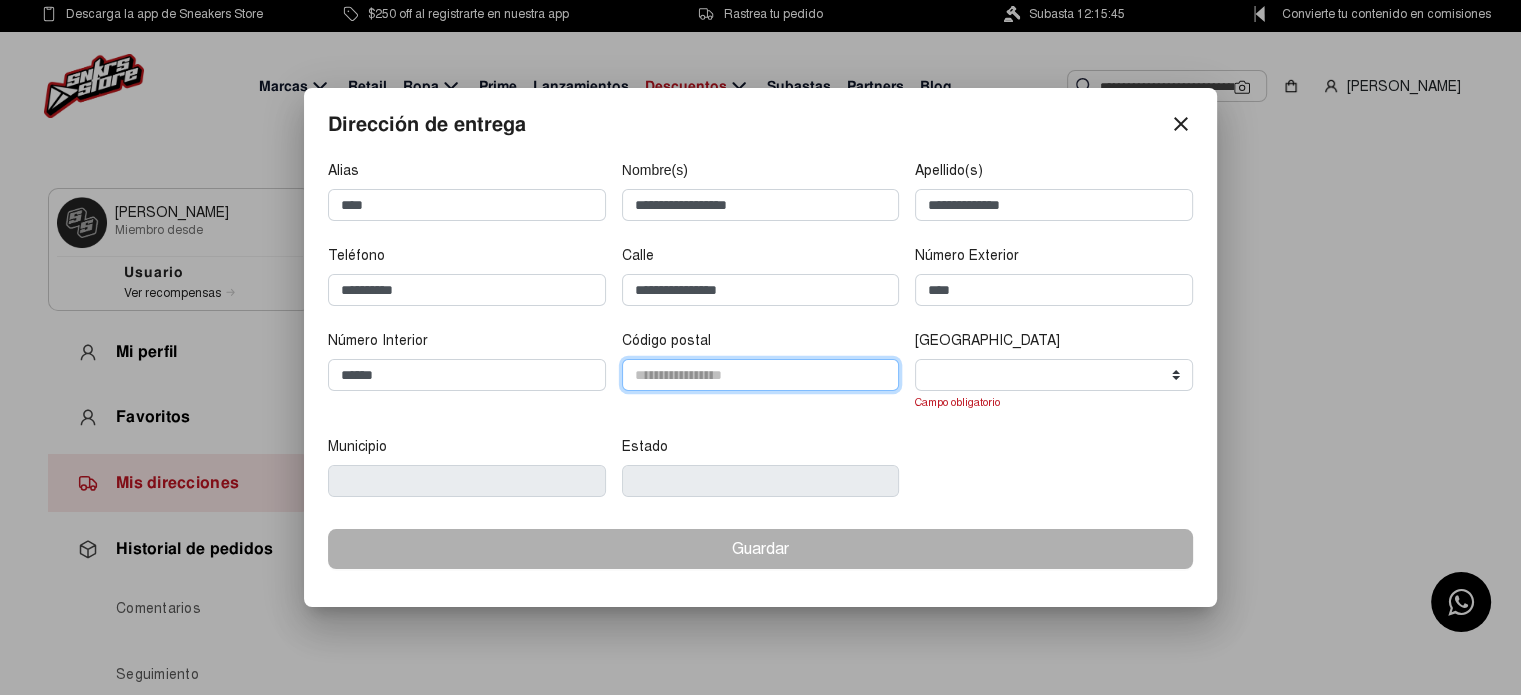 type on "**********" 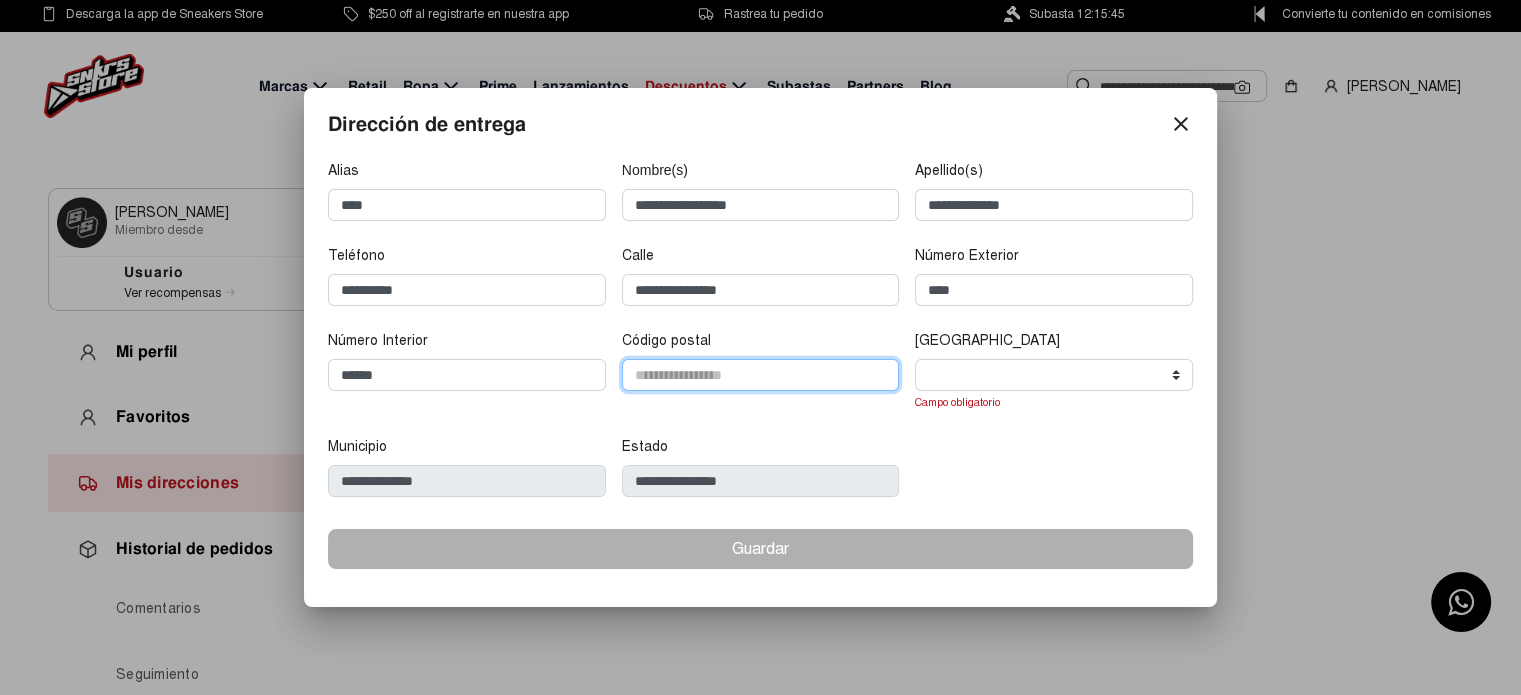 type on "*****" 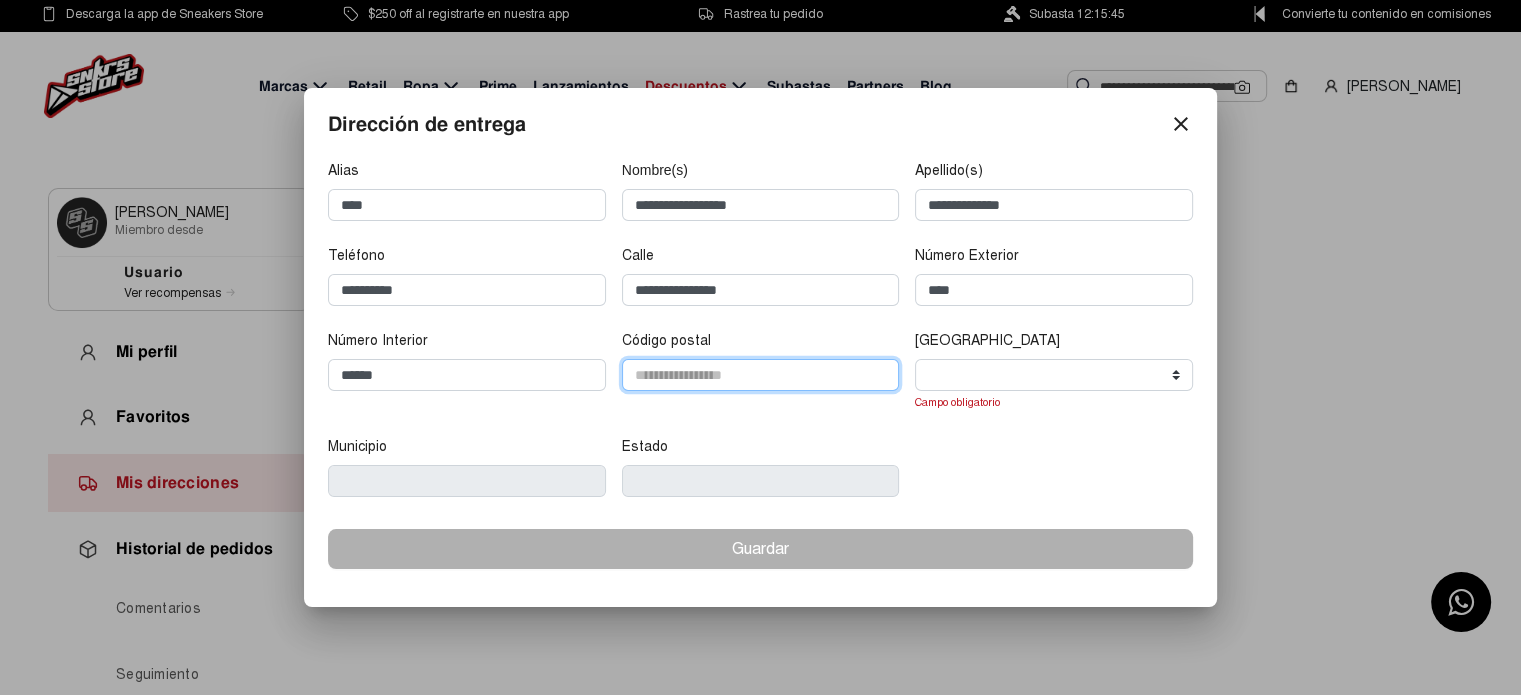type on "**********" 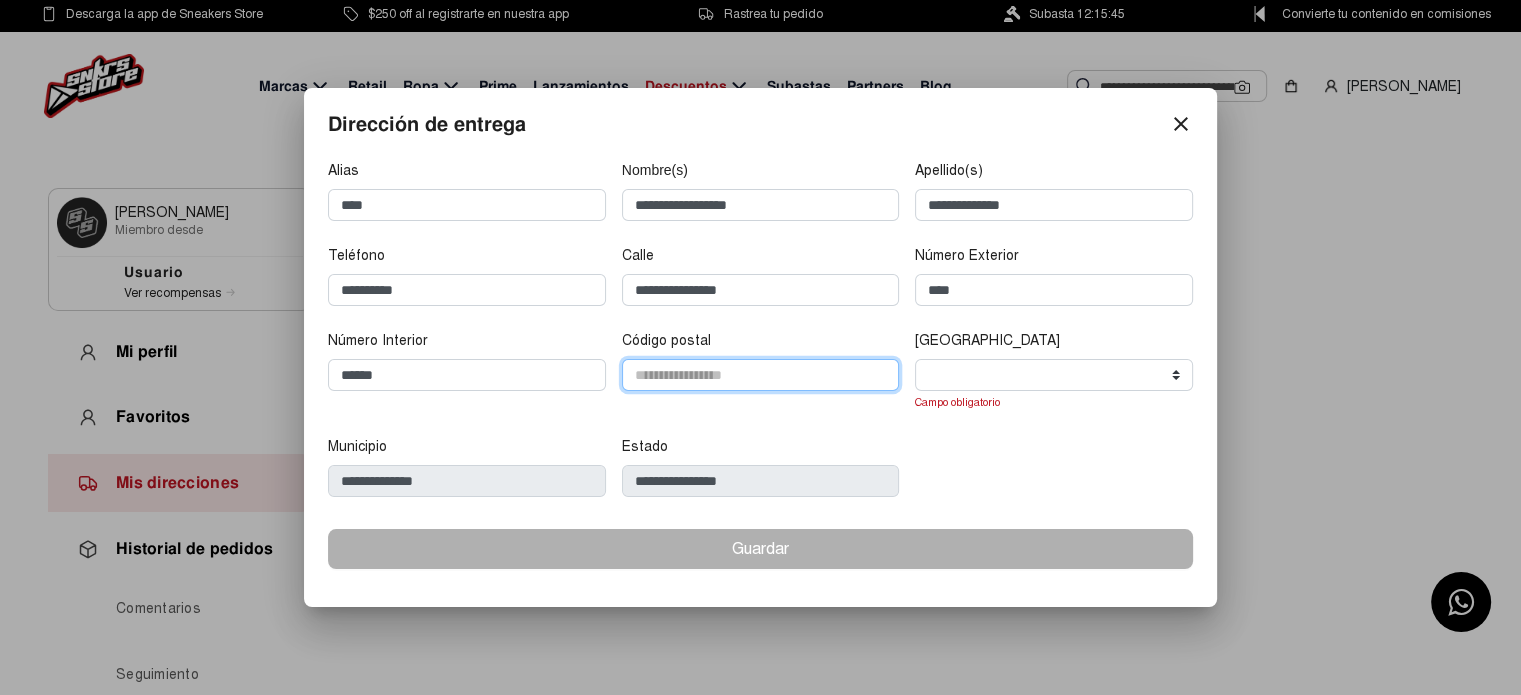select 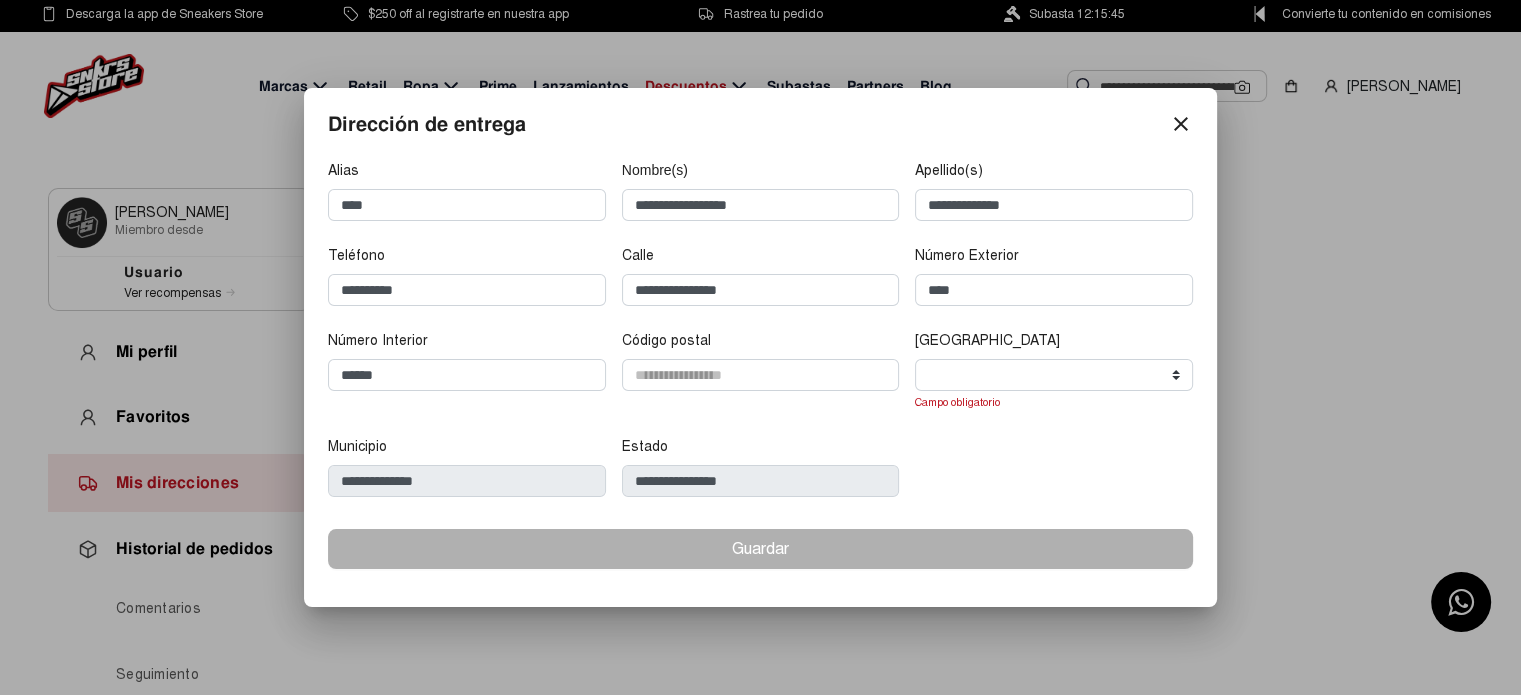 click on "**********" at bounding box center (760, 336) 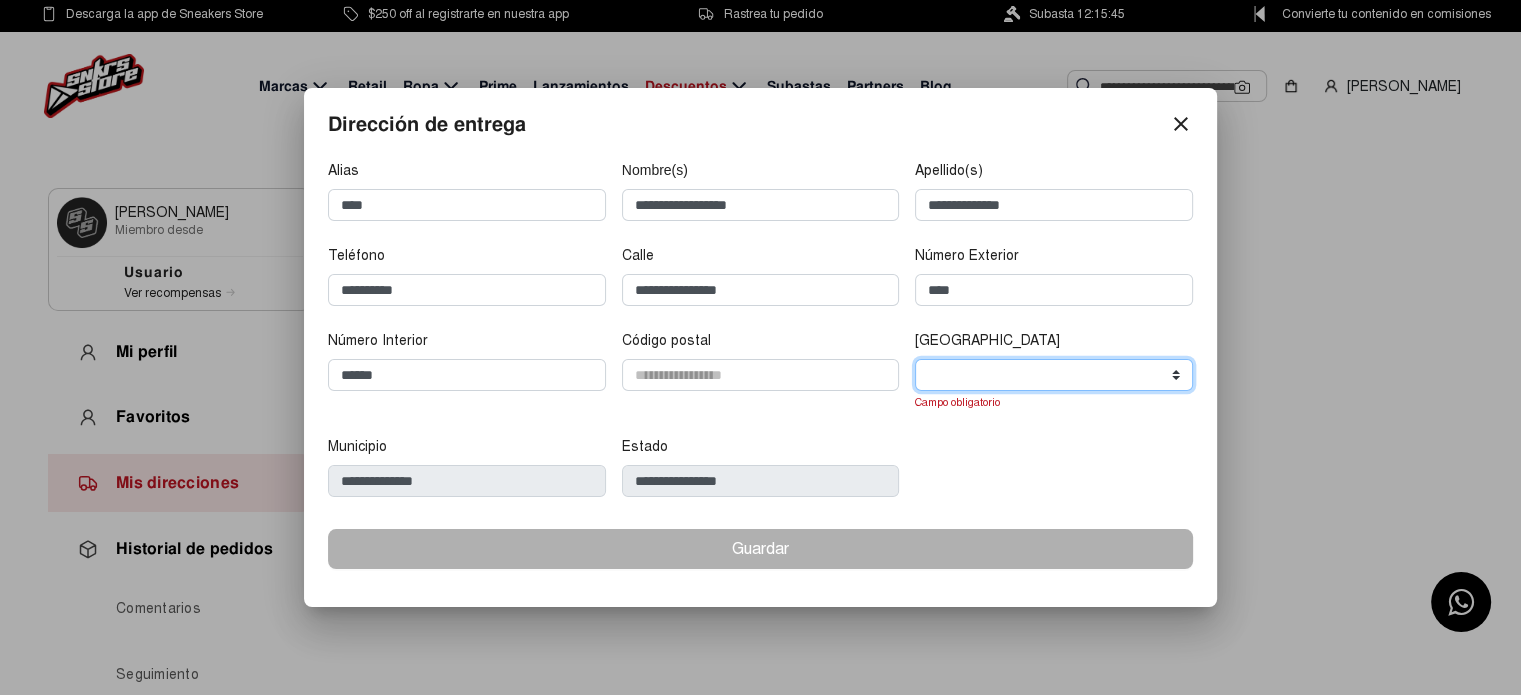 click on "**********" at bounding box center [1054, 375] 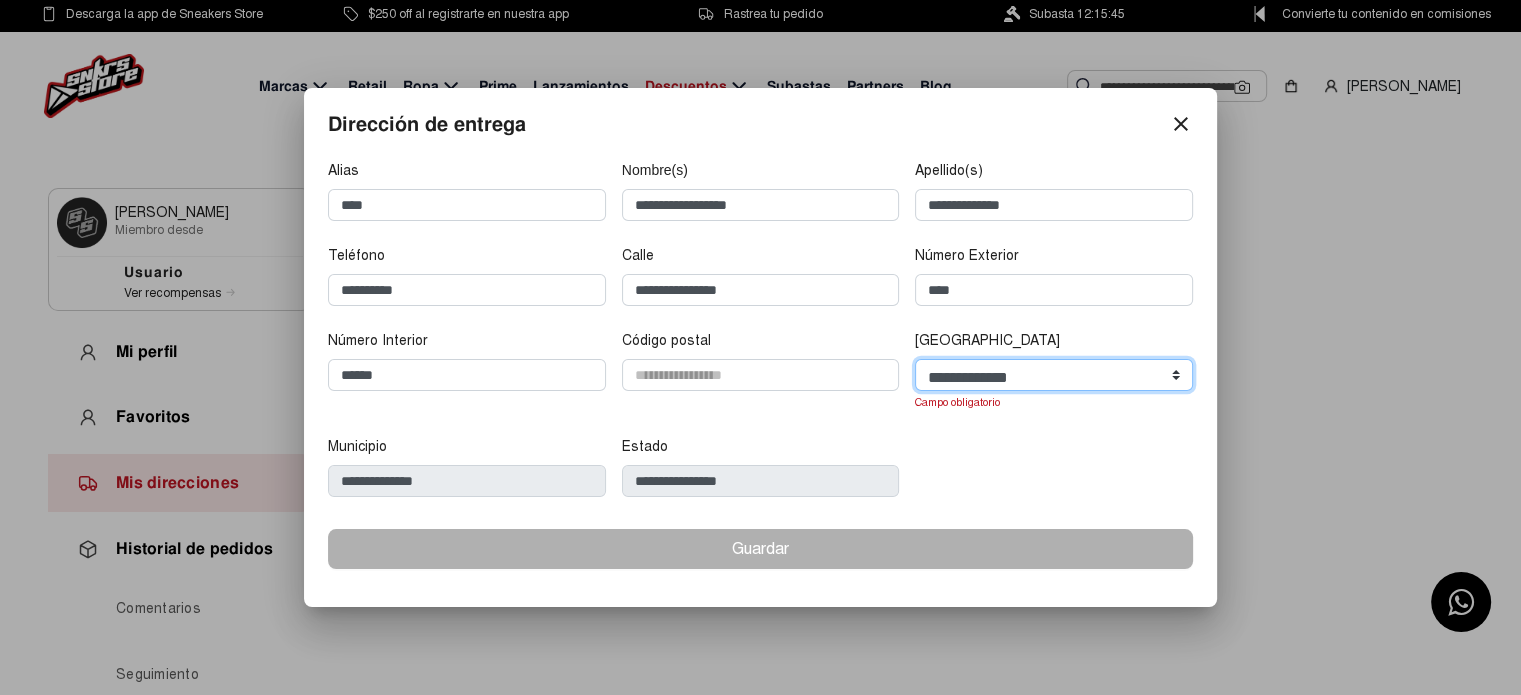 click on "**********" at bounding box center (1054, 375) 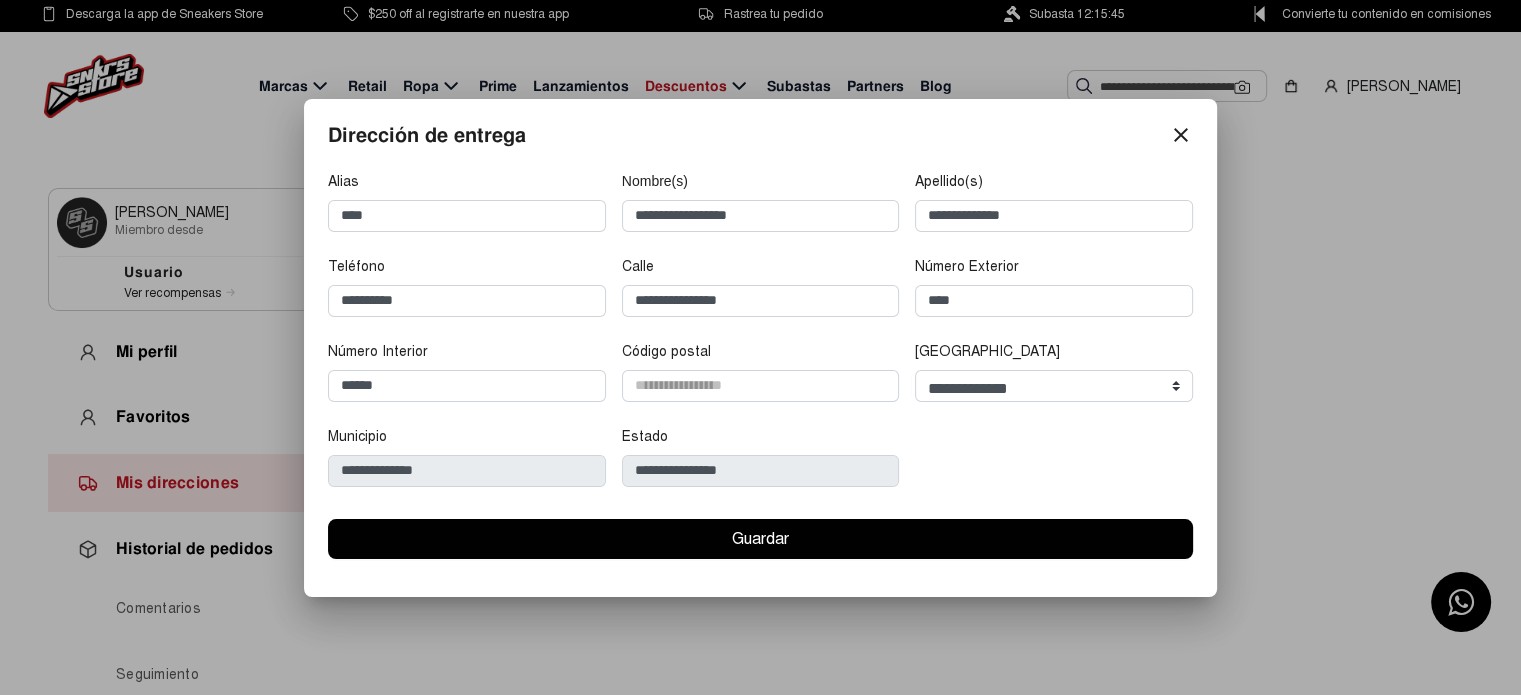 click on "Guardar" at bounding box center (760, 539) 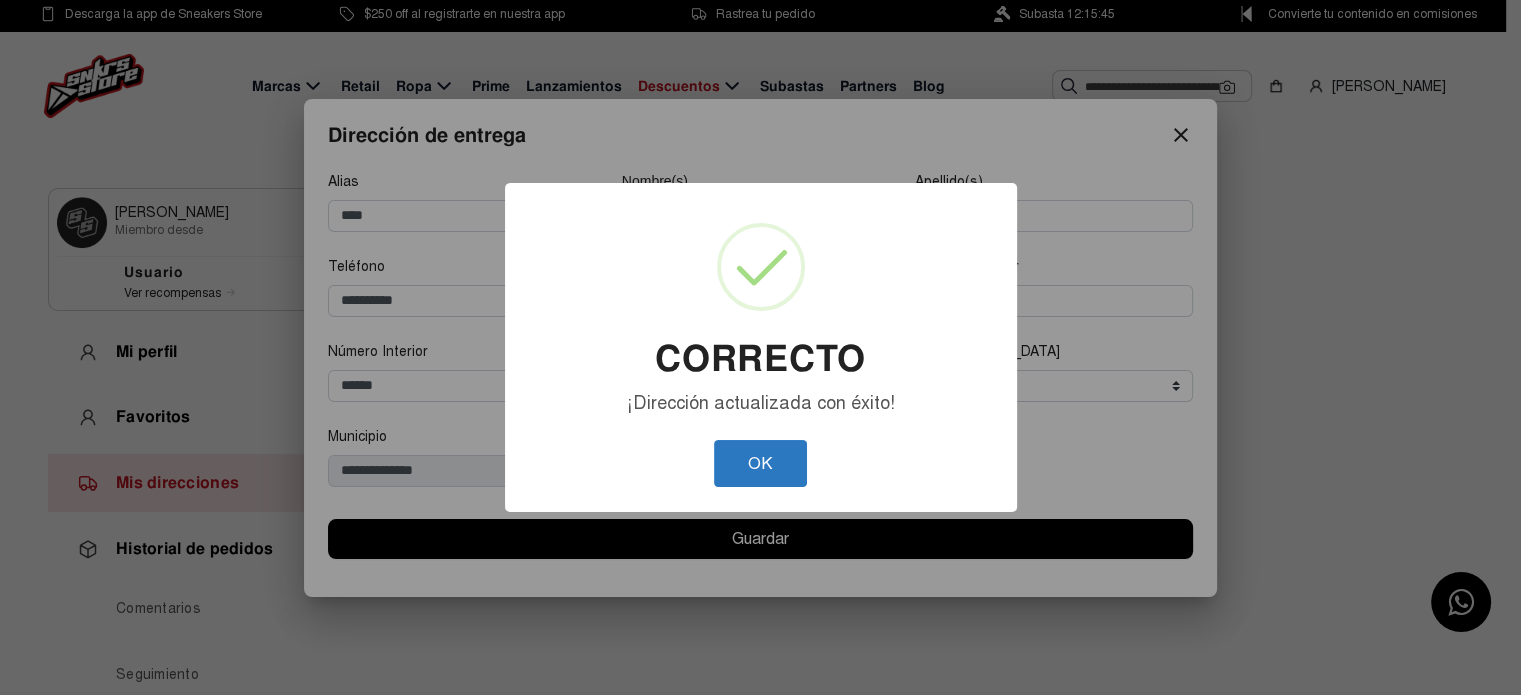 click on "OK" at bounding box center [760, 463] 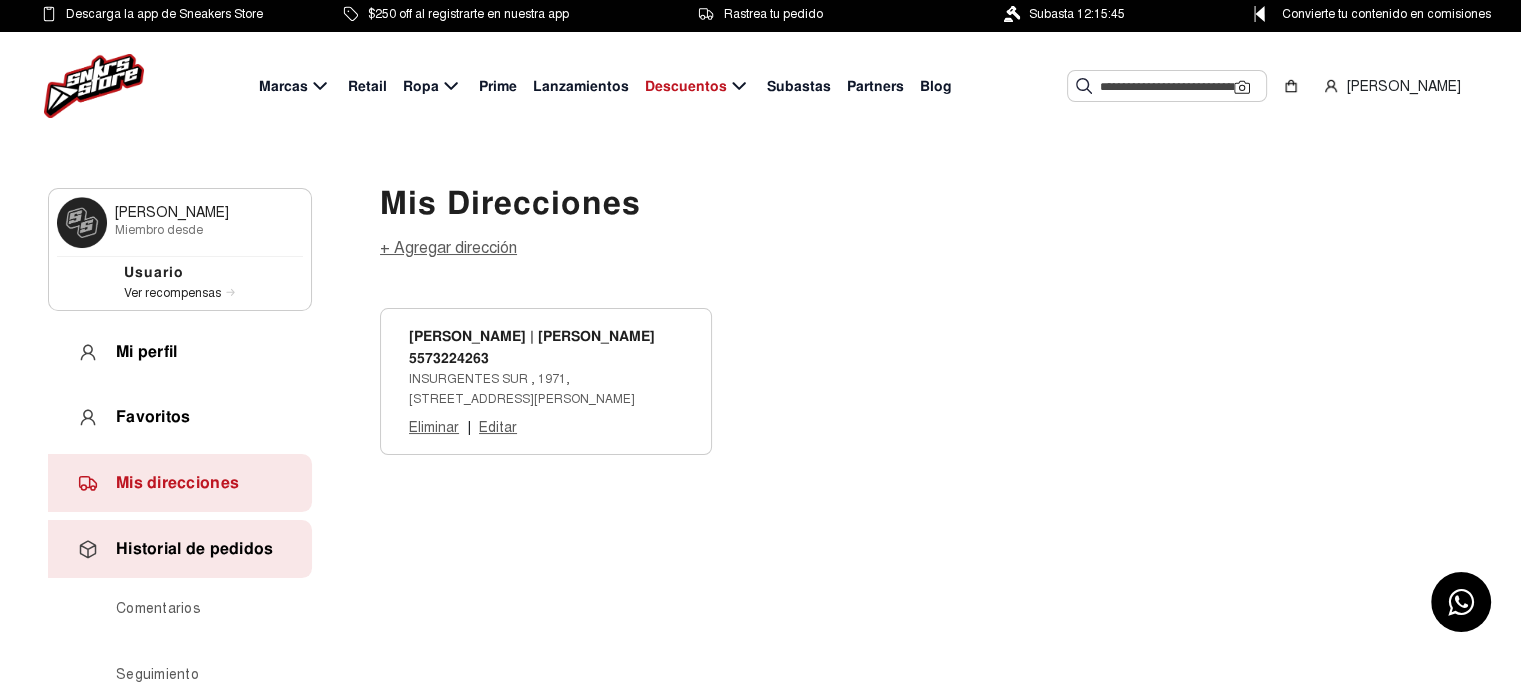 click on "Historial de pedidos" 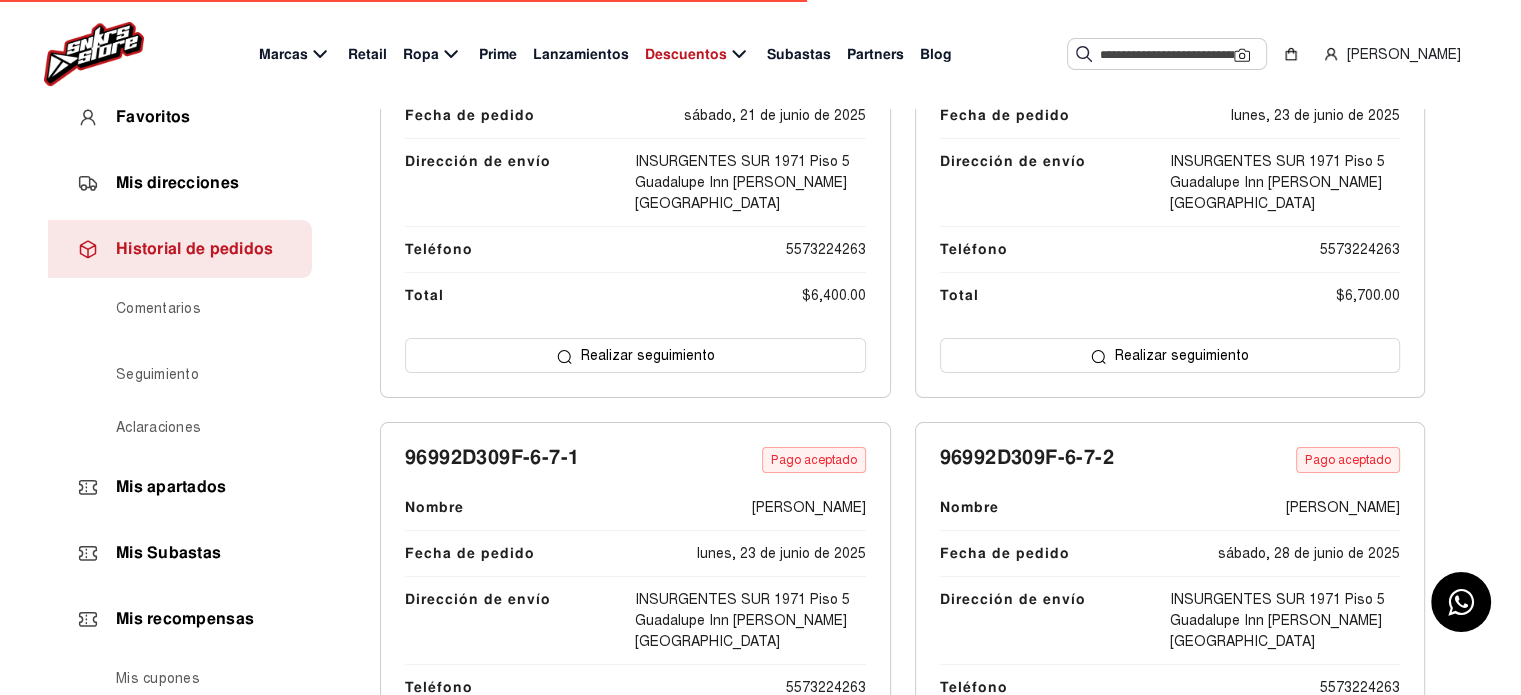 click on "Mi perfil Favoritos Mis direcciones Historial de pedidos Comentarios Seguimiento Aclaraciones Mis apartados Mis Subastas Mis recompensas Mis cupones Saldo a favor Pon tu precio Salir" 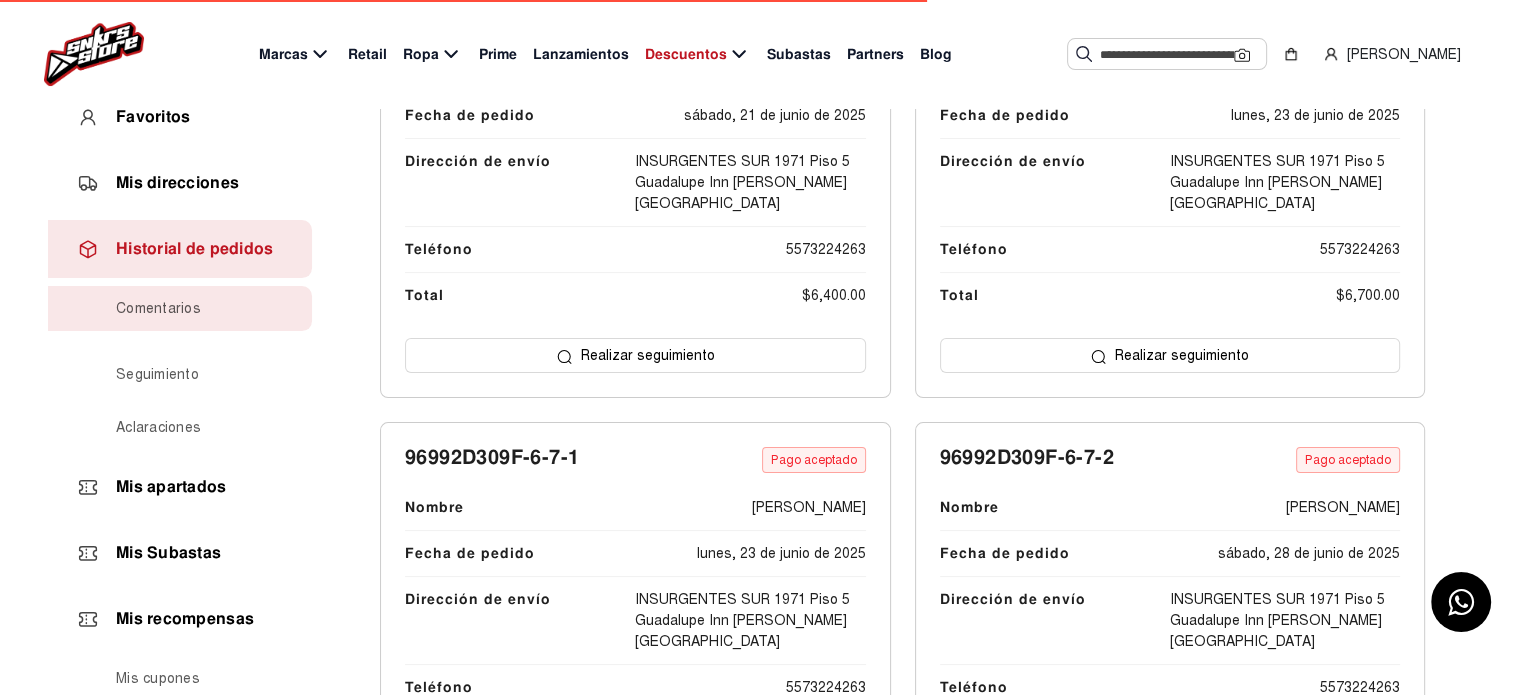 click on "Comentarios" 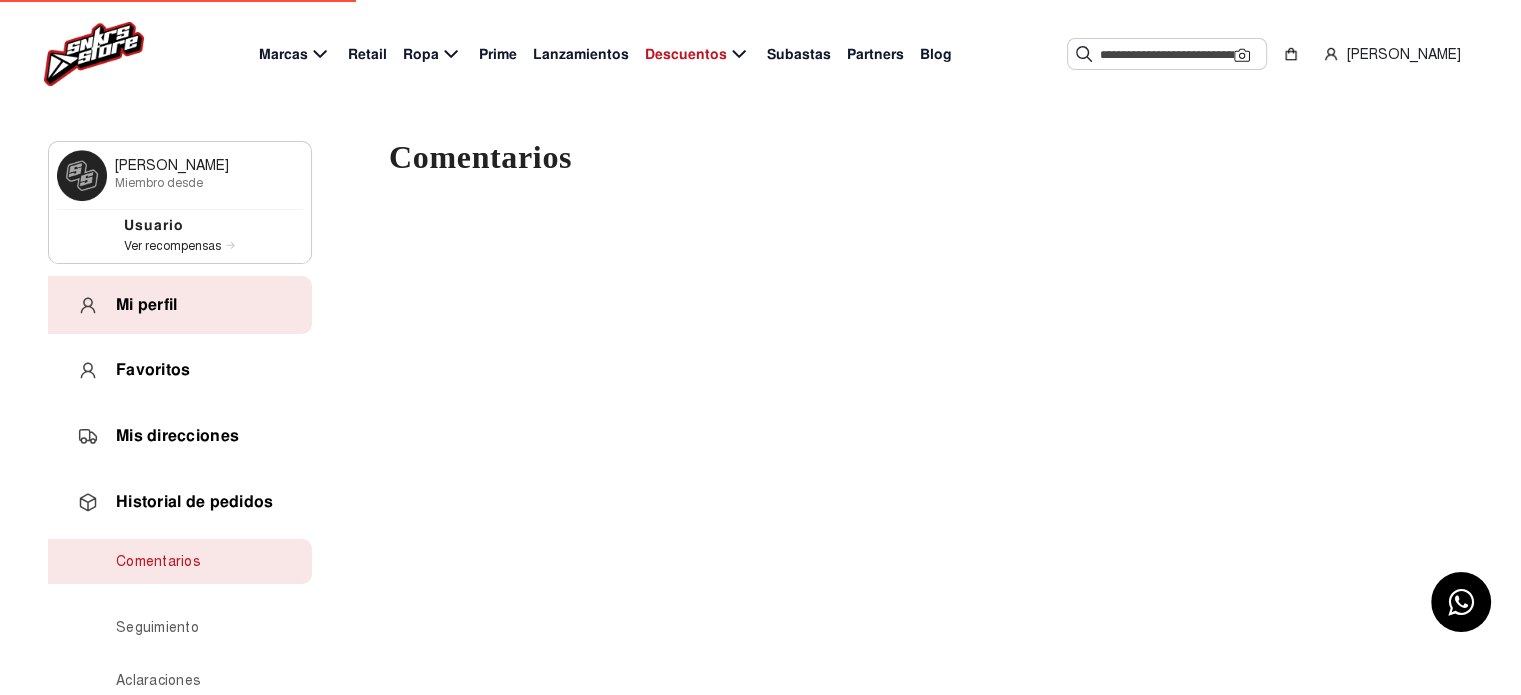 scroll, scrollTop: 0, scrollLeft: 0, axis: both 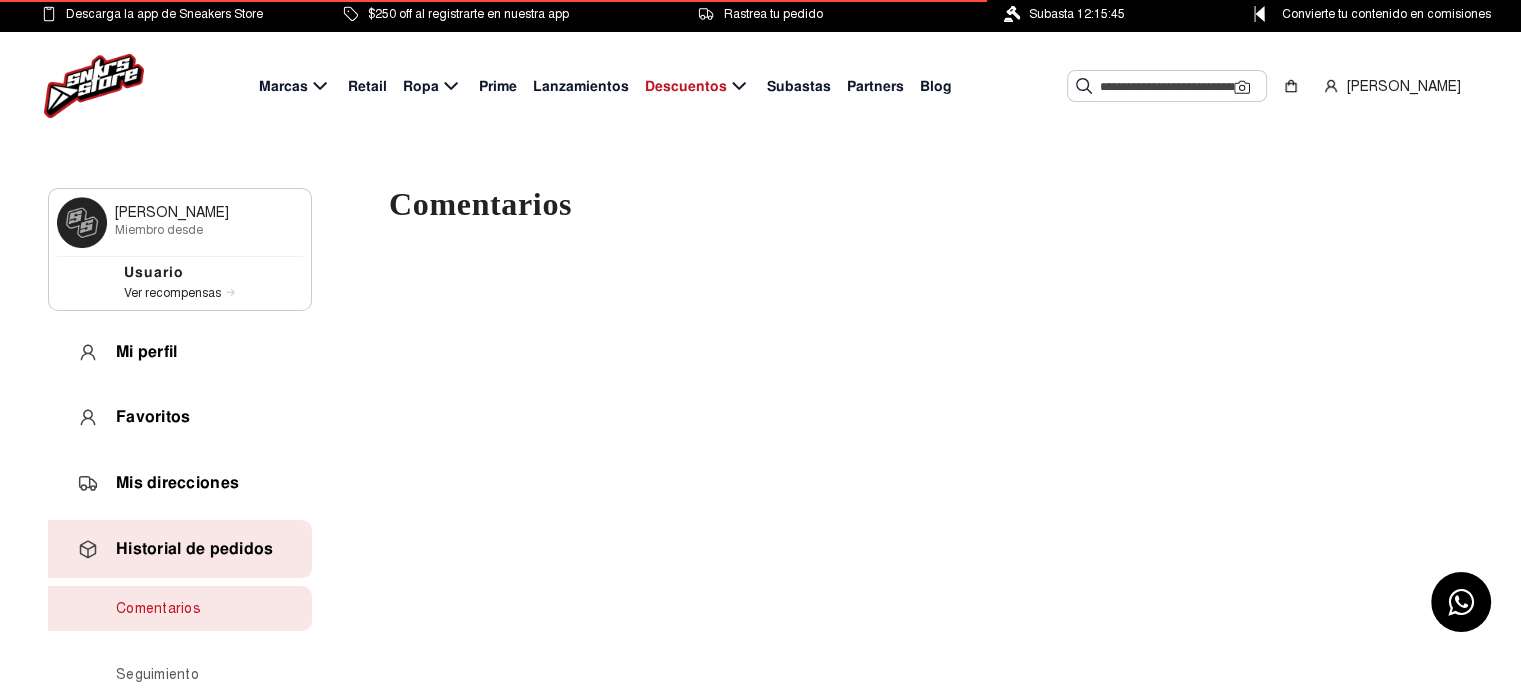 click on "Historial de pedidos" 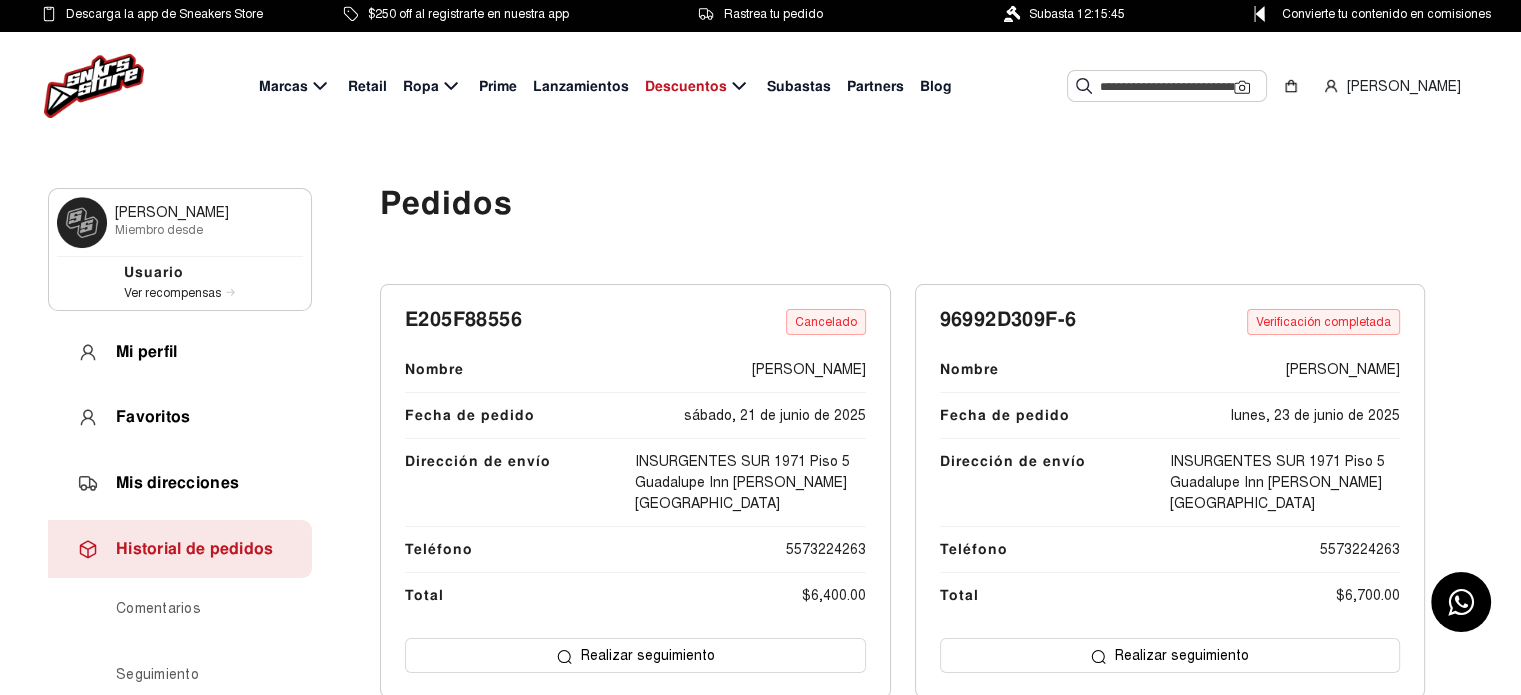 scroll, scrollTop: 100, scrollLeft: 0, axis: vertical 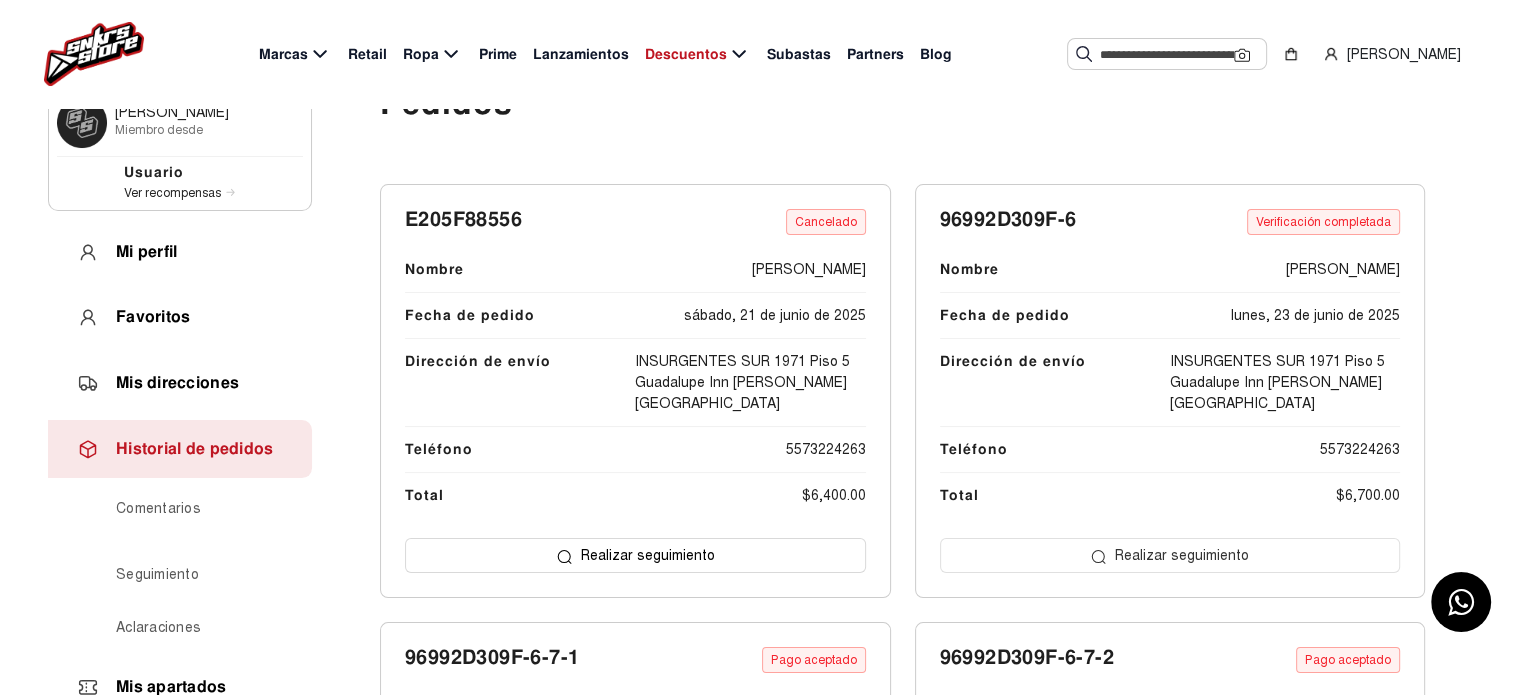 click on "Realizar seguimiento" 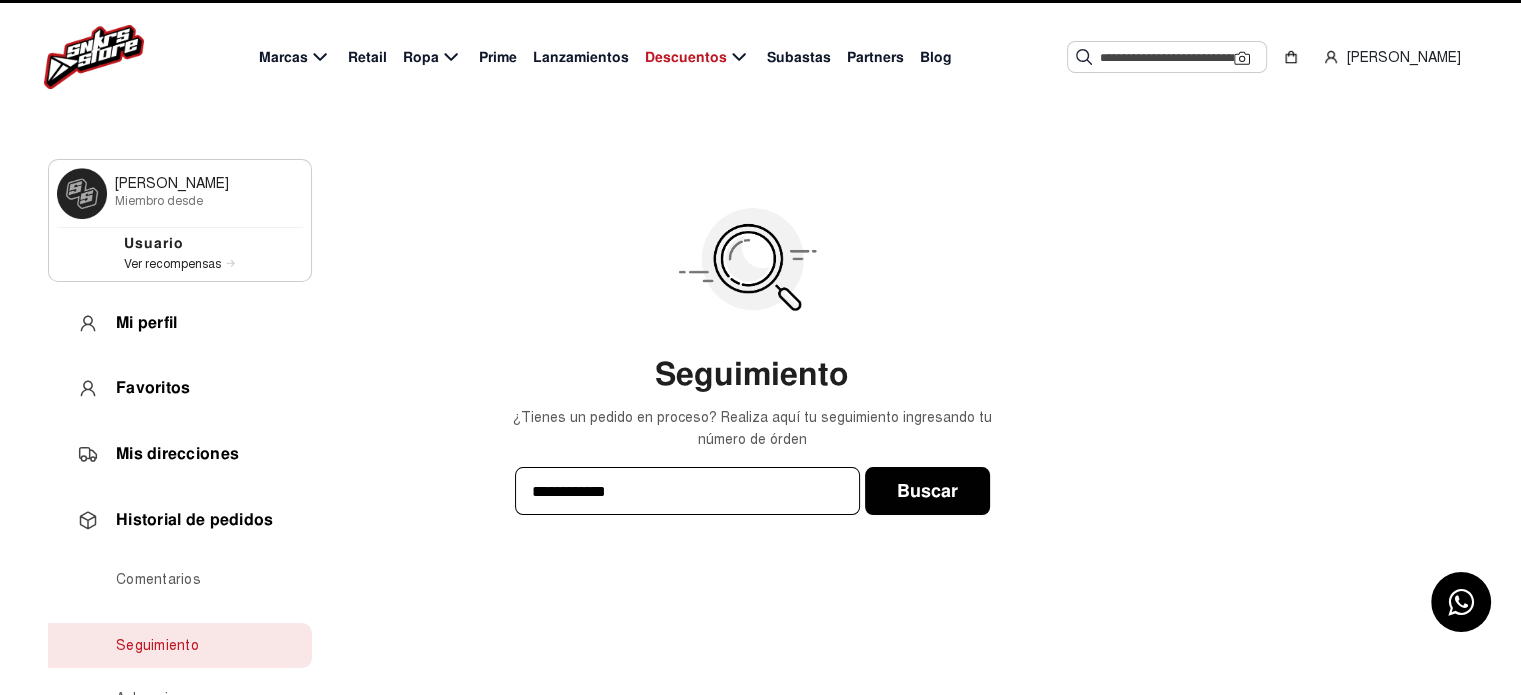 scroll, scrollTop: 0, scrollLeft: 0, axis: both 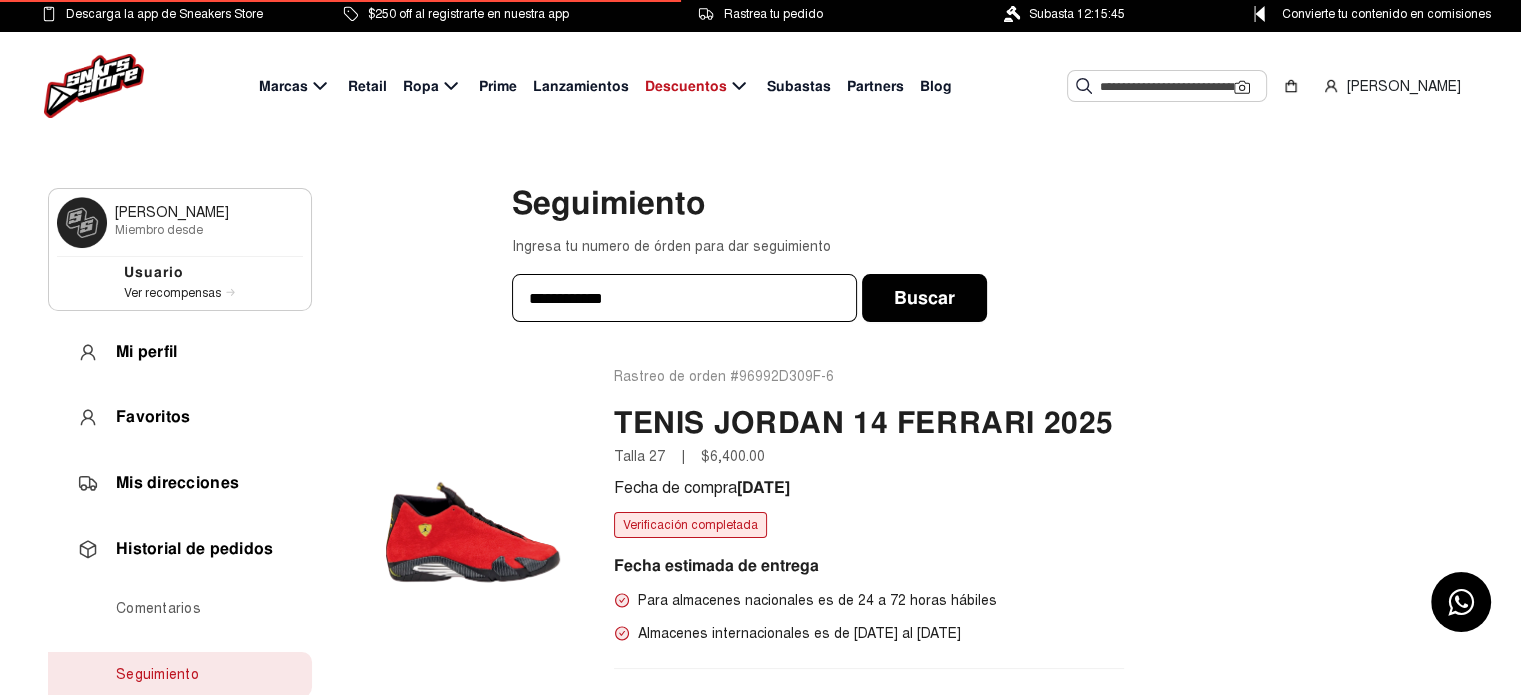 click on "Rastreo de orden #96992D309F-6 TENIS JORDAN 14 FERRARI 2025  Talla 27    |    $6,400.00   Fecha de compra  23 jun 2025 Verificación completada Fecha estimada de entrega Para almacenes nacionales es de 24 a 72 horas hábiles Almacenes internacionales es de 01/07/2025 al 18/07/2025" 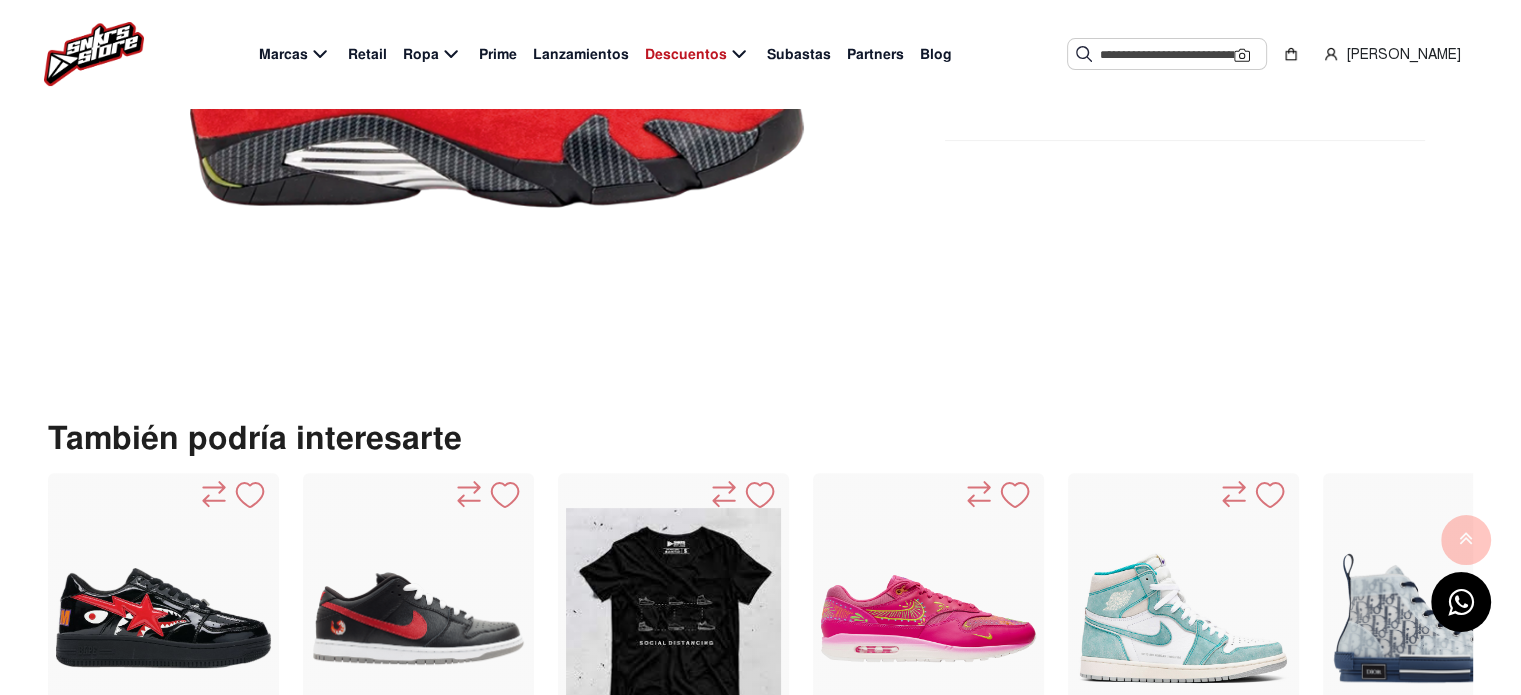 scroll, scrollTop: 0, scrollLeft: 0, axis: both 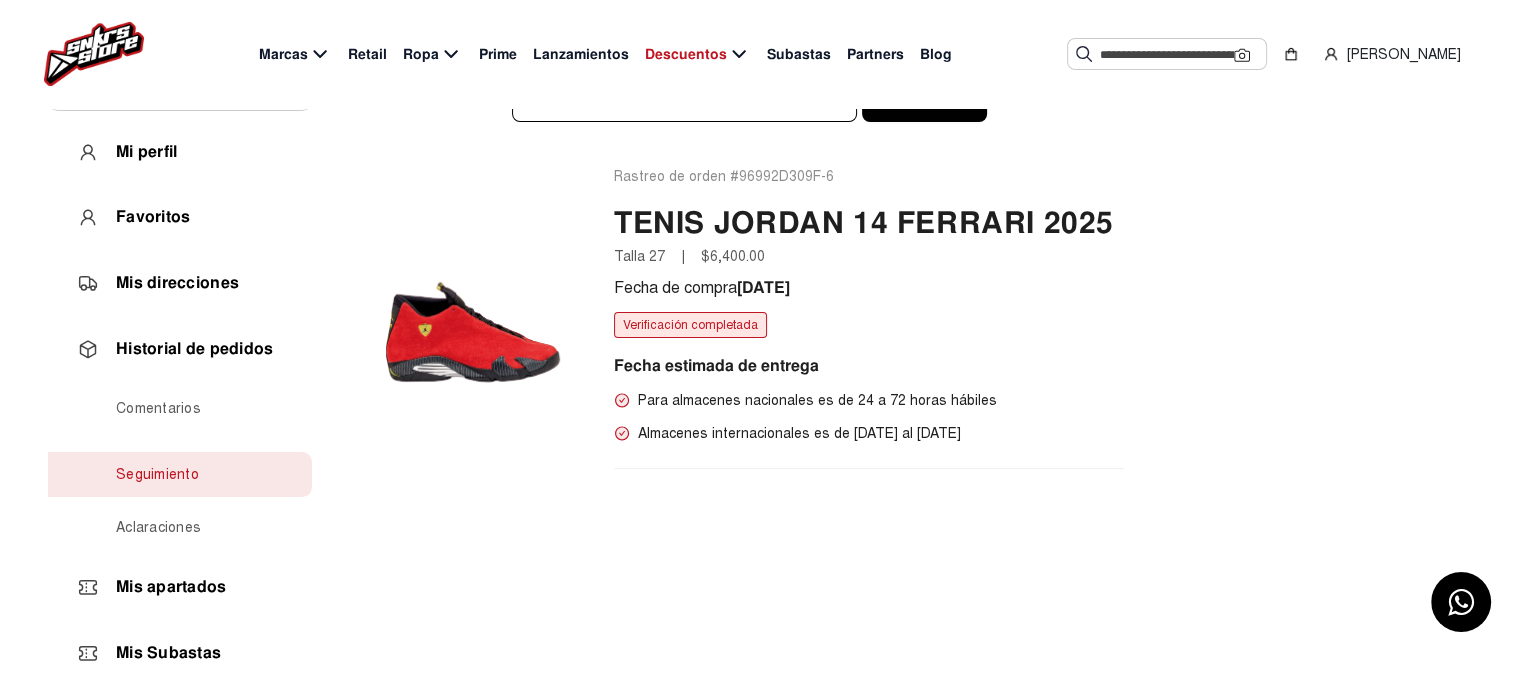 click on "Verificación completada" 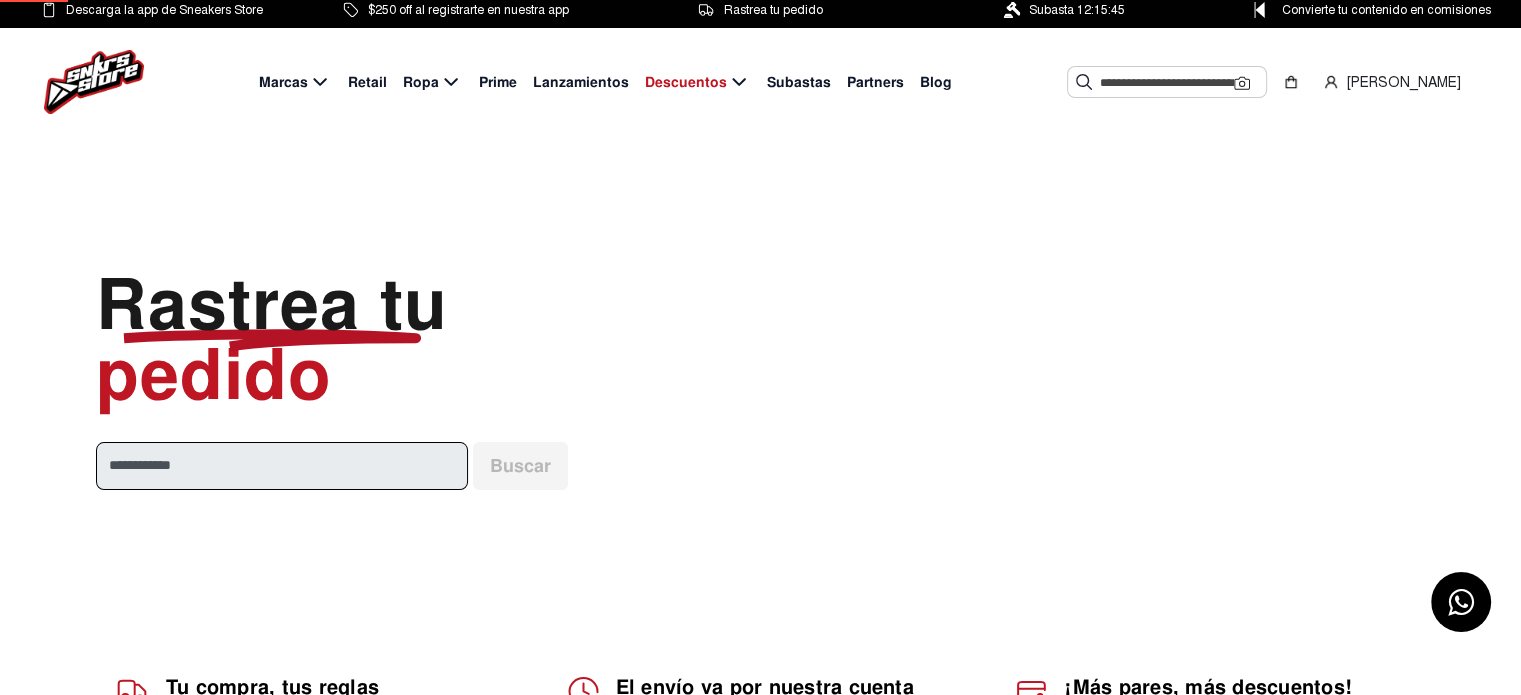 scroll, scrollTop: 0, scrollLeft: 0, axis: both 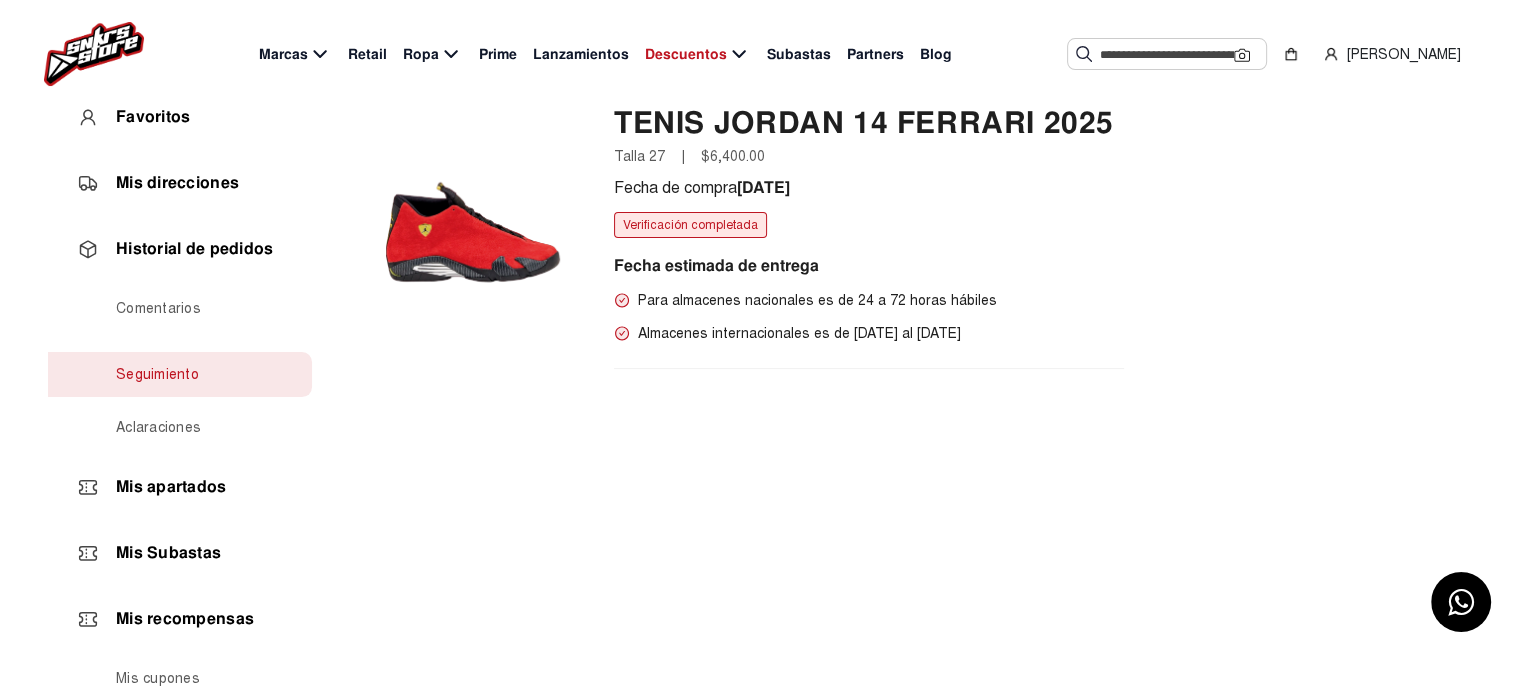 click on "Mi perfil Favoritos Mis direcciones Historial de pedidos Comentarios Seguimiento Aclaraciones Mis apartados Mis Subastas Mis recompensas Mis cupones Saldo a favor Pon tu precio Salir" 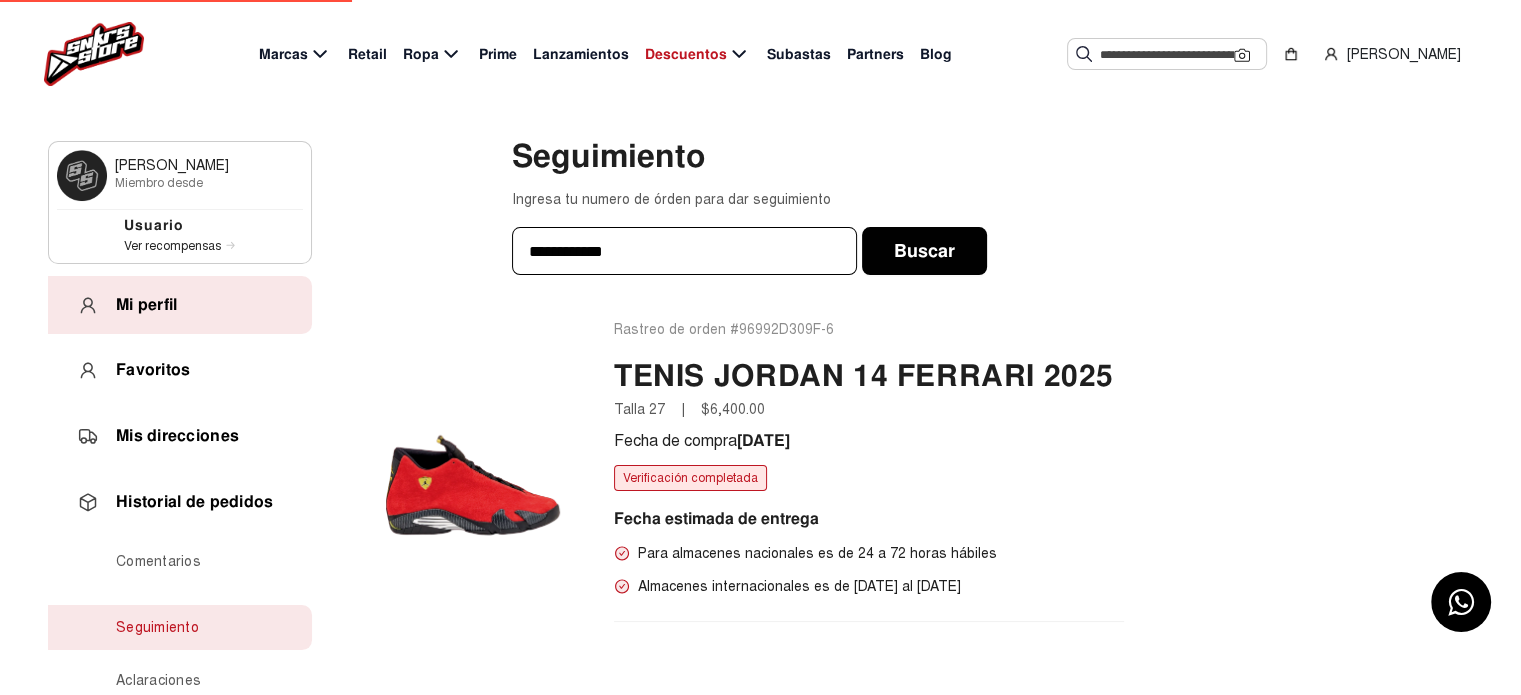 scroll, scrollTop: 0, scrollLeft: 0, axis: both 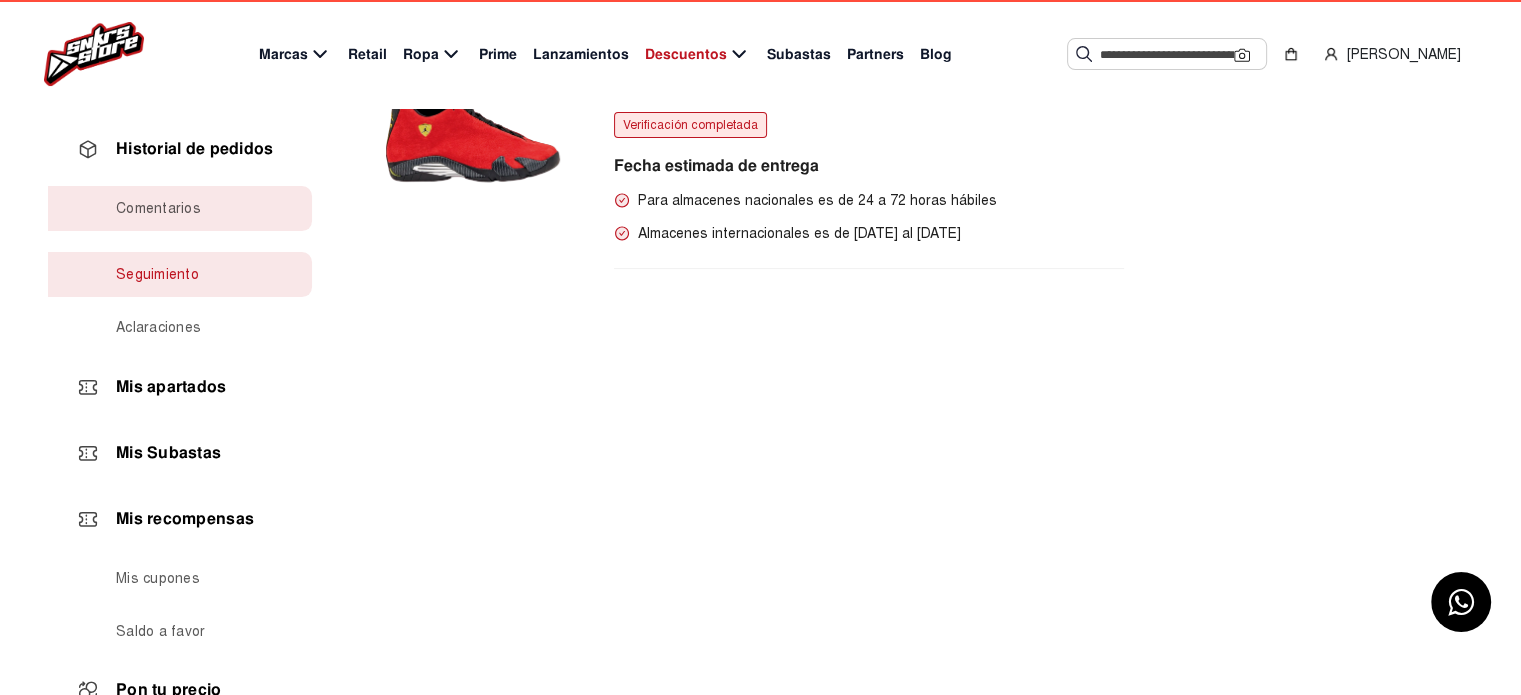 click on "Comentarios" 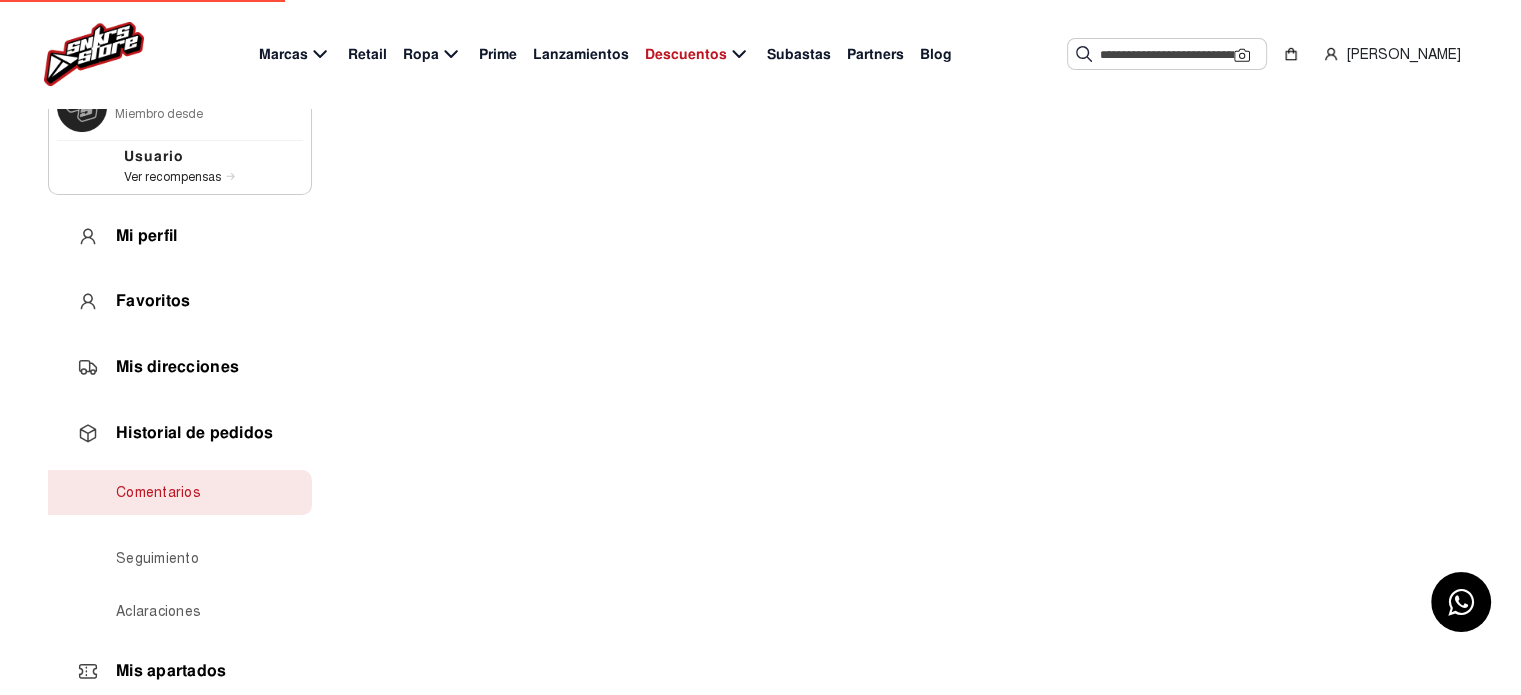 scroll, scrollTop: 0, scrollLeft: 0, axis: both 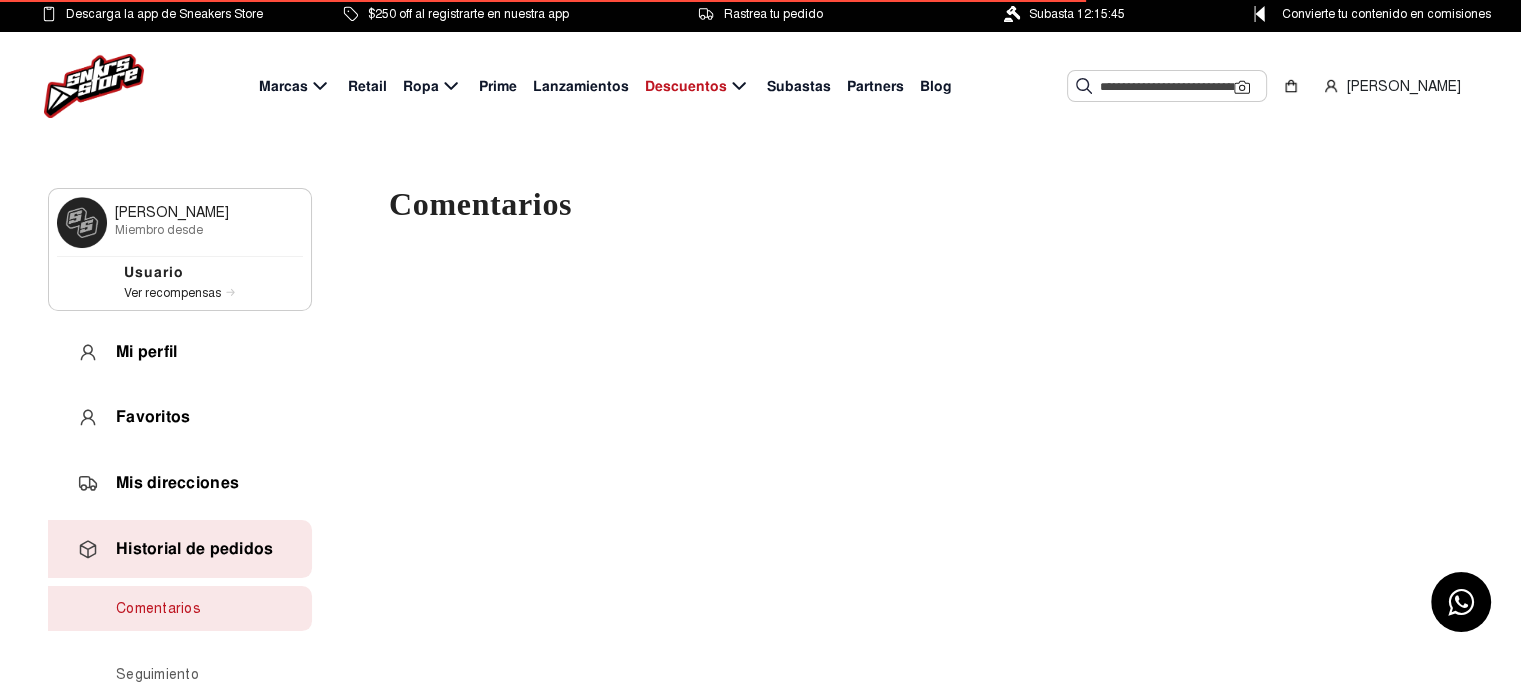 click on "Historial de pedidos" 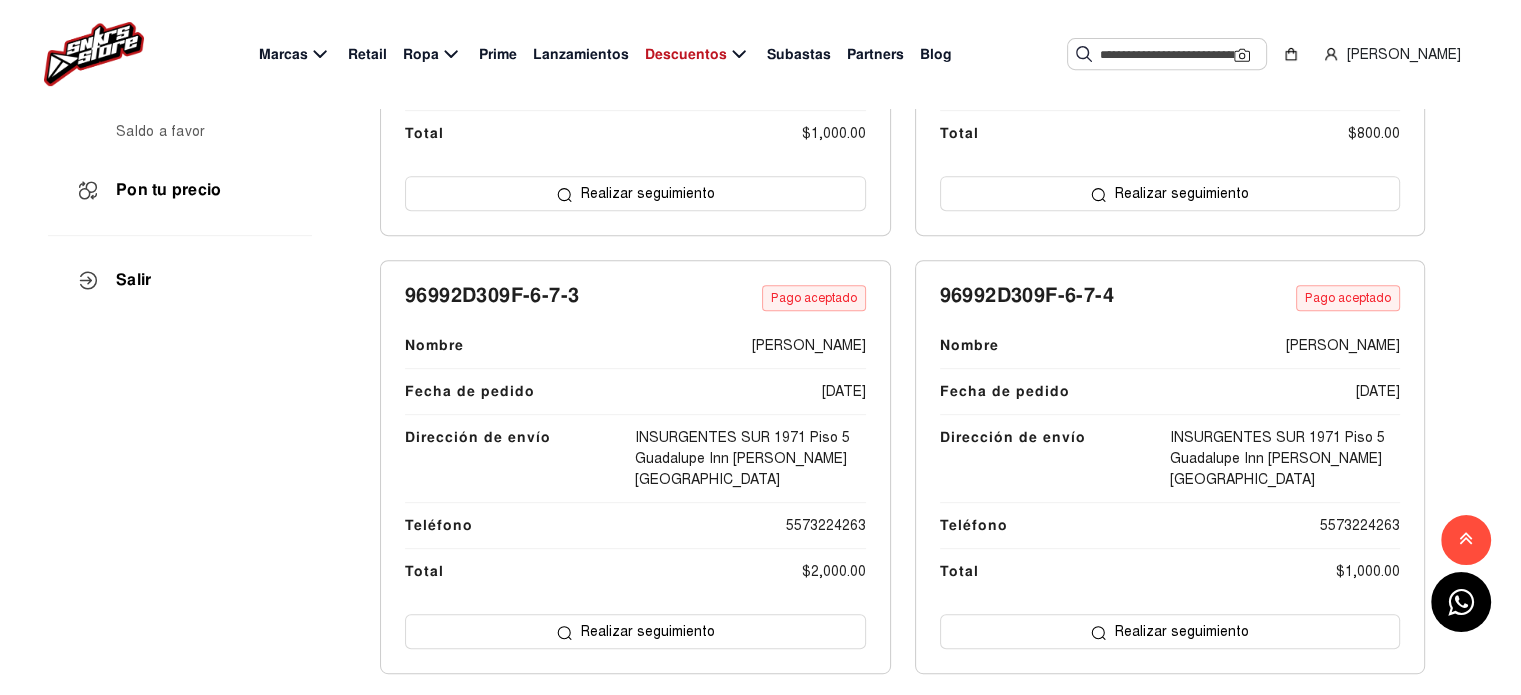 scroll, scrollTop: 1500, scrollLeft: 0, axis: vertical 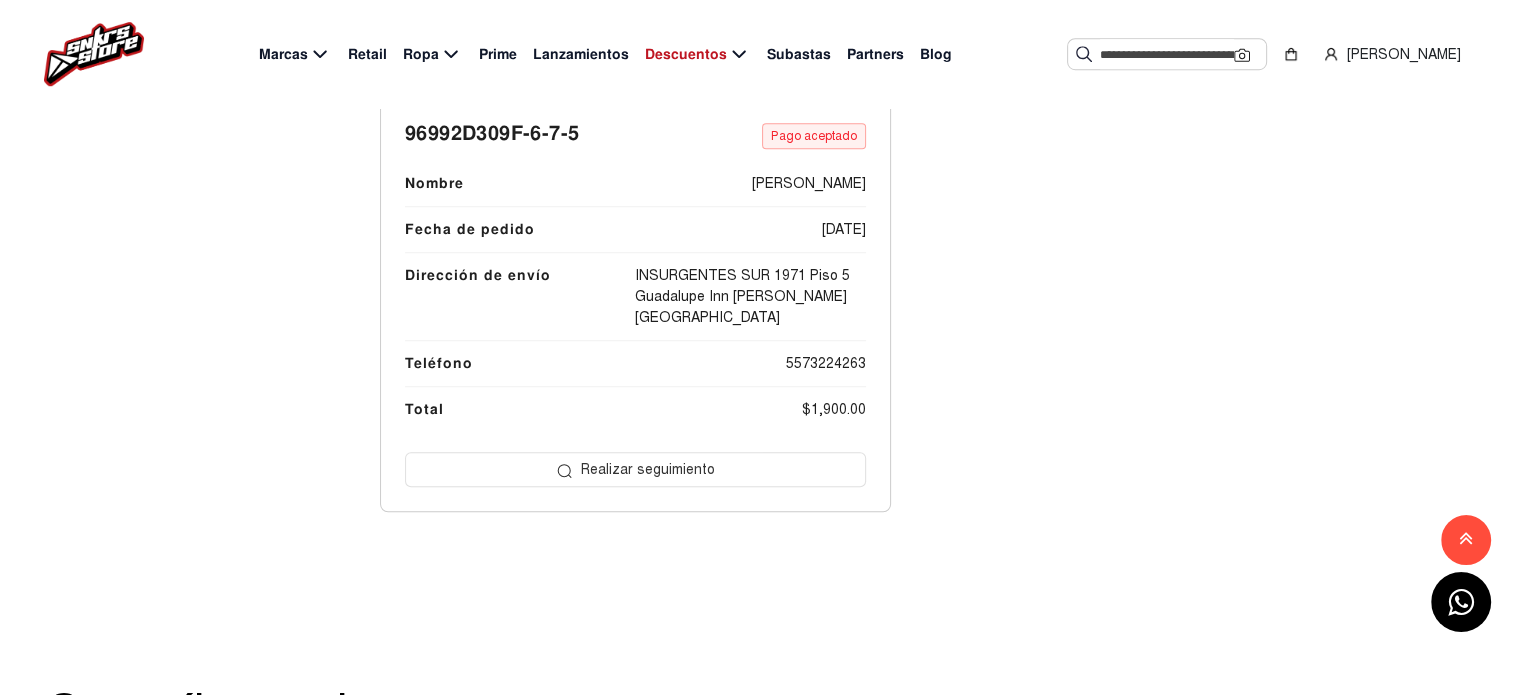 click on "Realizar seguimiento" 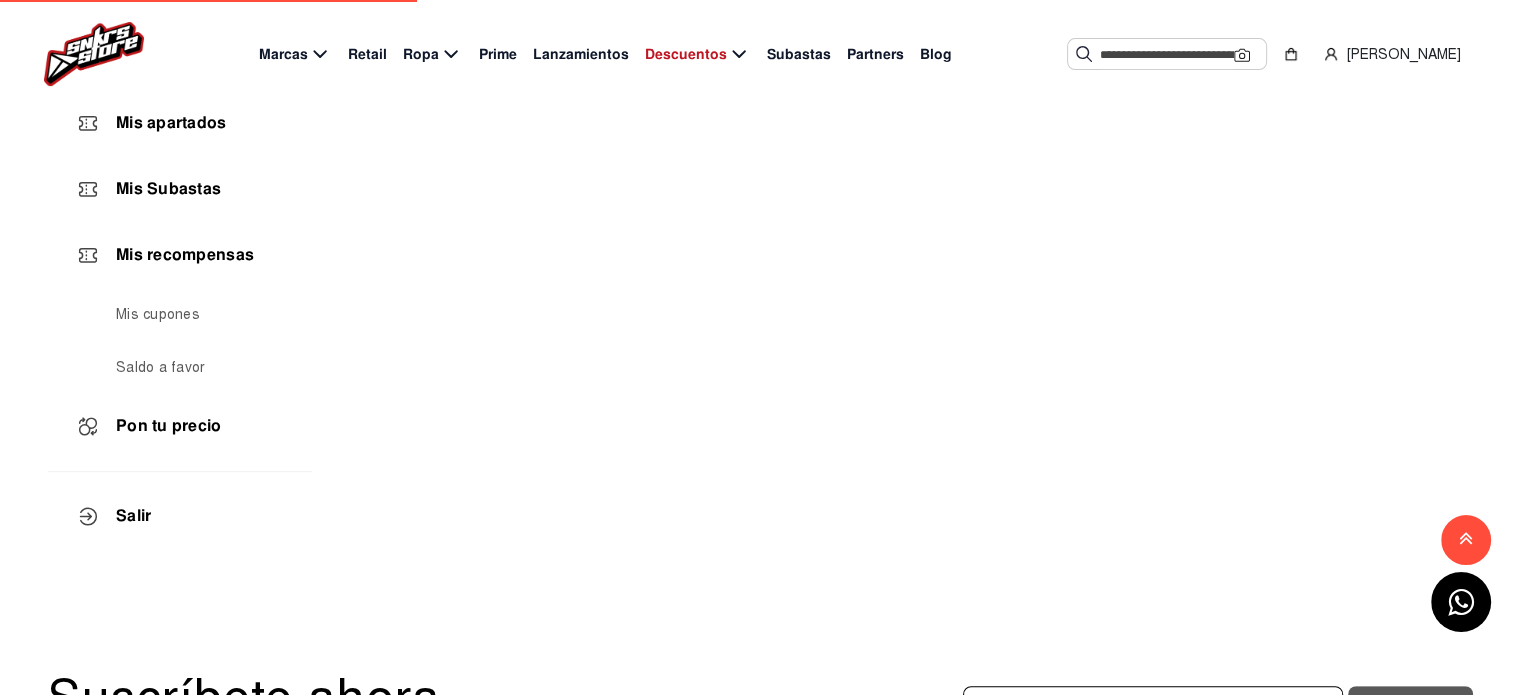 scroll, scrollTop: 392, scrollLeft: 0, axis: vertical 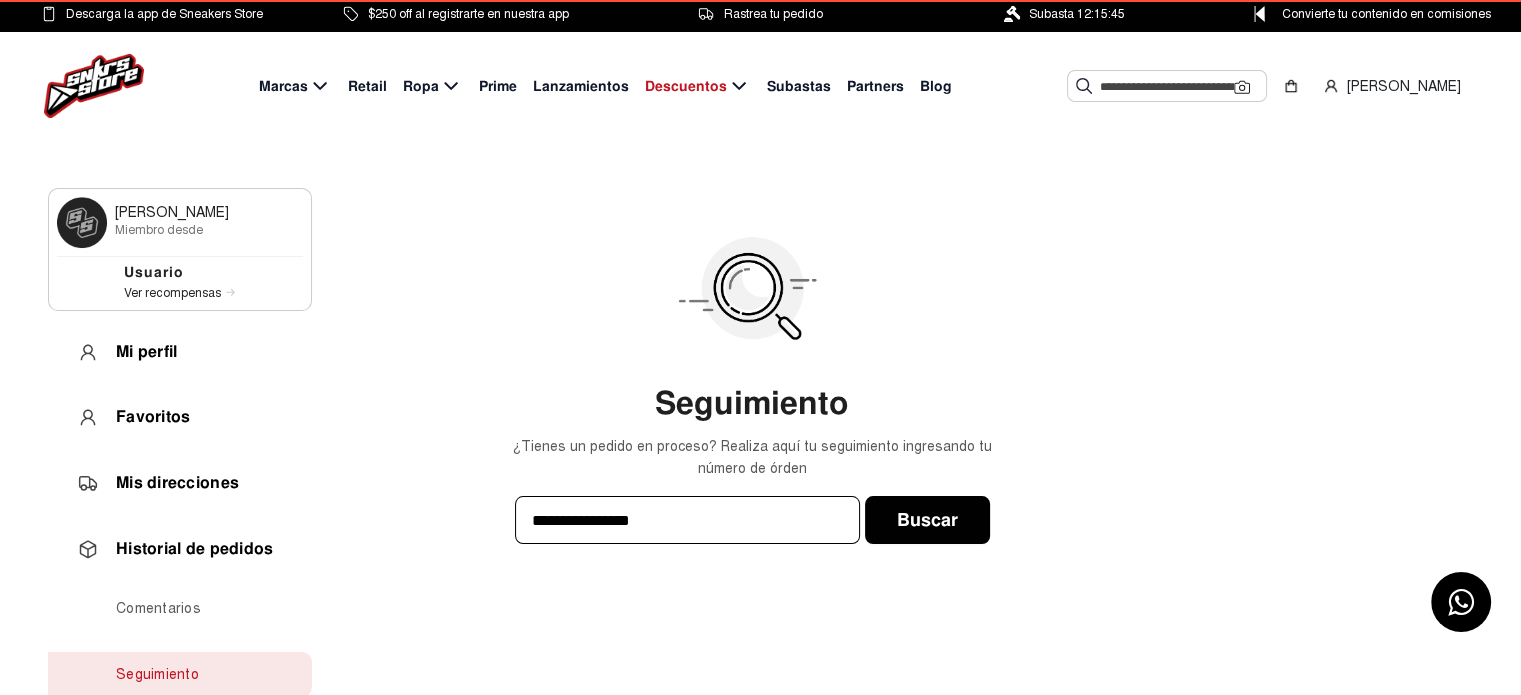 click on "Buscar" 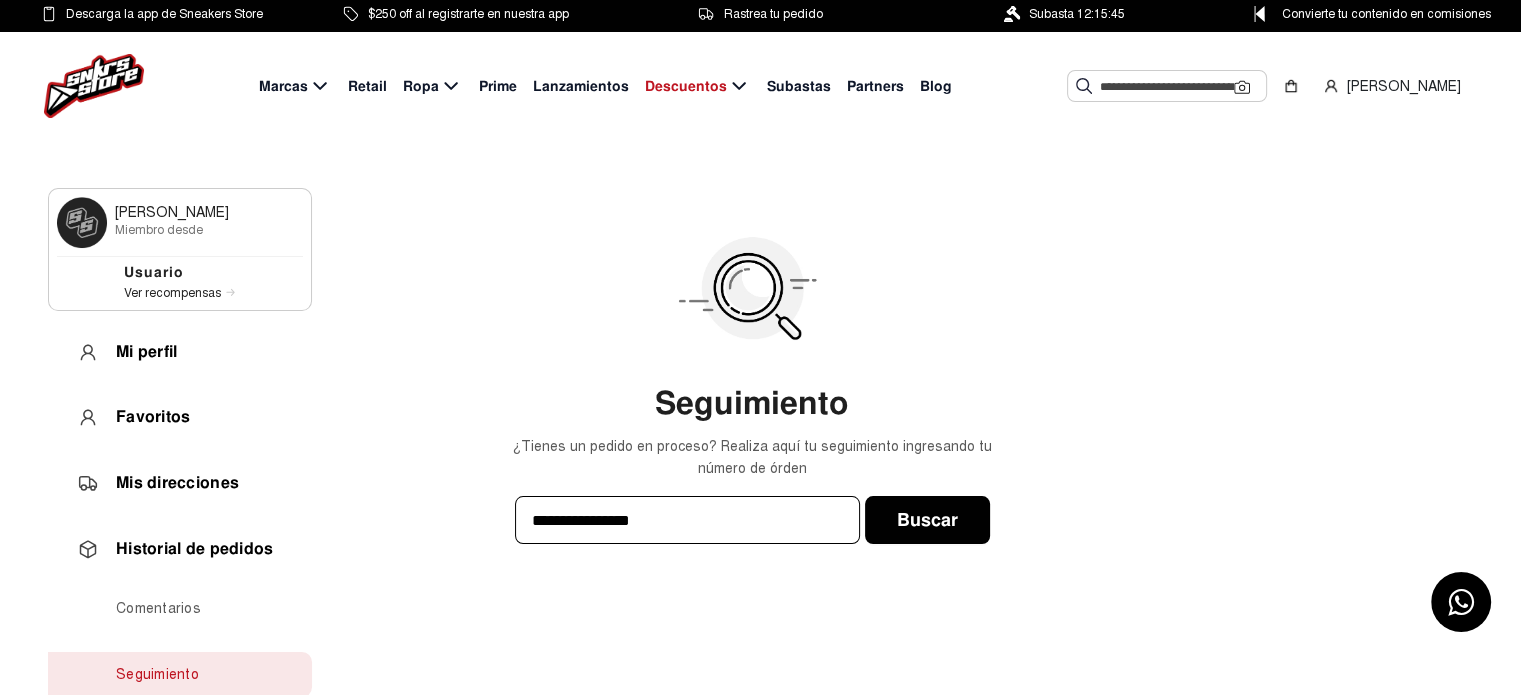 click on "**********" 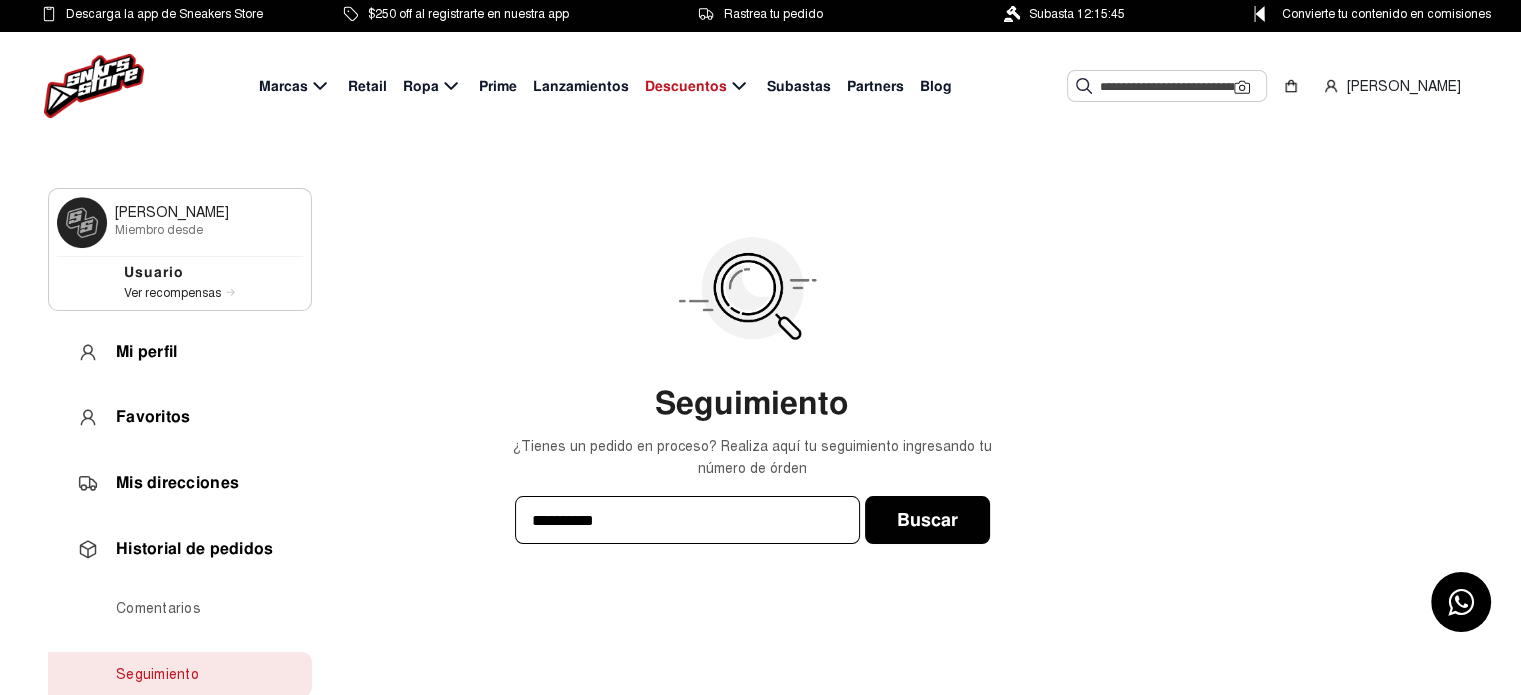 type on "**********" 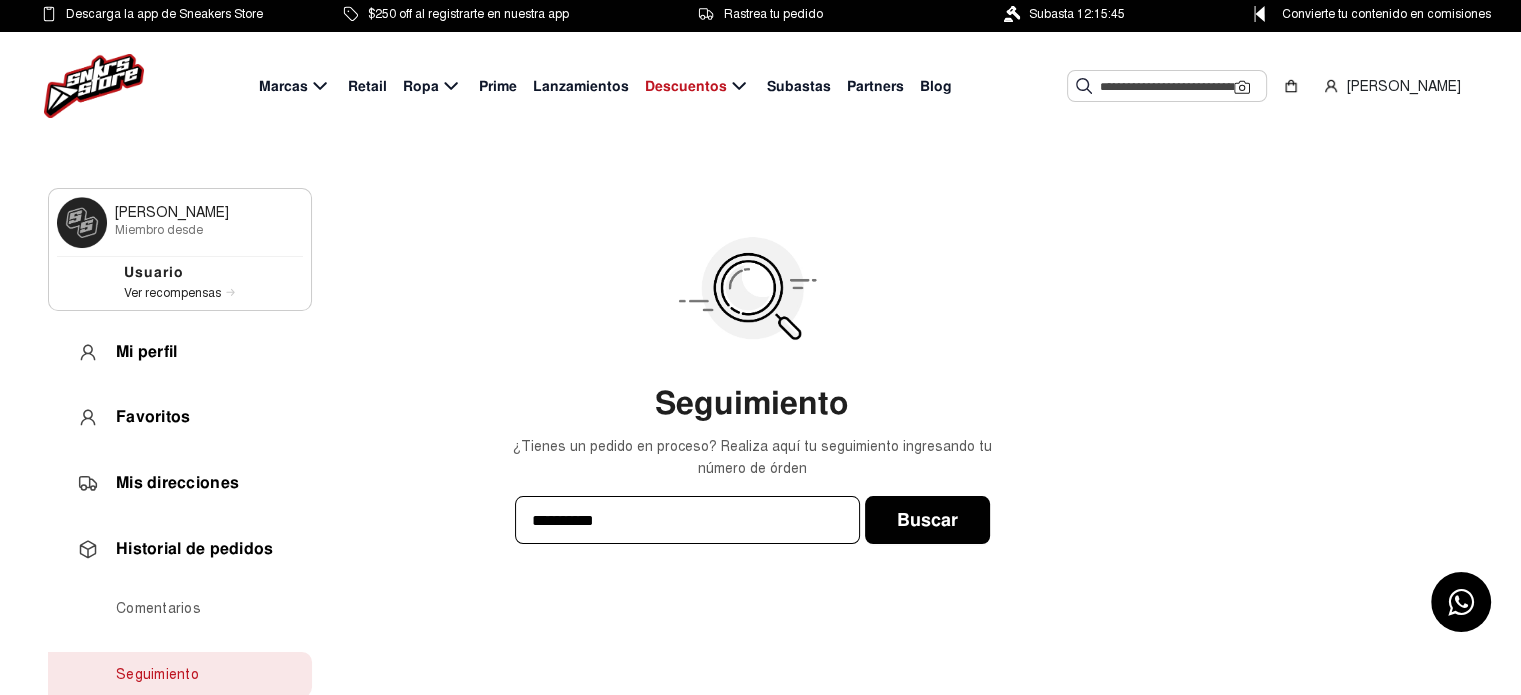 click on "Buscar" 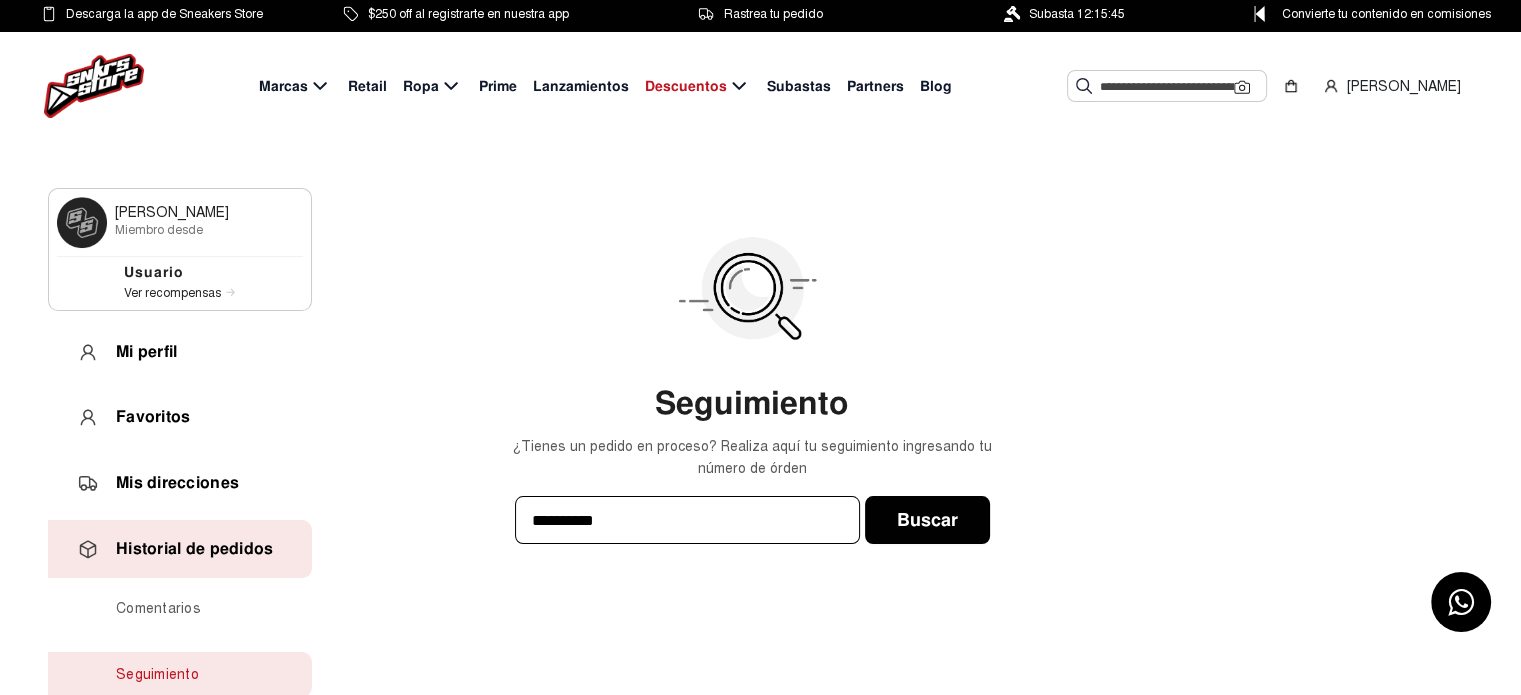 click on "Historial de pedidos" 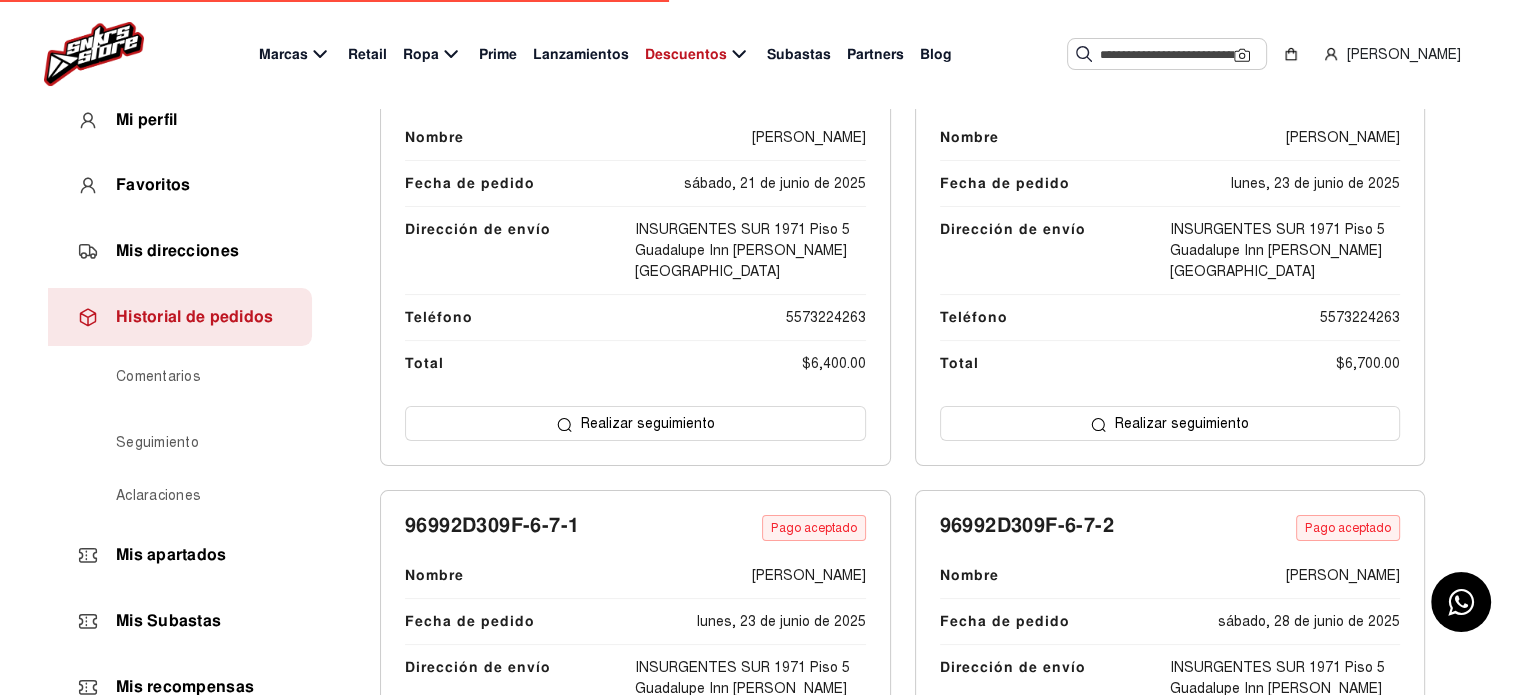 scroll, scrollTop: 500, scrollLeft: 0, axis: vertical 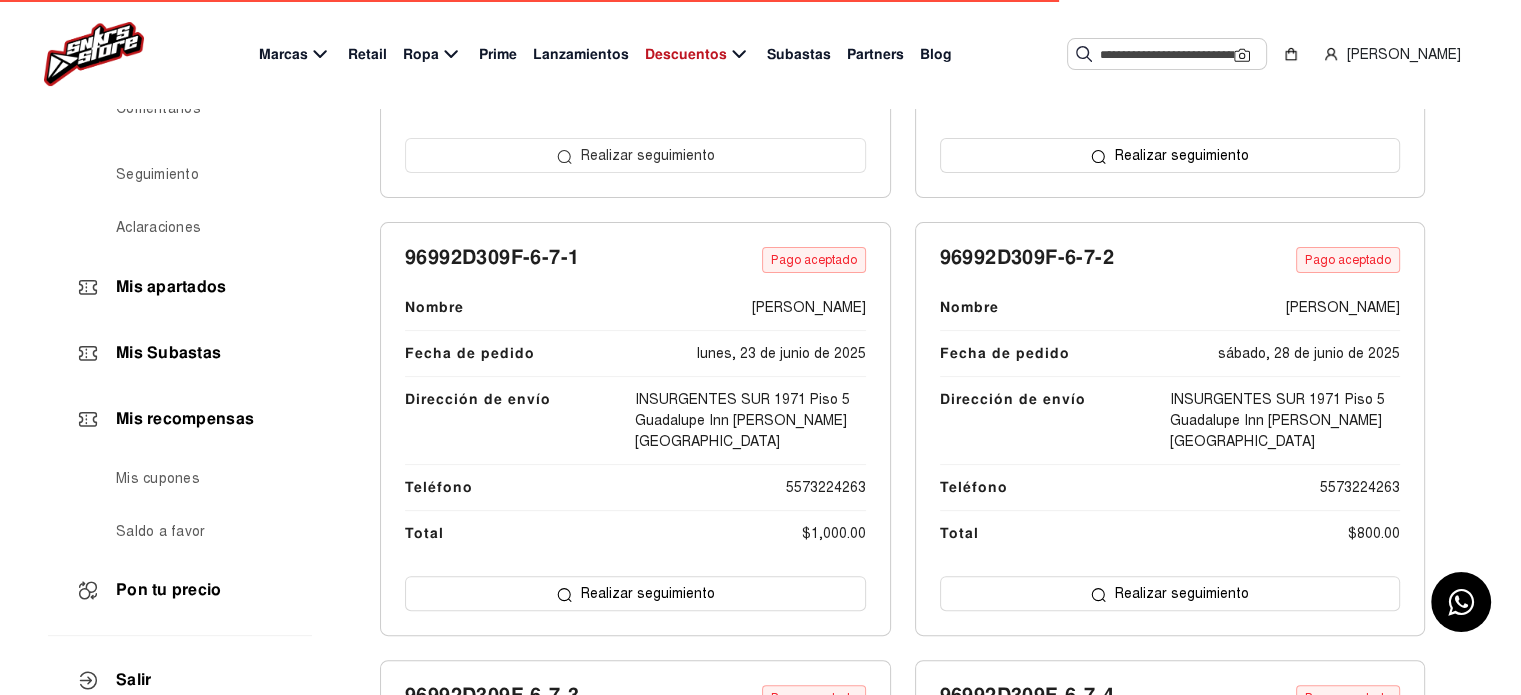 click on "Realizar seguimiento" 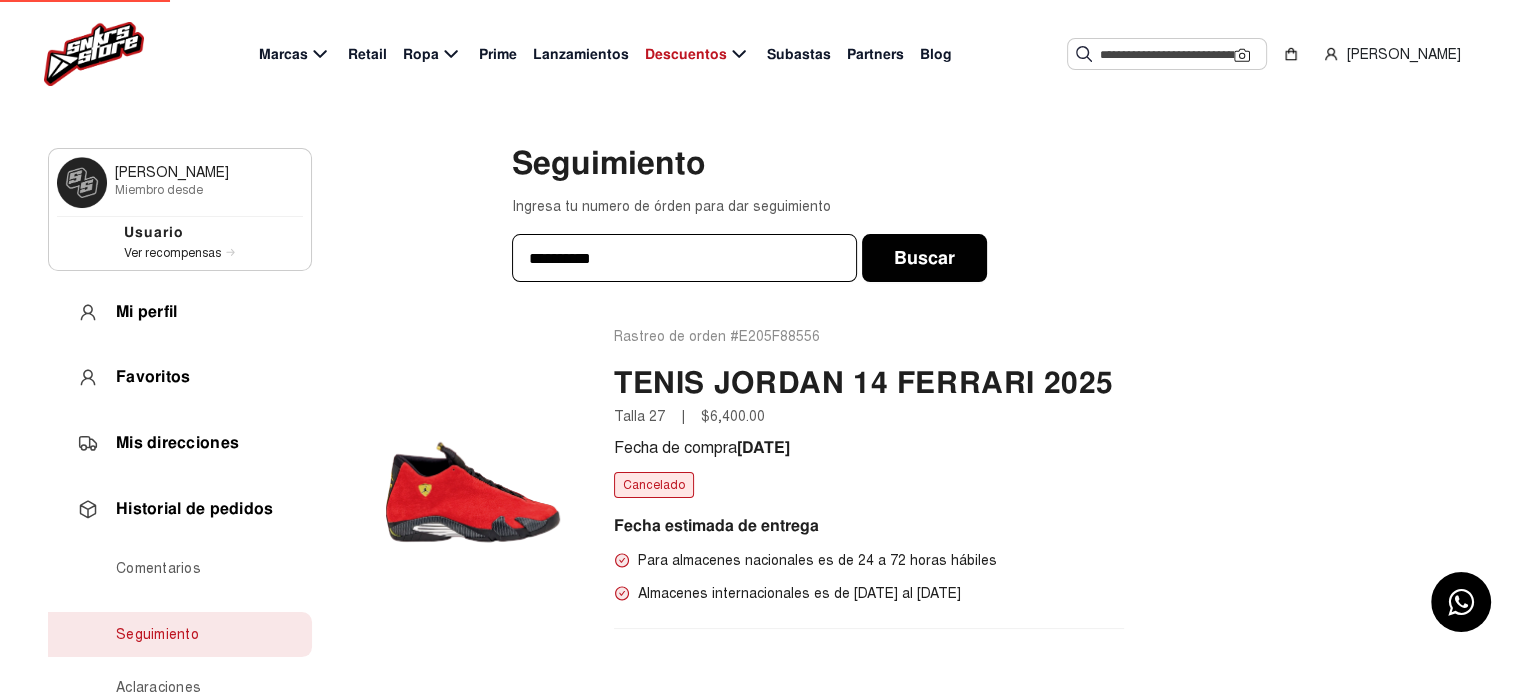 scroll, scrollTop: 0, scrollLeft: 0, axis: both 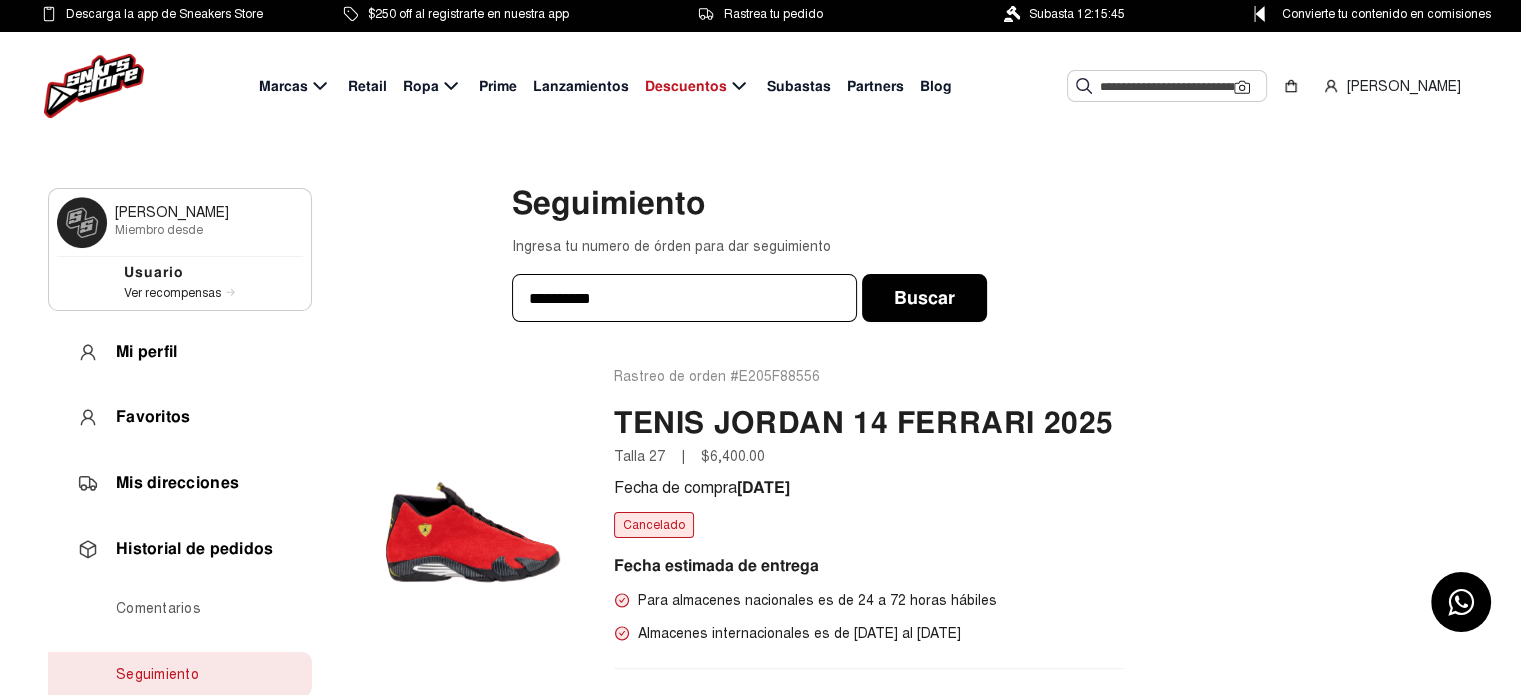 click on "Cancelado" 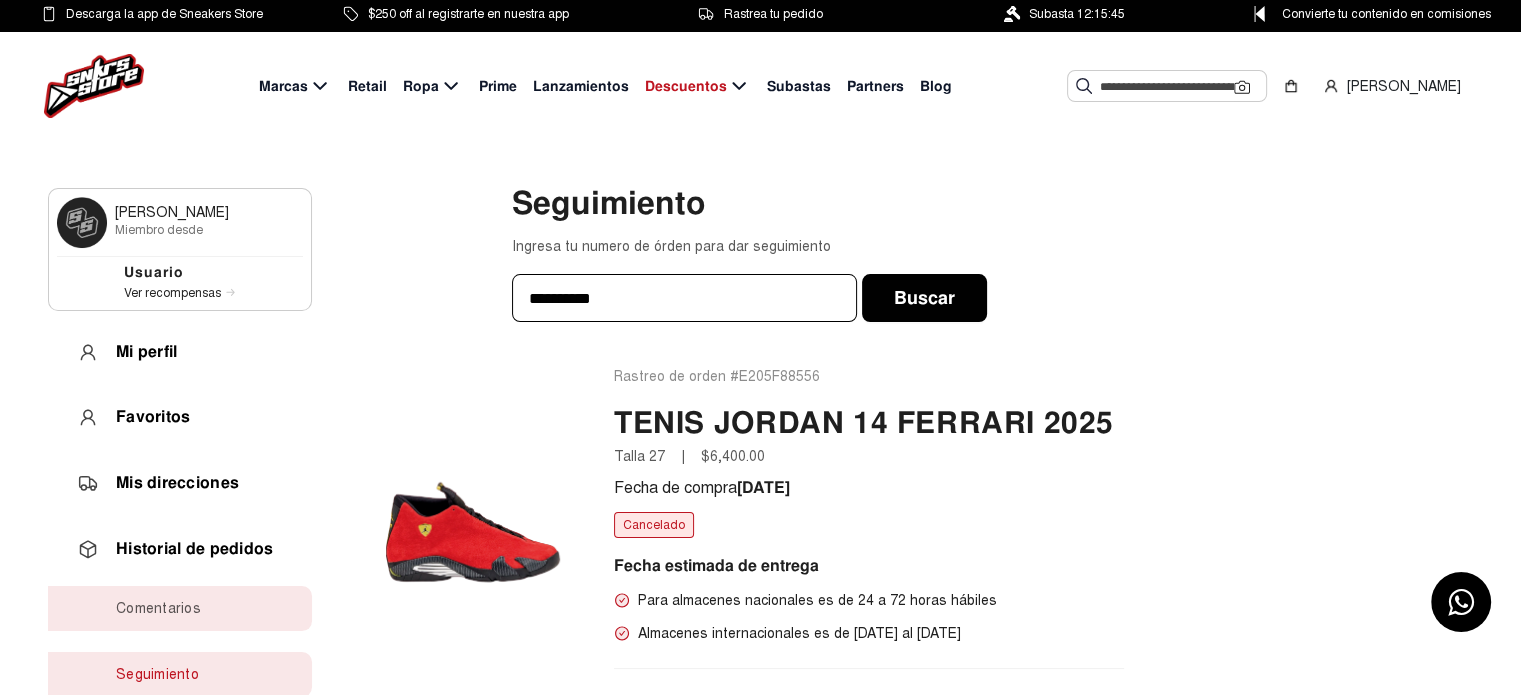 scroll, scrollTop: 300, scrollLeft: 0, axis: vertical 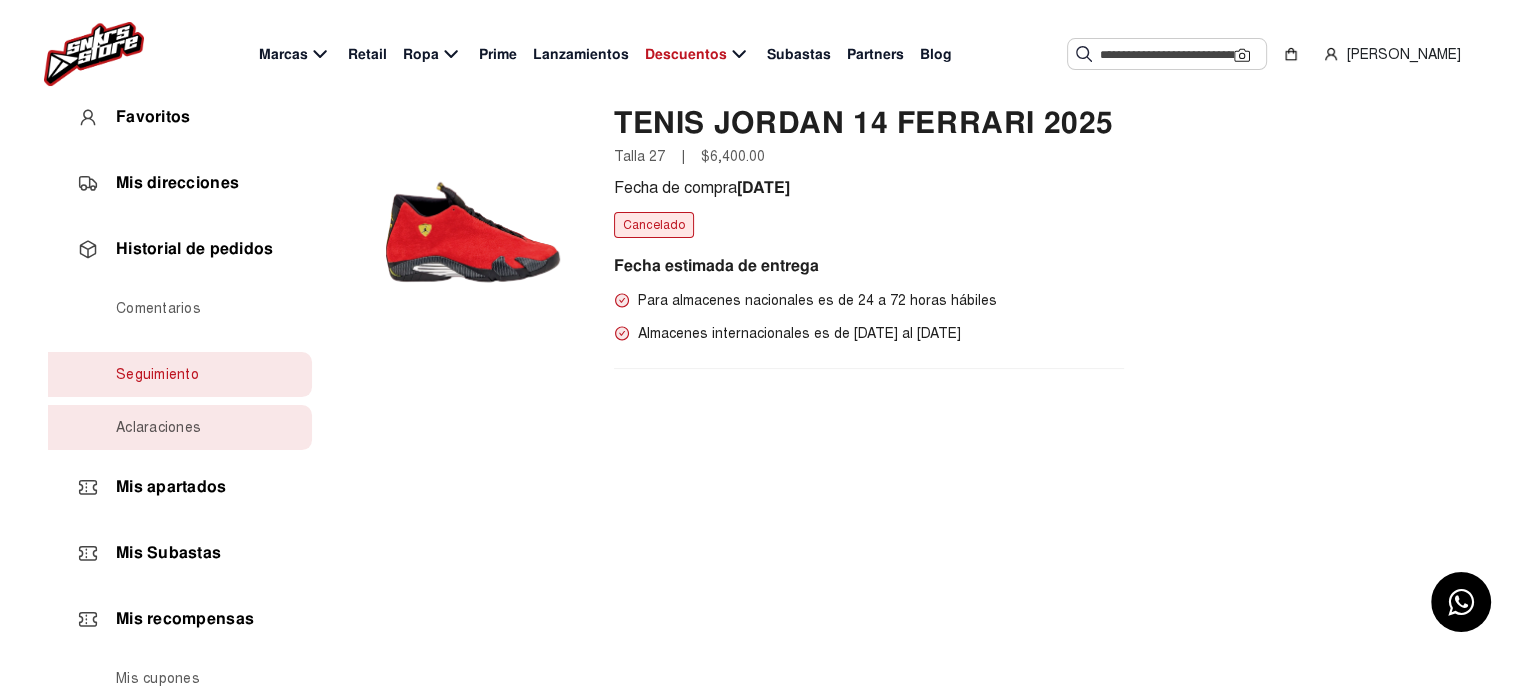 click on "Aclaraciones" 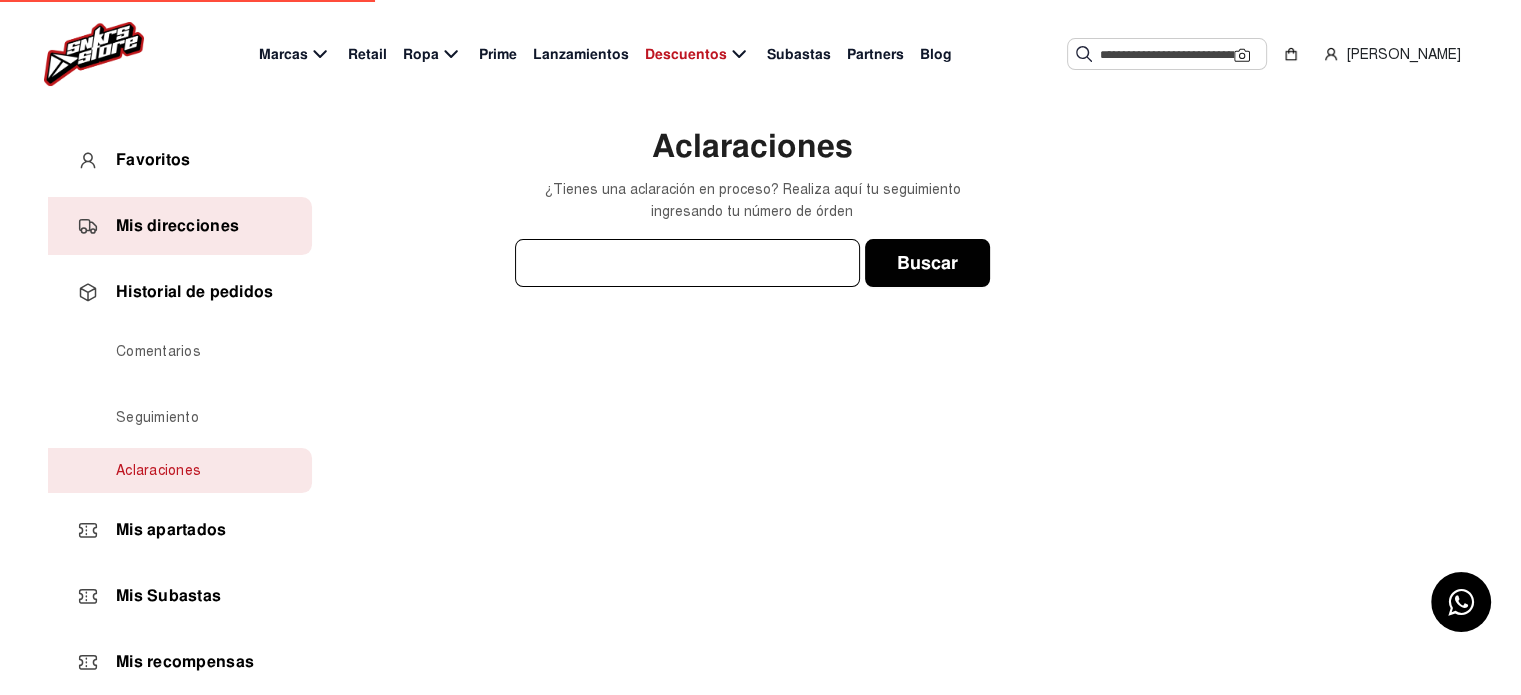 scroll, scrollTop: 300, scrollLeft: 0, axis: vertical 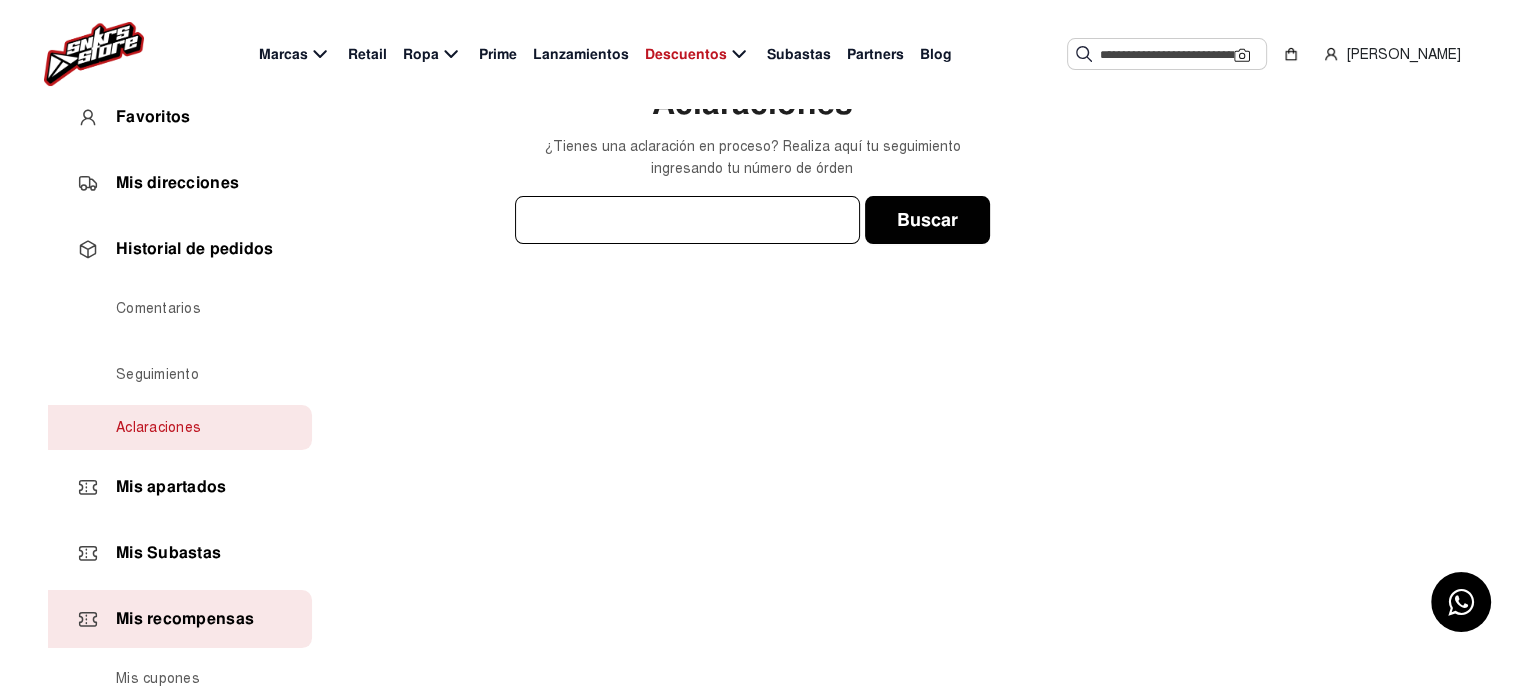 click on "Mis recompensas" 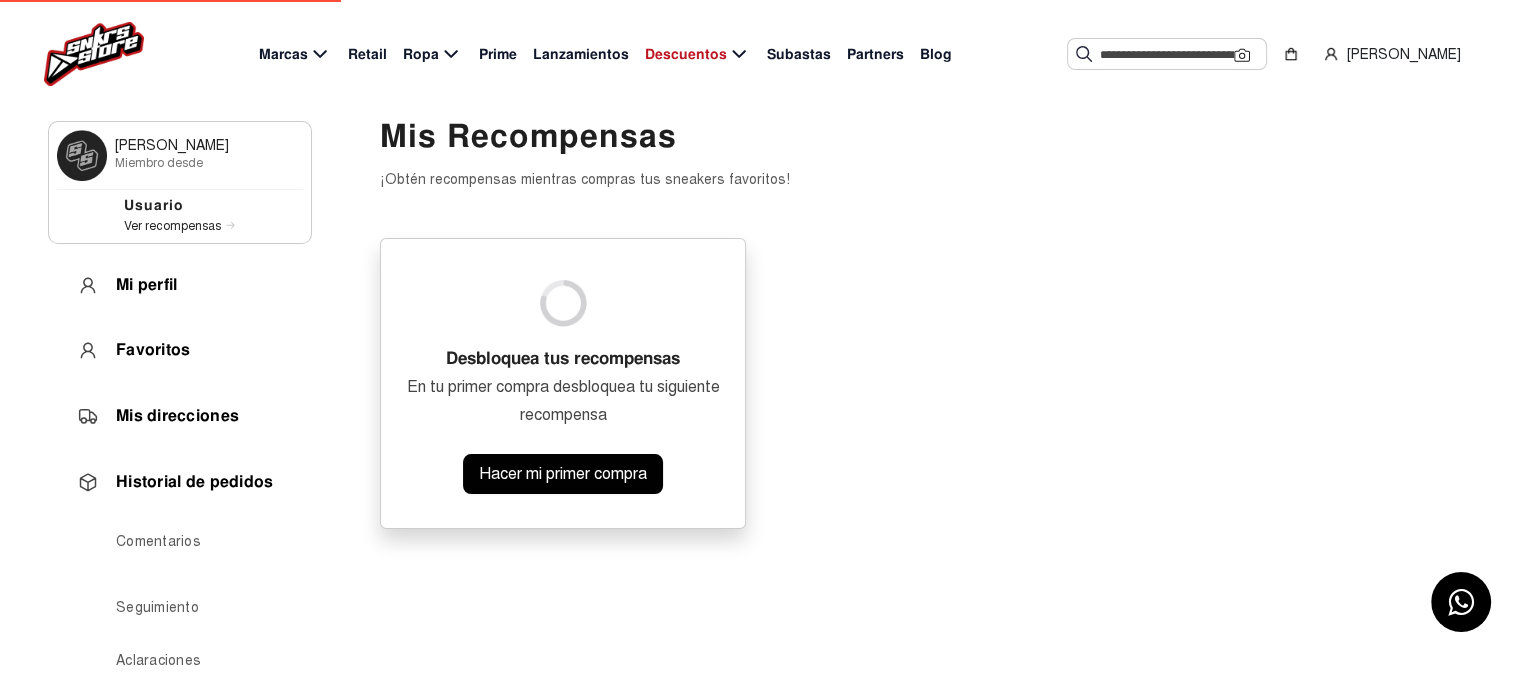 scroll, scrollTop: 0, scrollLeft: 0, axis: both 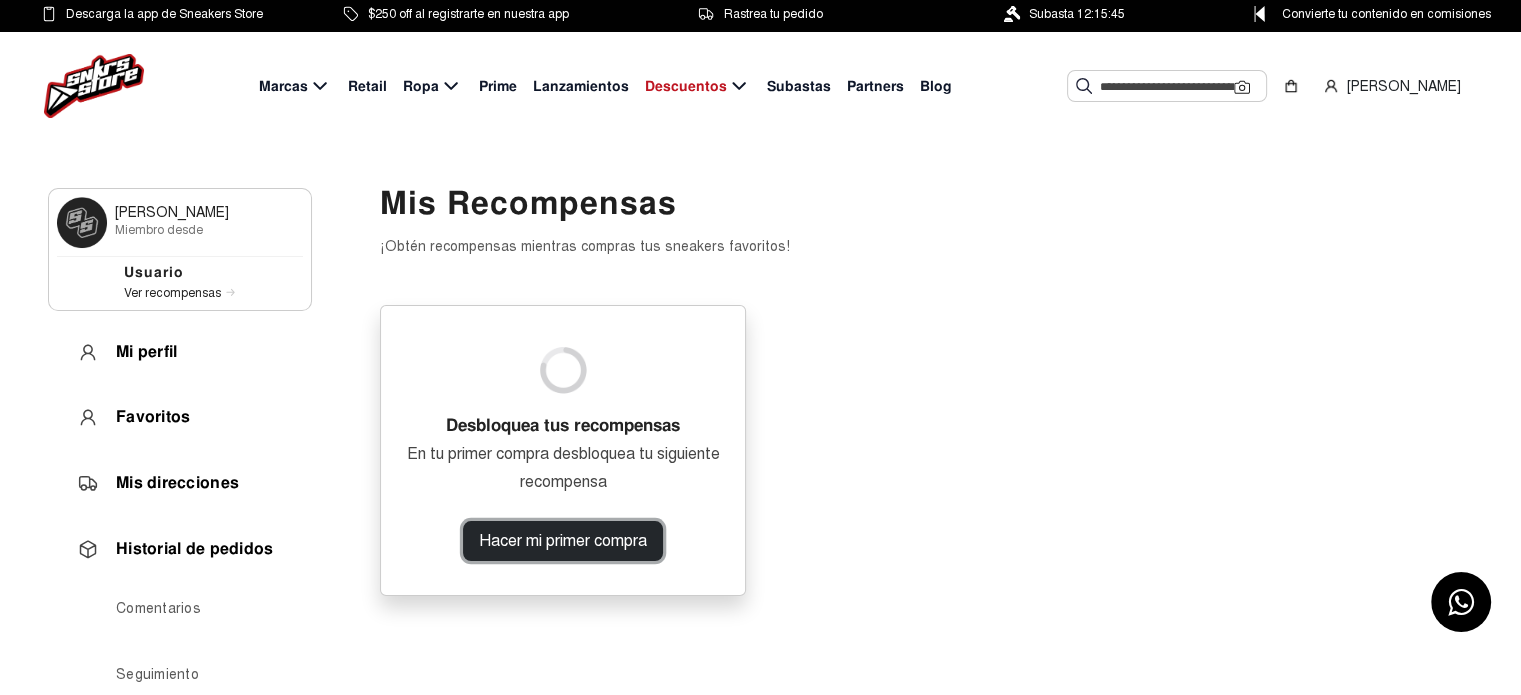 click on "Hacer mi primer compra" 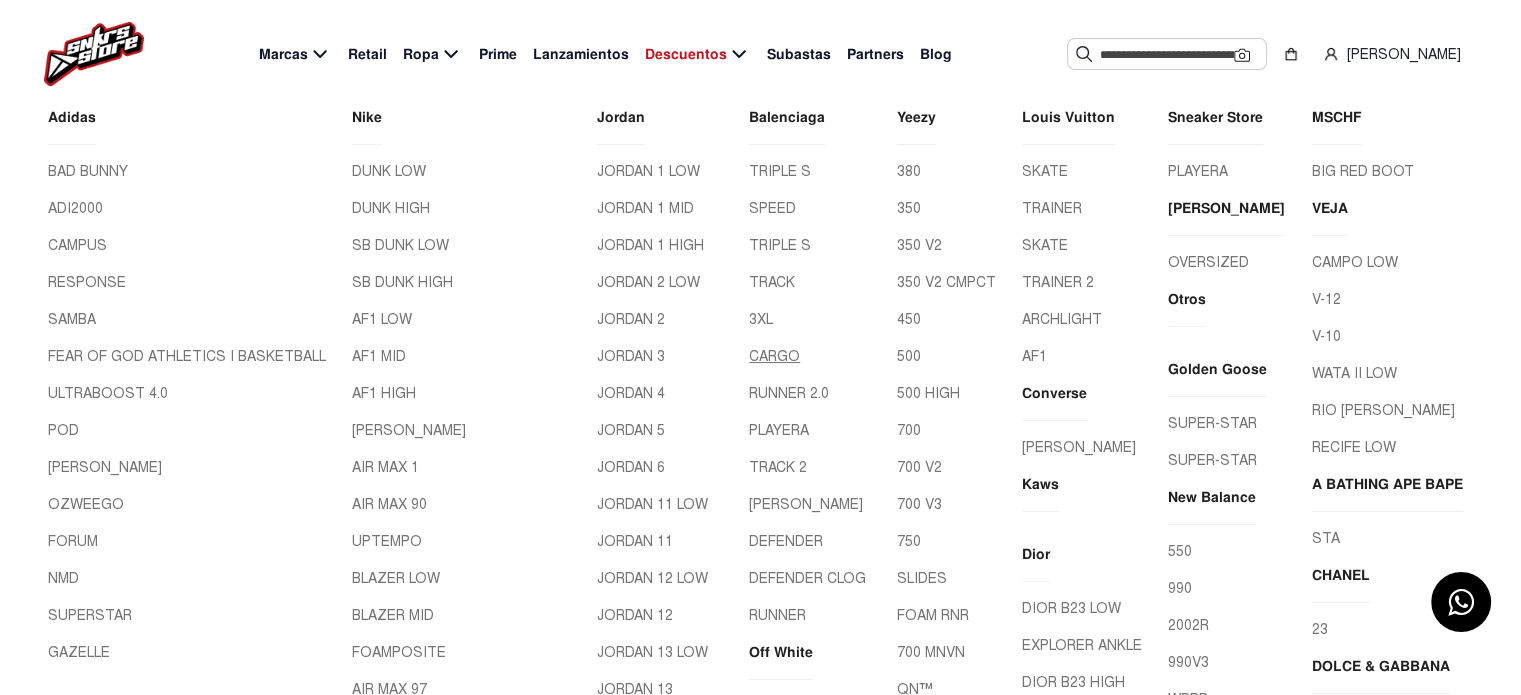 scroll, scrollTop: 0, scrollLeft: 0, axis: both 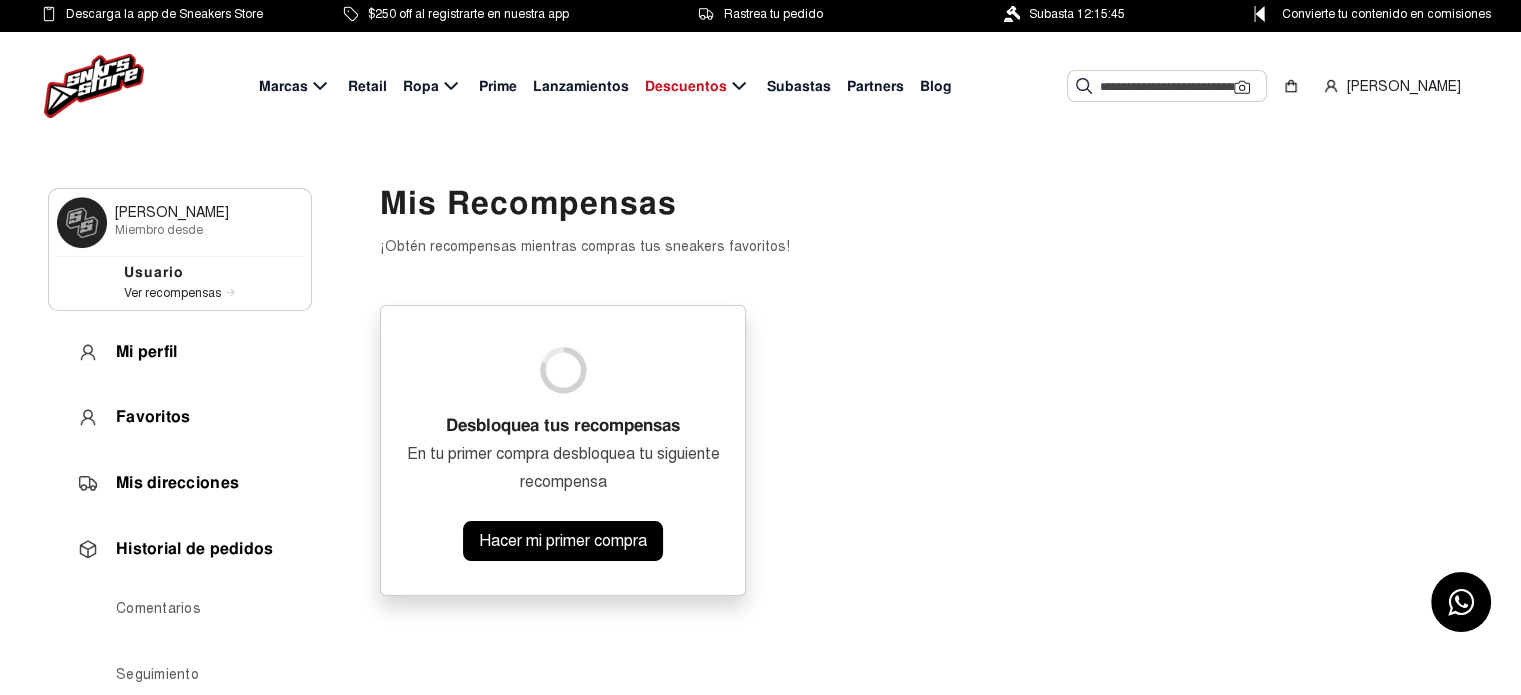 click 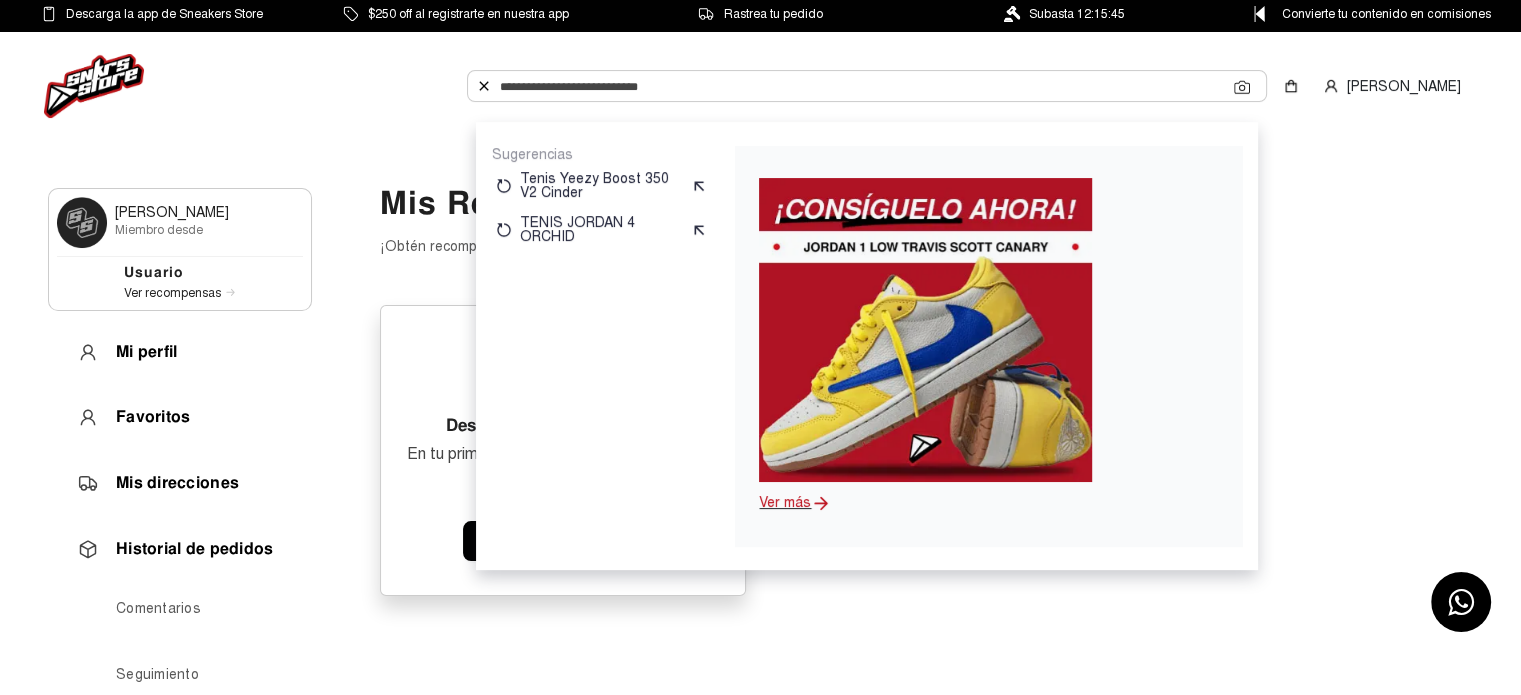 click 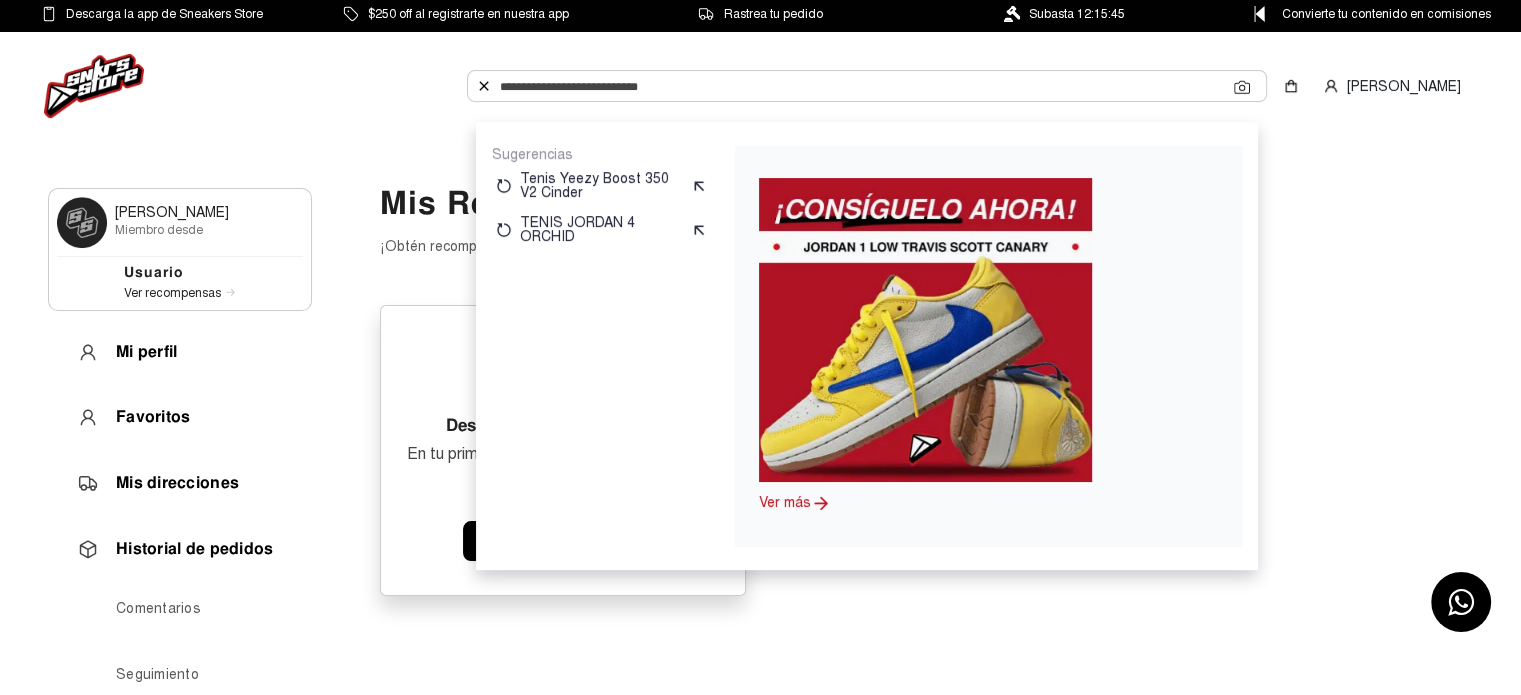 click on "Desbloquea tus recompensas  En tu primer compra desbloquea tu siguiente recompensa   Hacer mi primer compra" 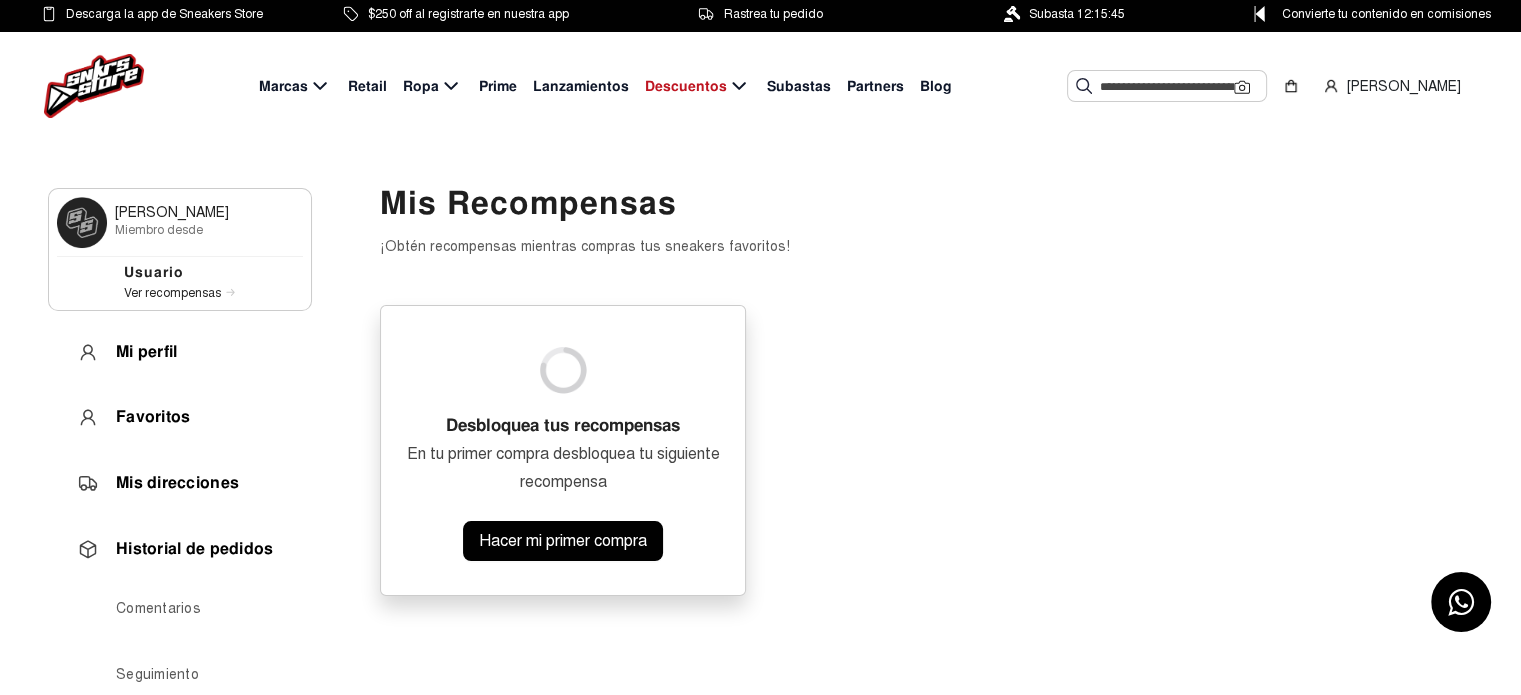 click 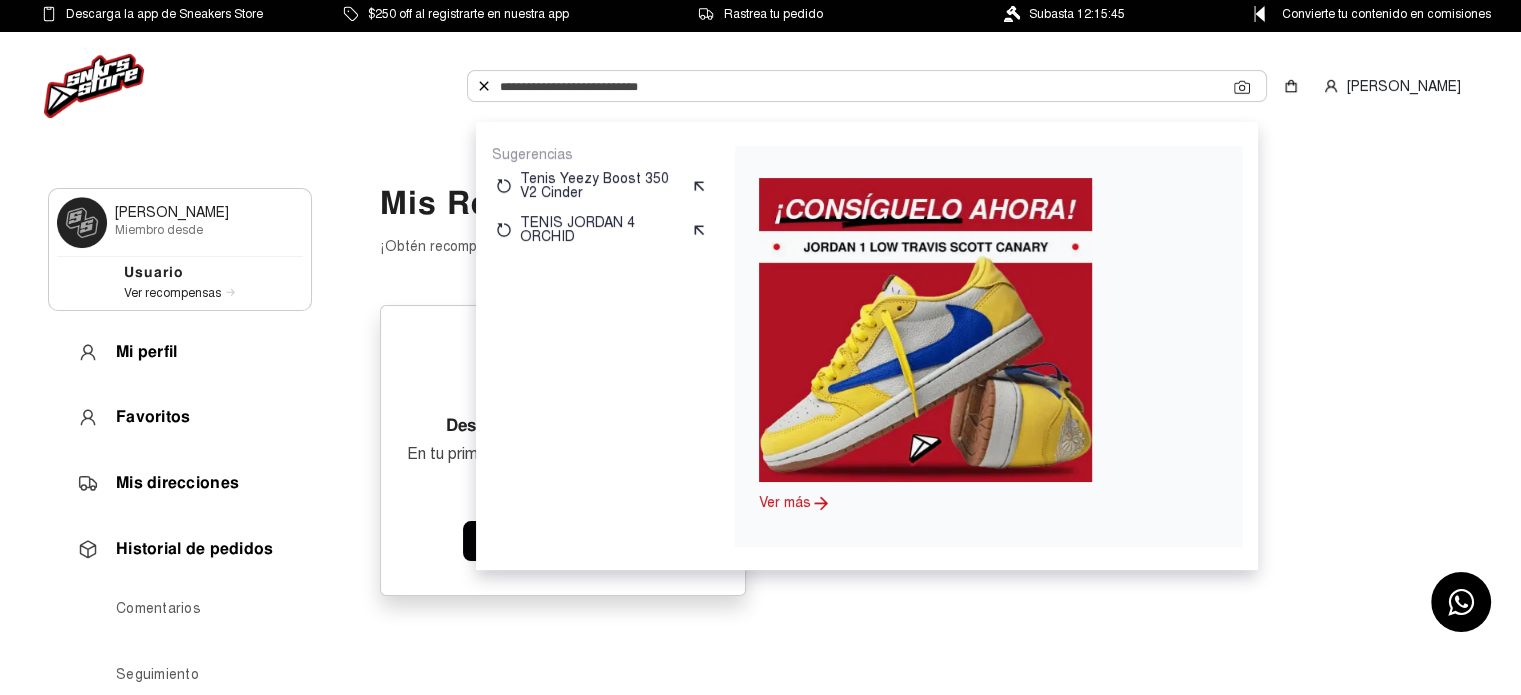 click 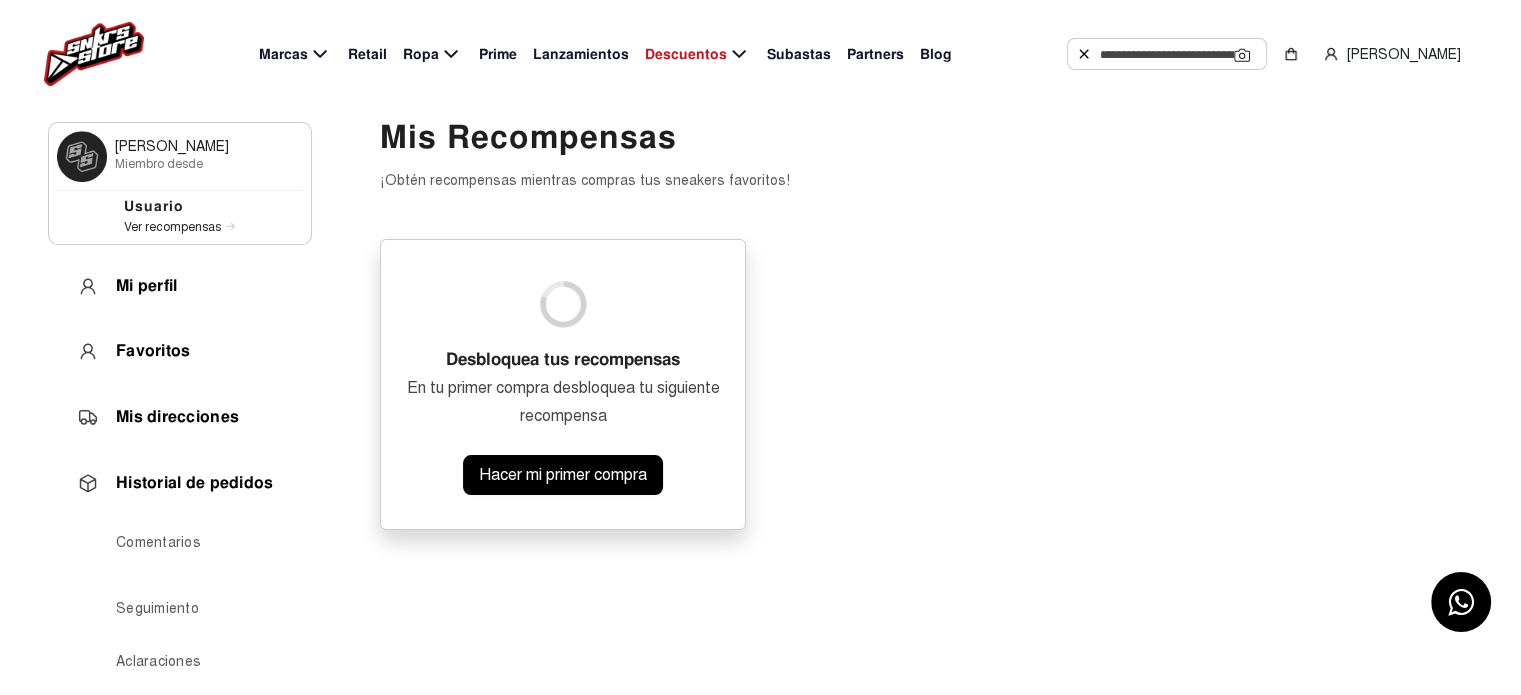 scroll, scrollTop: 100, scrollLeft: 0, axis: vertical 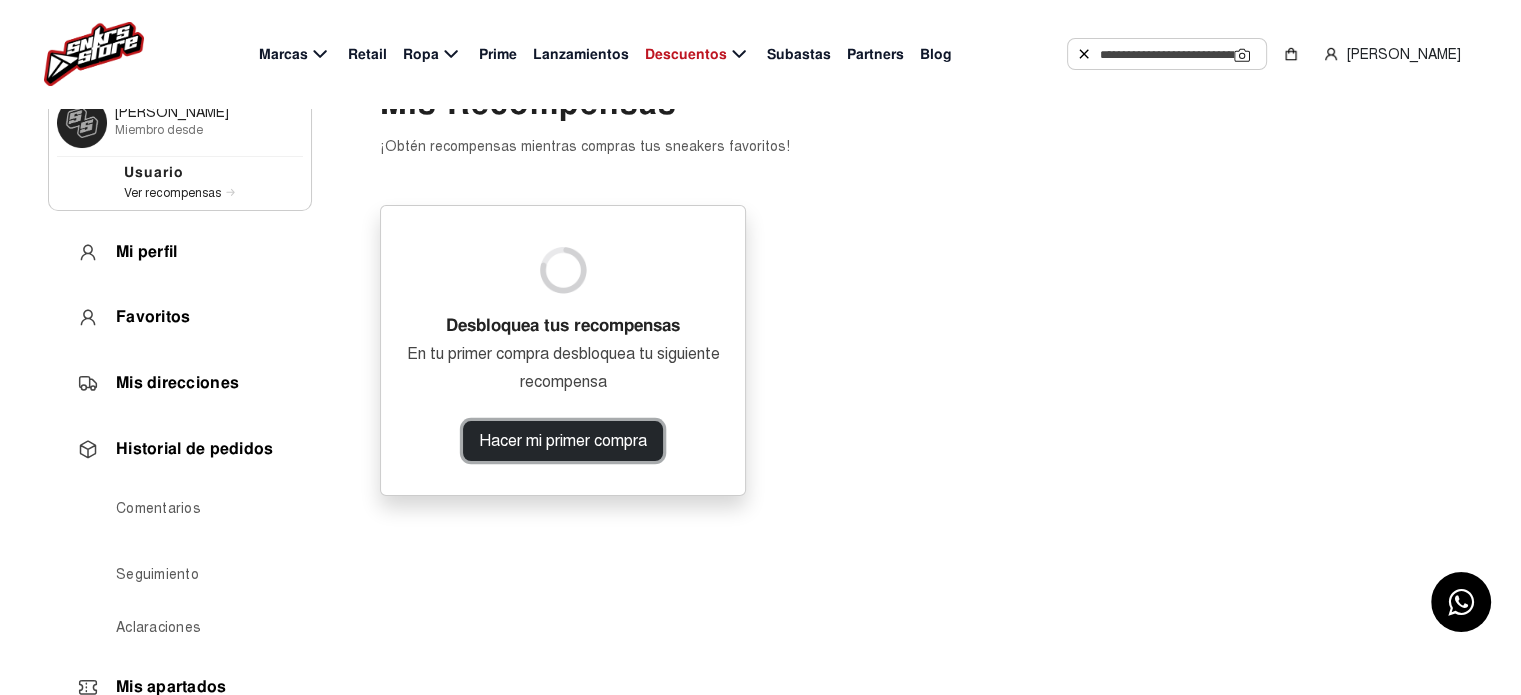 click on "Hacer mi primer compra" 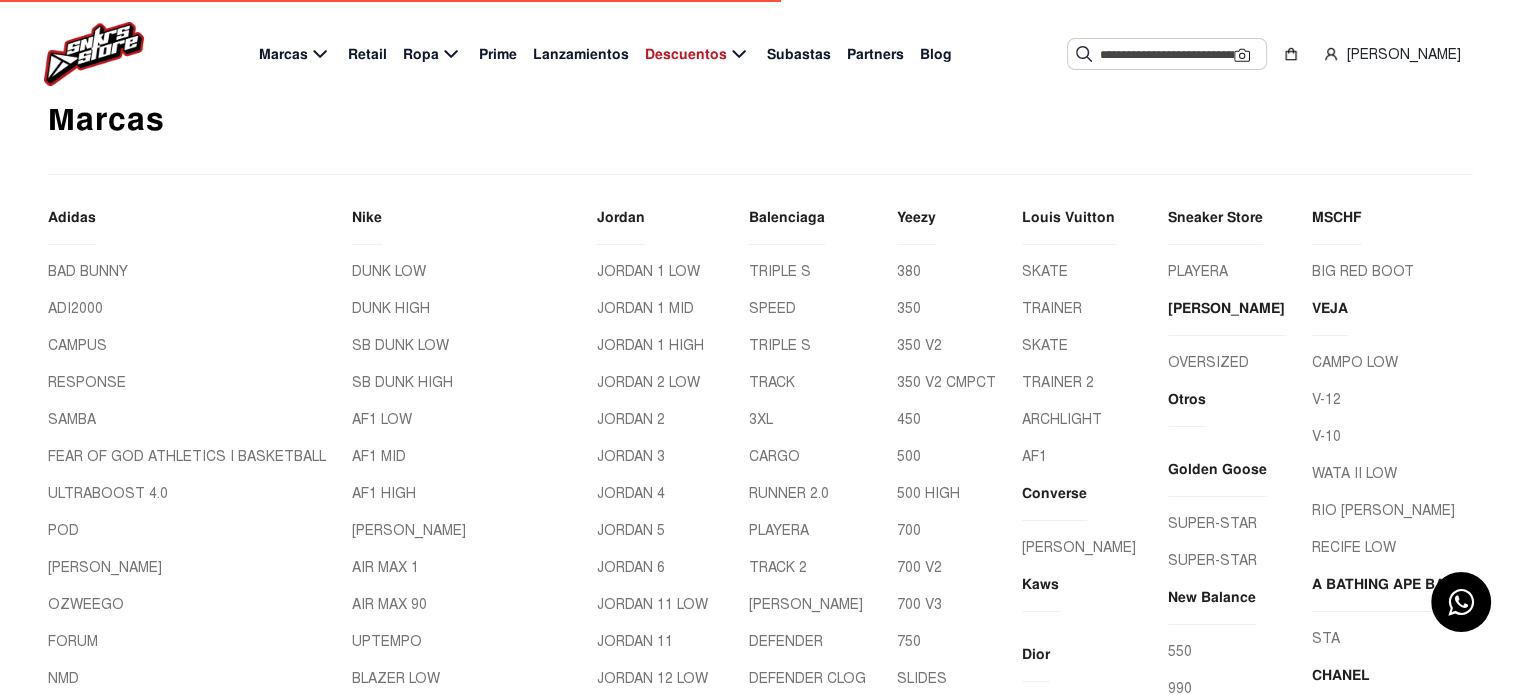 scroll, scrollTop: 0, scrollLeft: 0, axis: both 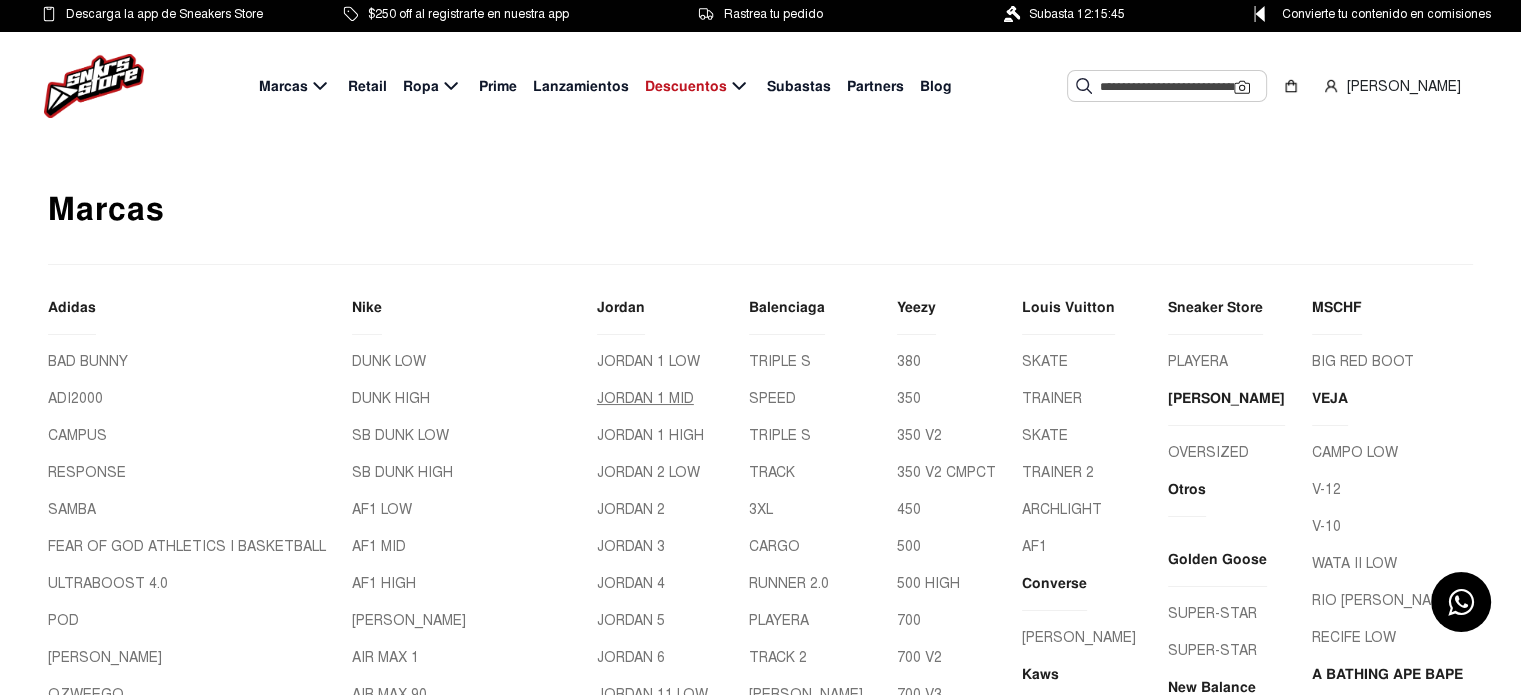 click on "JORDAN 1 MID" 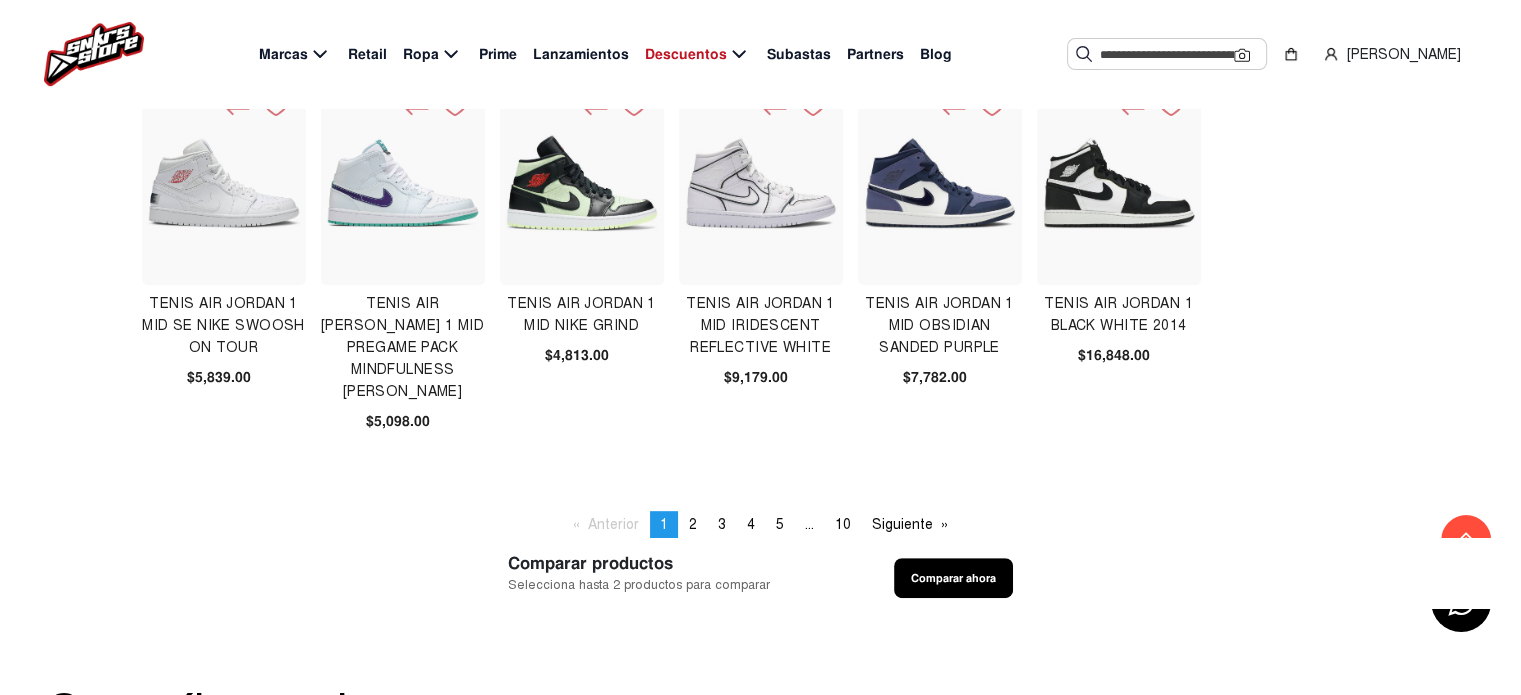 scroll, scrollTop: 800, scrollLeft: 0, axis: vertical 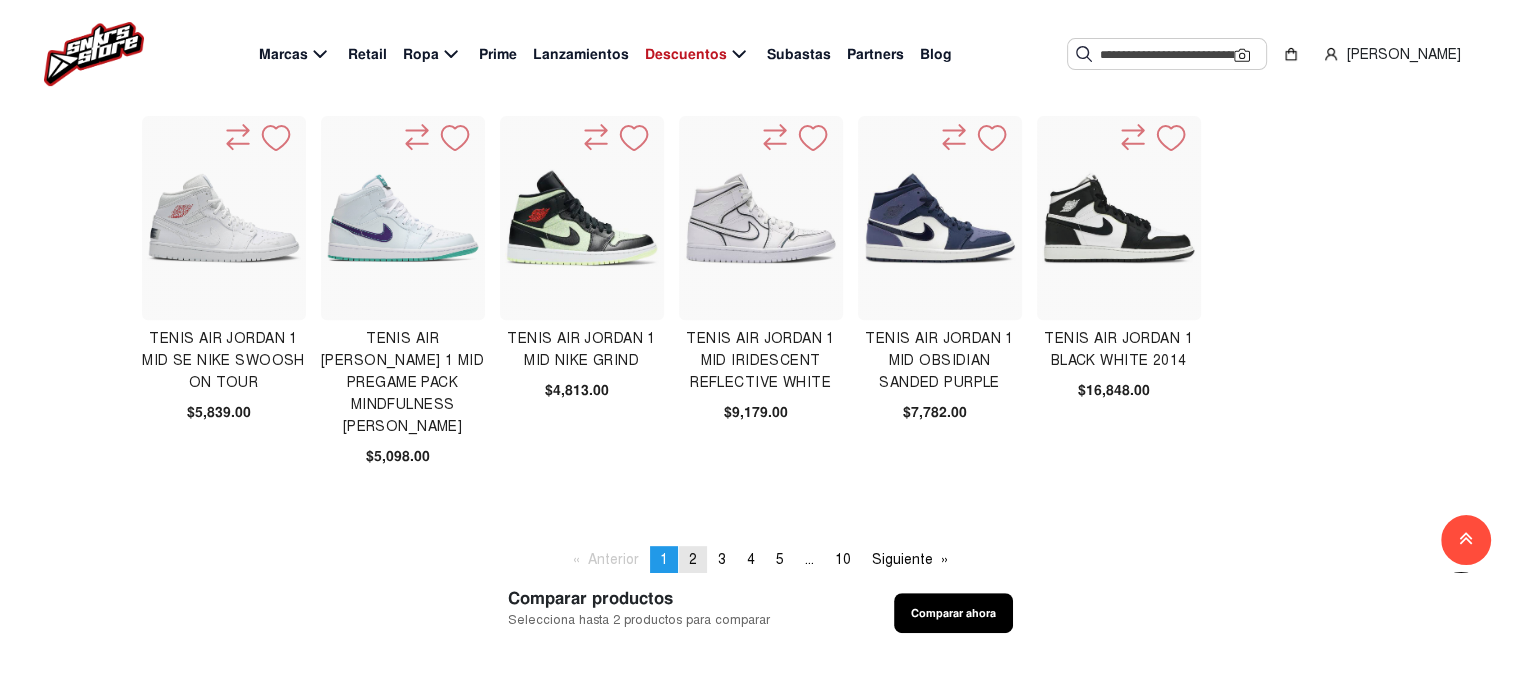 click on "page  2" 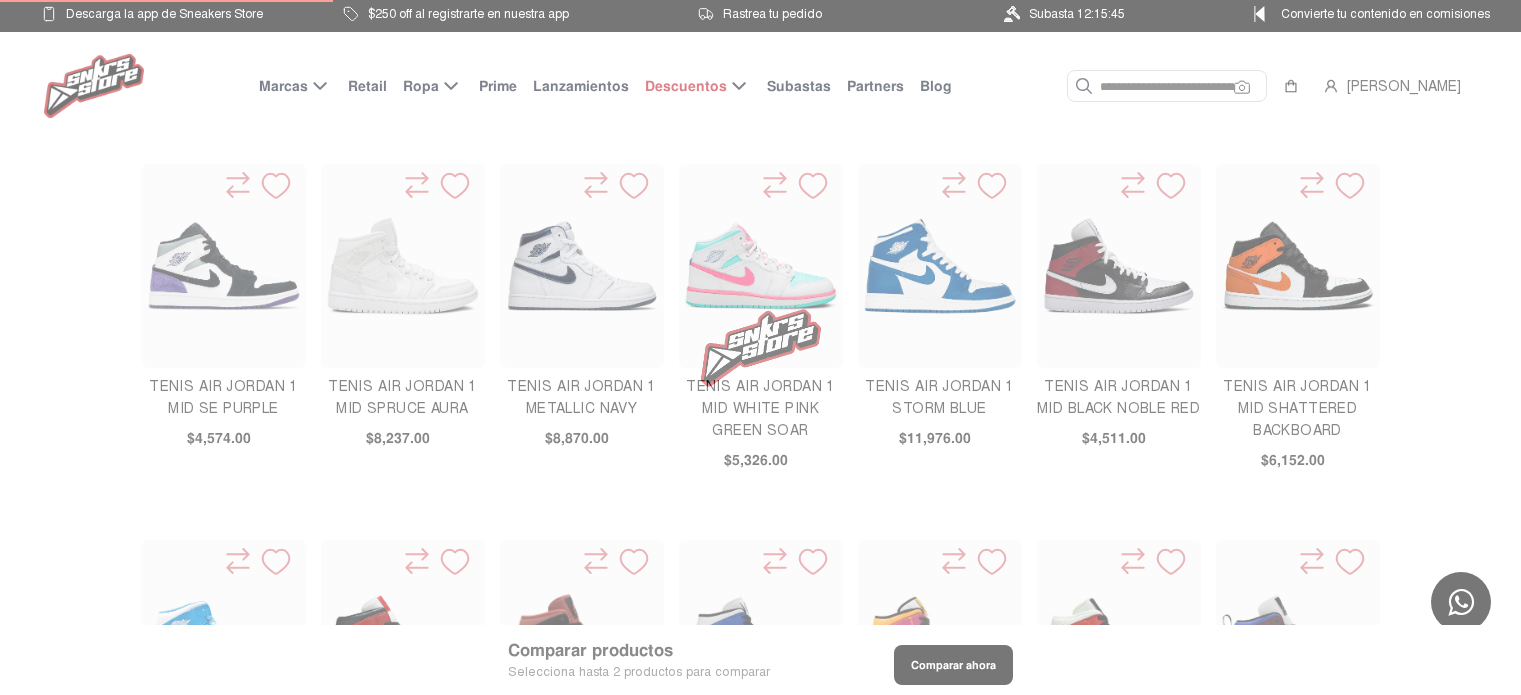scroll, scrollTop: 0, scrollLeft: 0, axis: both 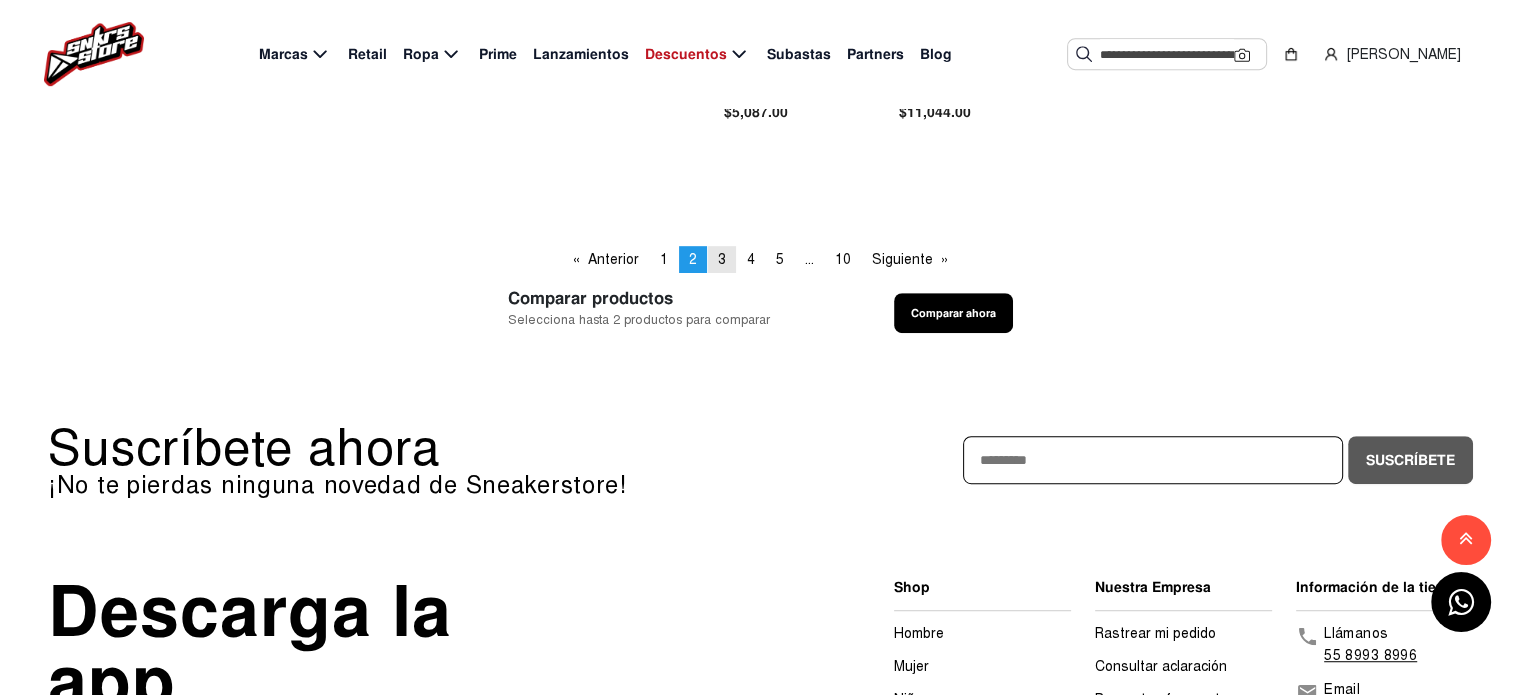 click on "3" 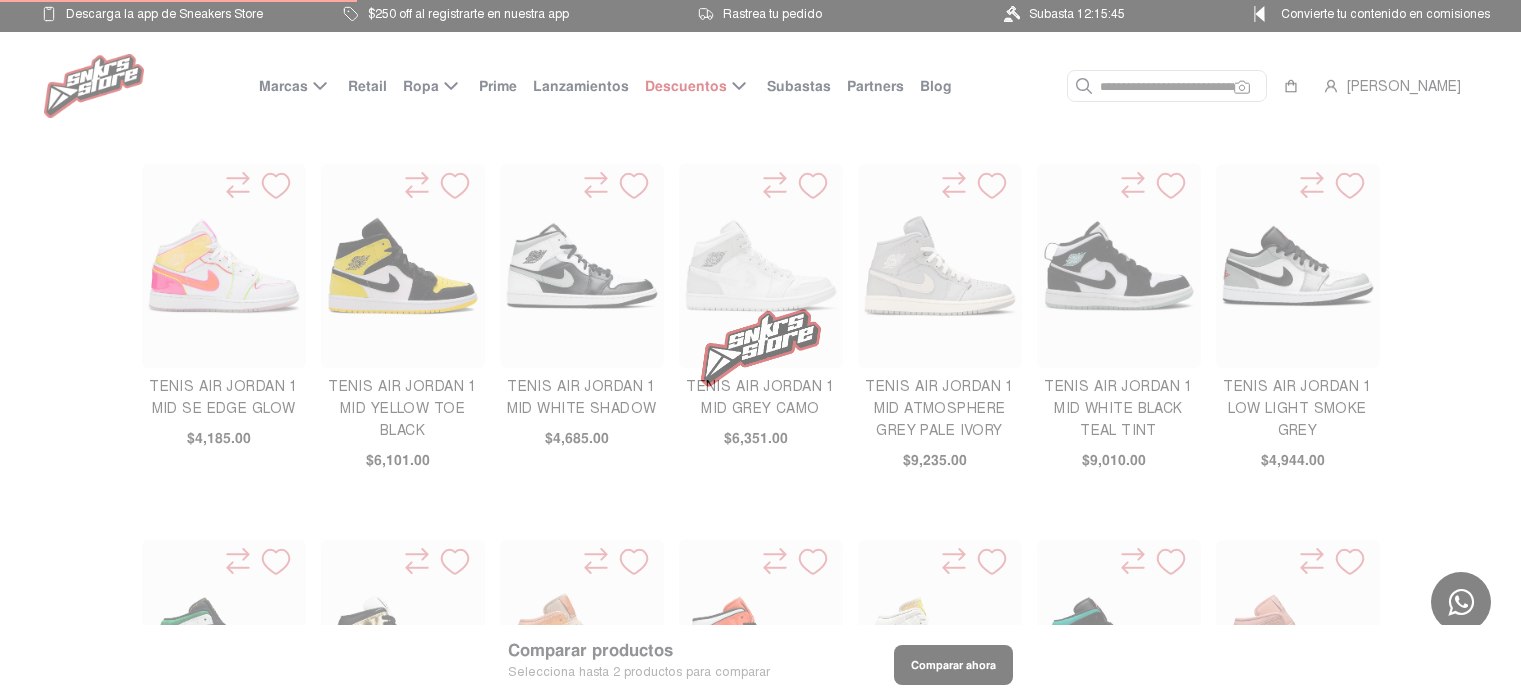 scroll, scrollTop: 0, scrollLeft: 0, axis: both 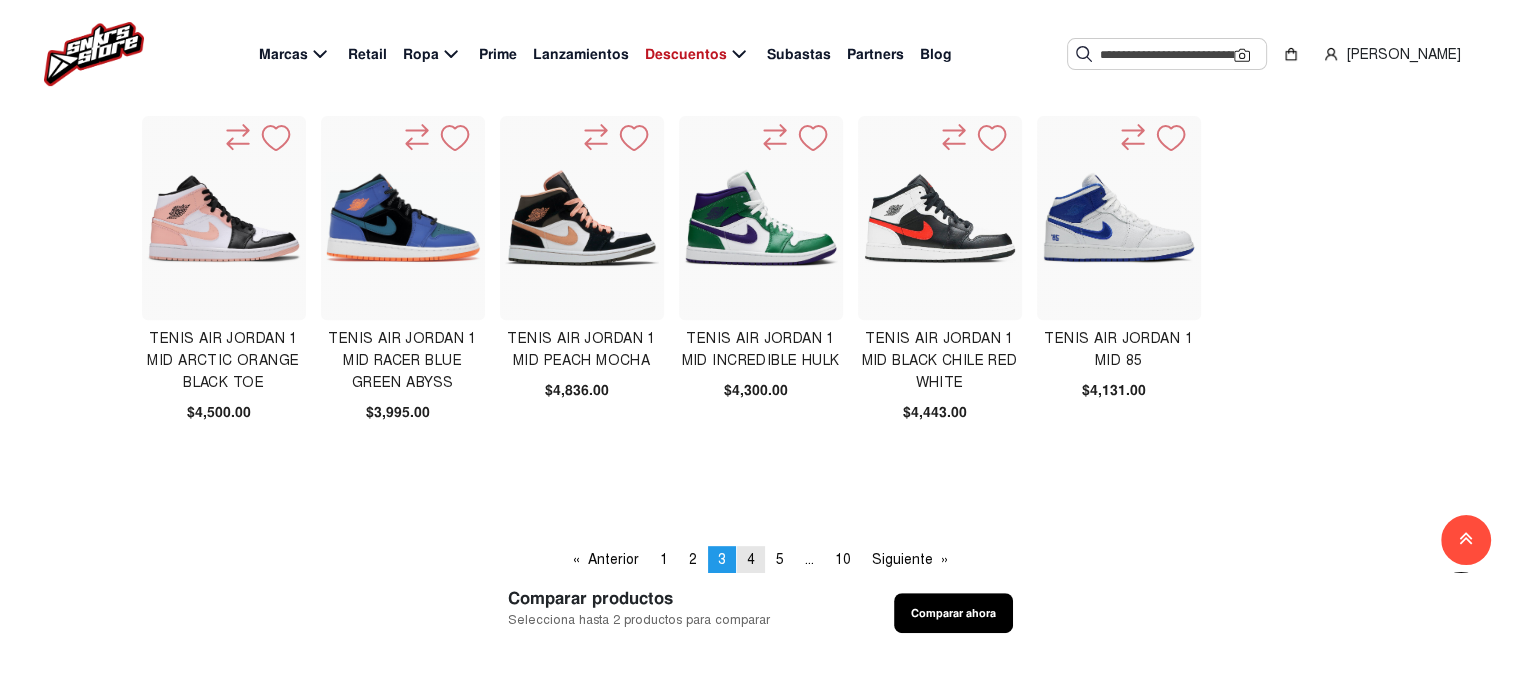 click on "4" 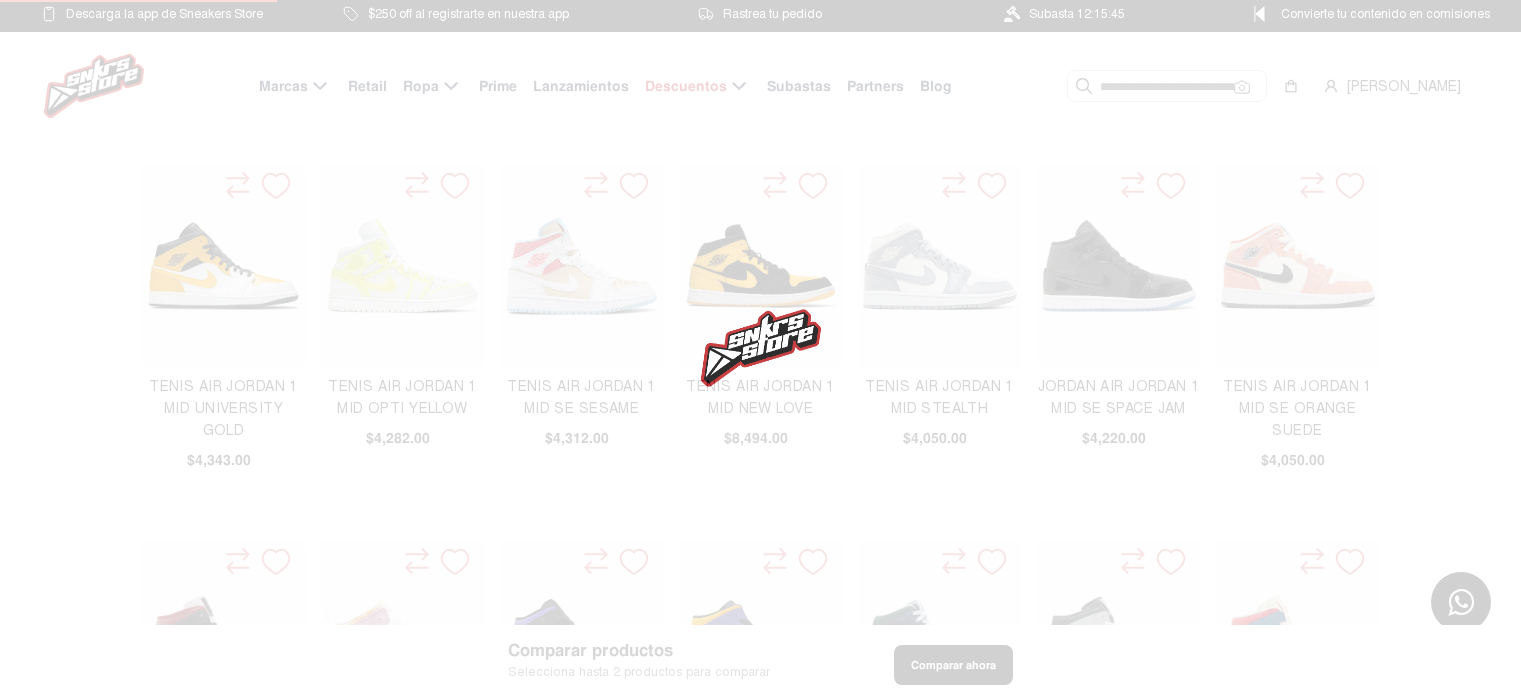 scroll, scrollTop: 0, scrollLeft: 0, axis: both 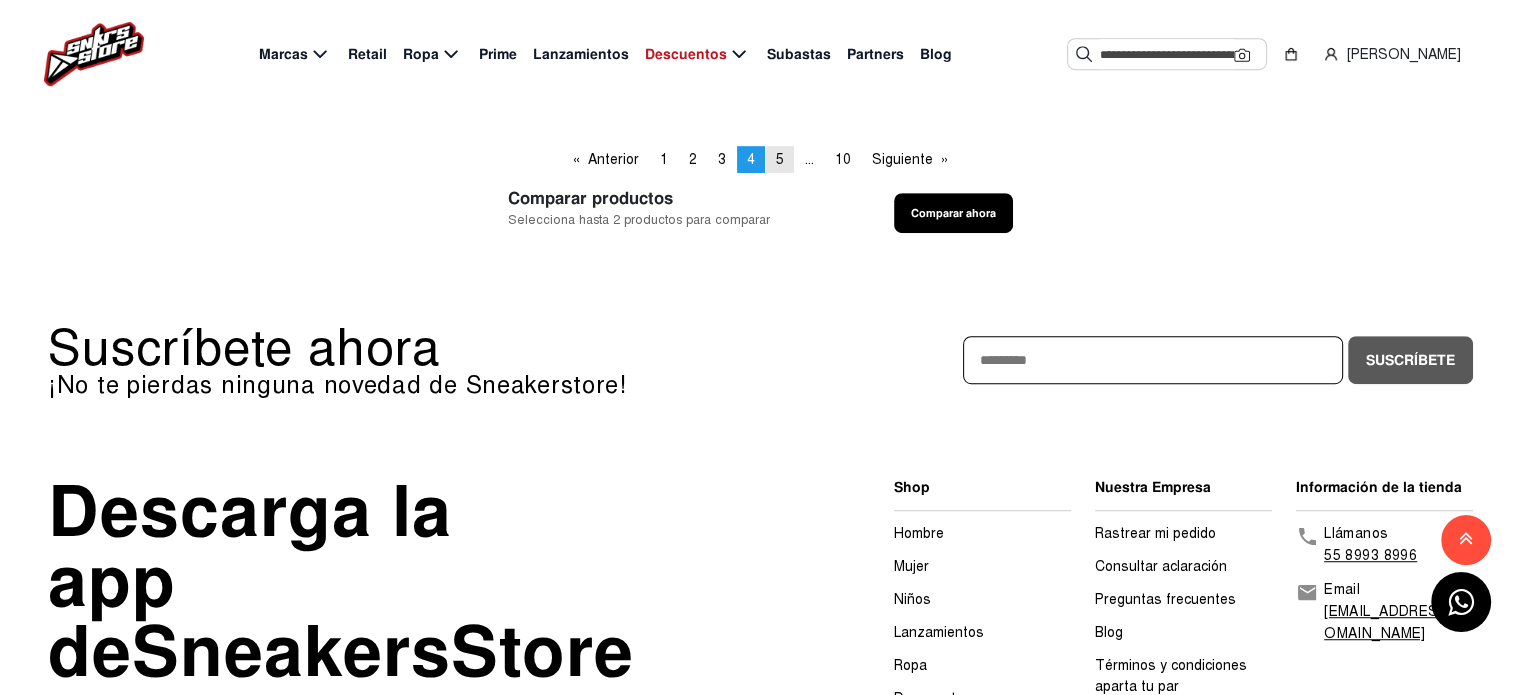 click on "page  5" 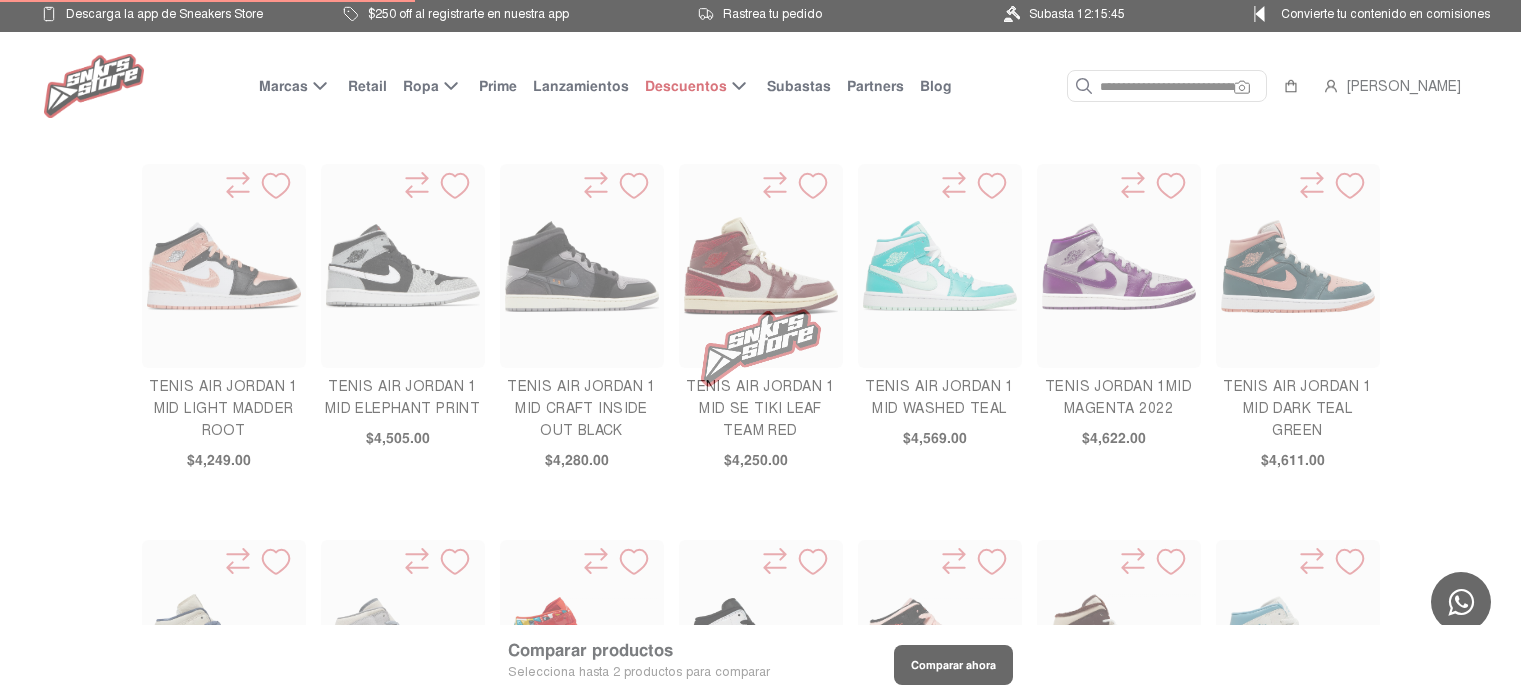 scroll, scrollTop: 0, scrollLeft: 0, axis: both 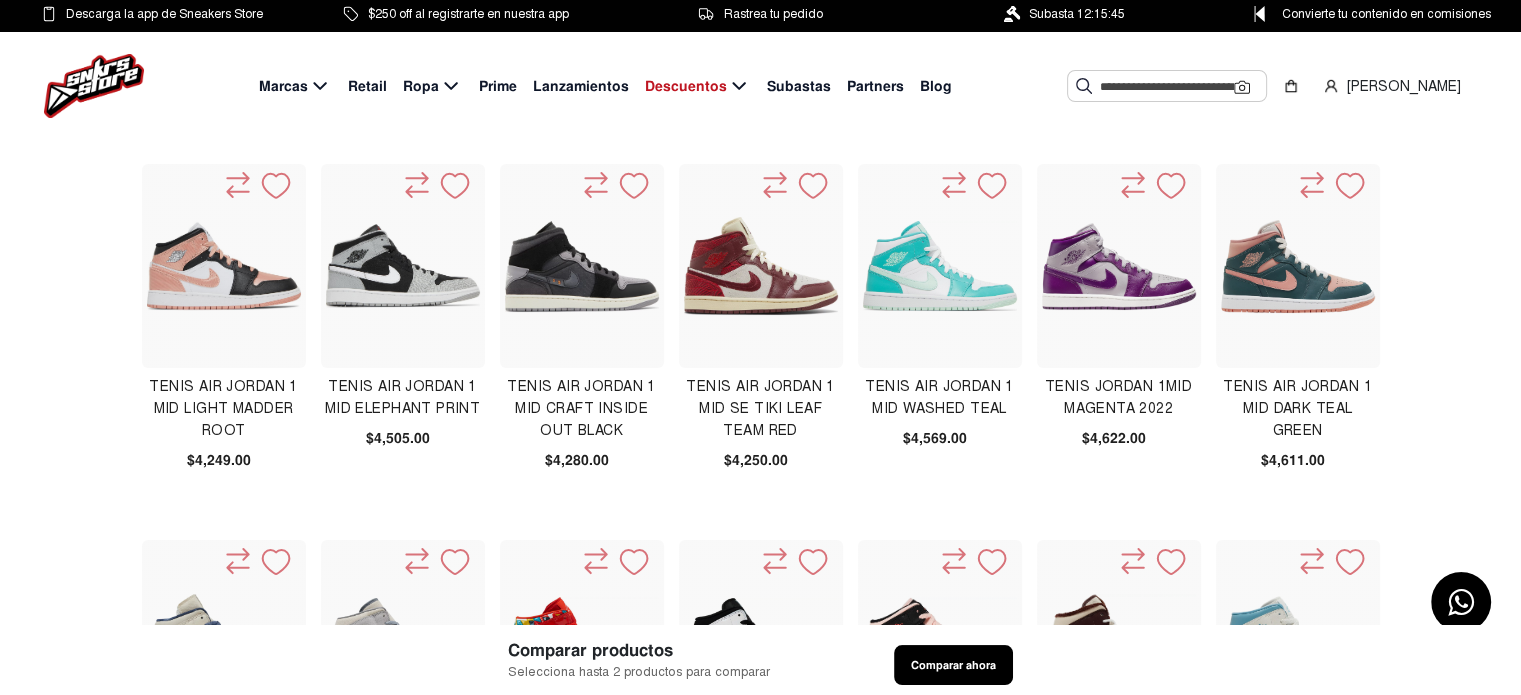 click 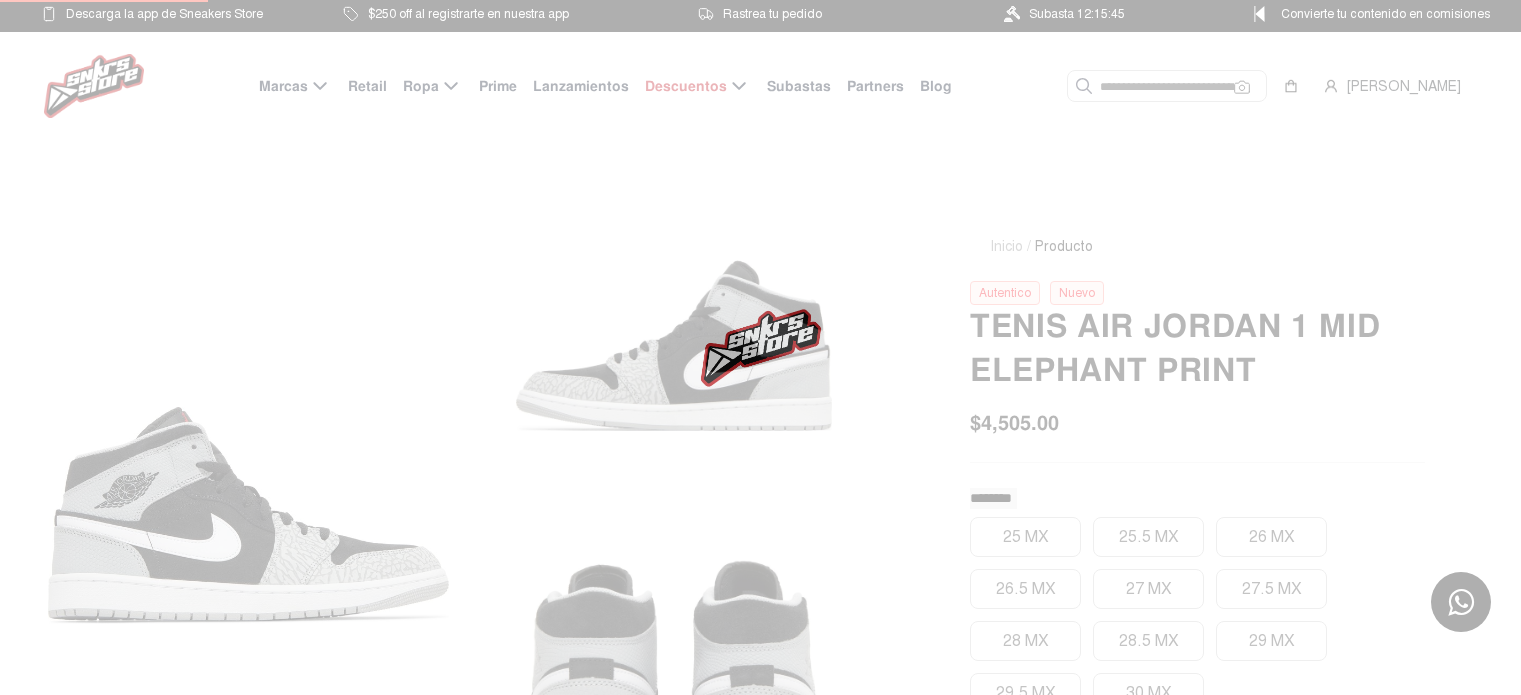 scroll, scrollTop: 0, scrollLeft: 0, axis: both 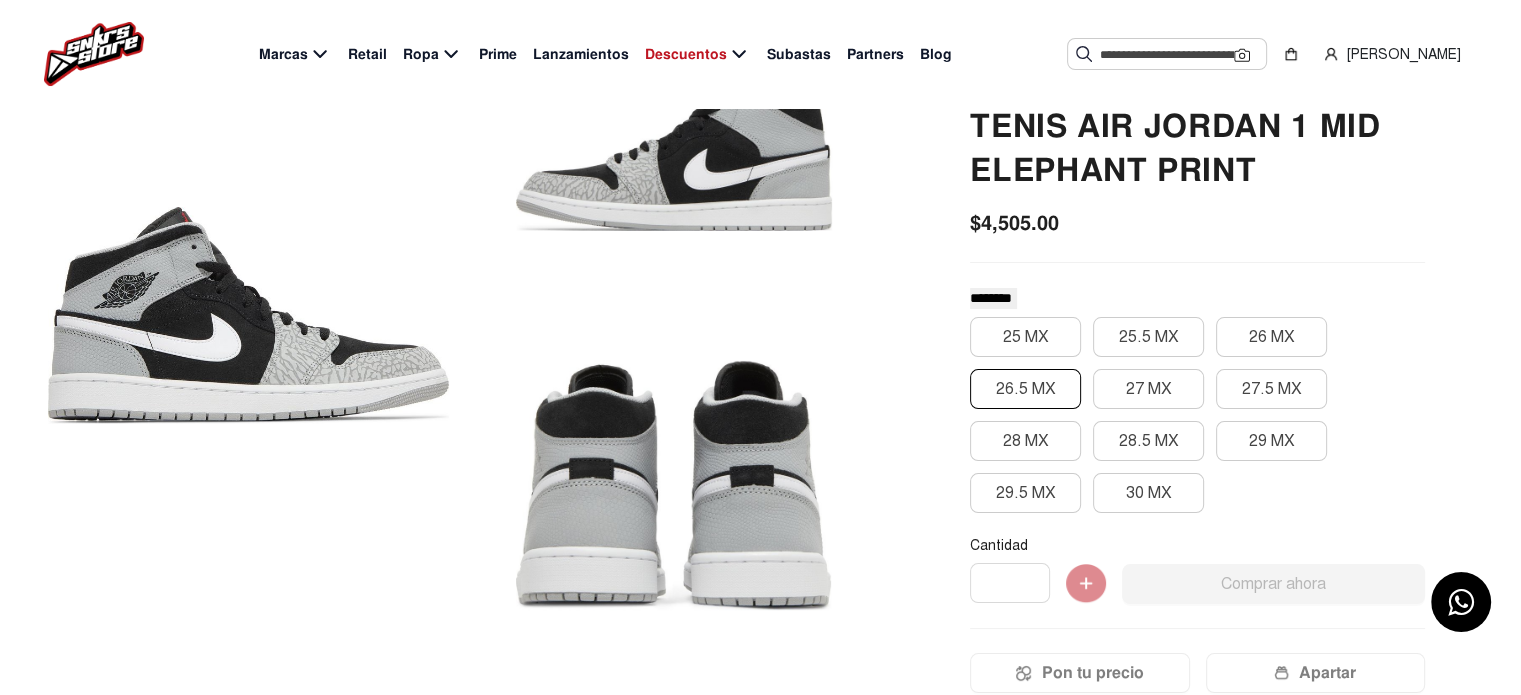 drag, startPoint x: 1176, startPoint y: 386, endPoint x: 1071, endPoint y: 387, distance: 105.00476 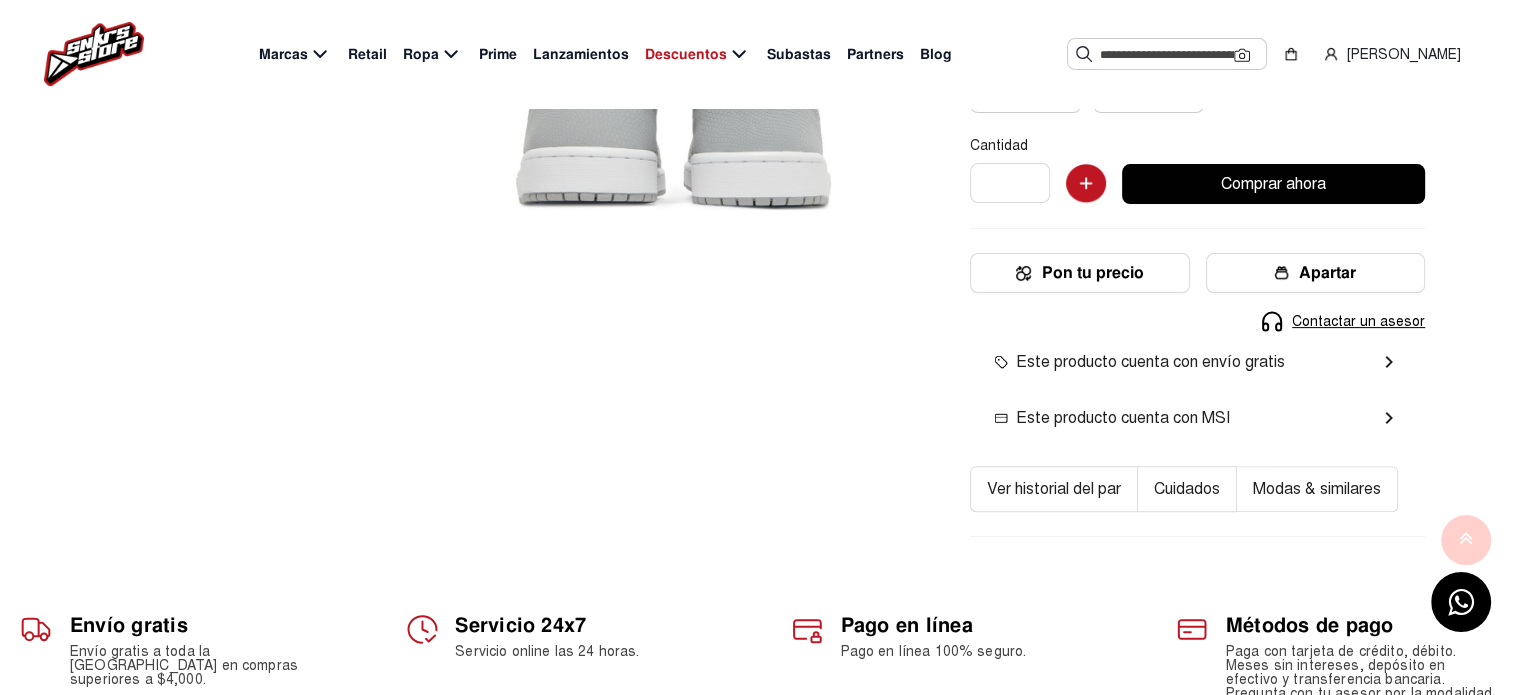 scroll, scrollTop: 0, scrollLeft: 0, axis: both 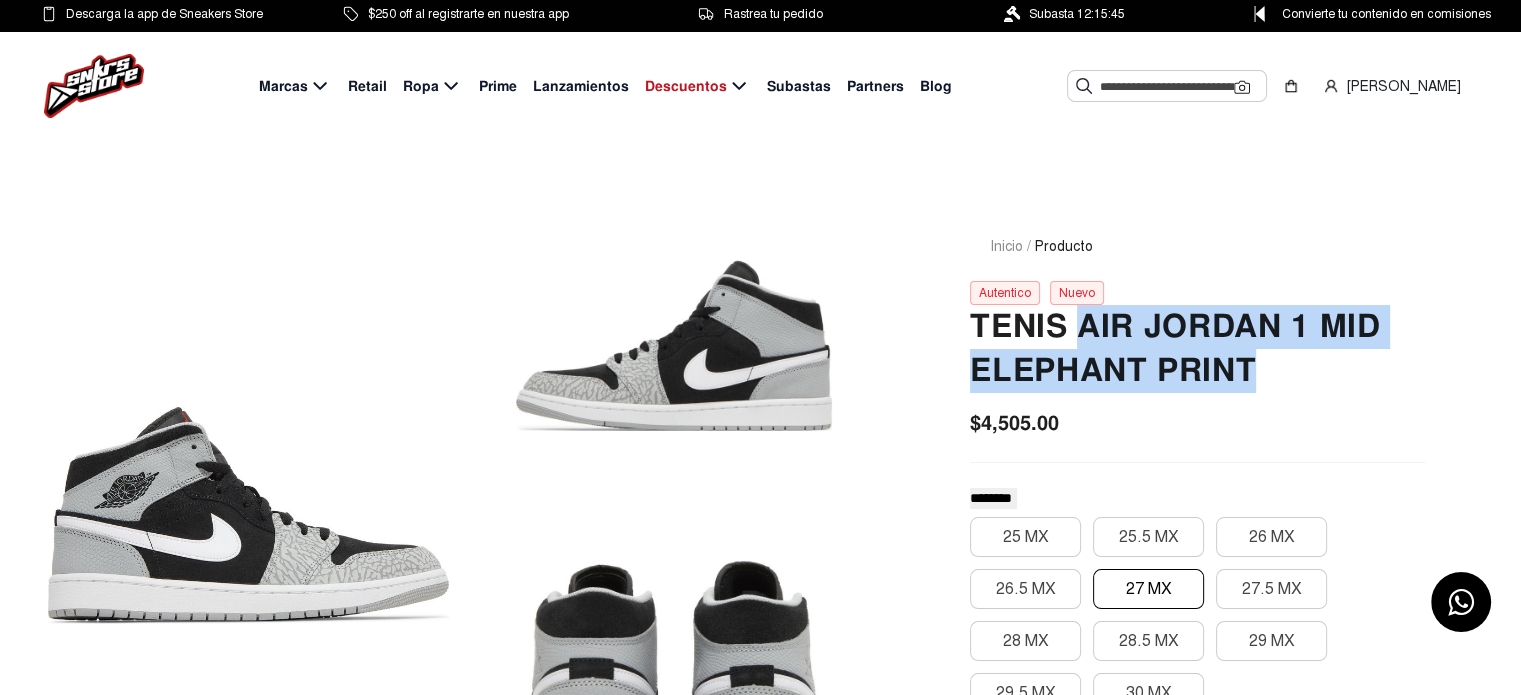 drag, startPoint x: 1086, startPoint y: 320, endPoint x: 1288, endPoint y: 371, distance: 208.33867 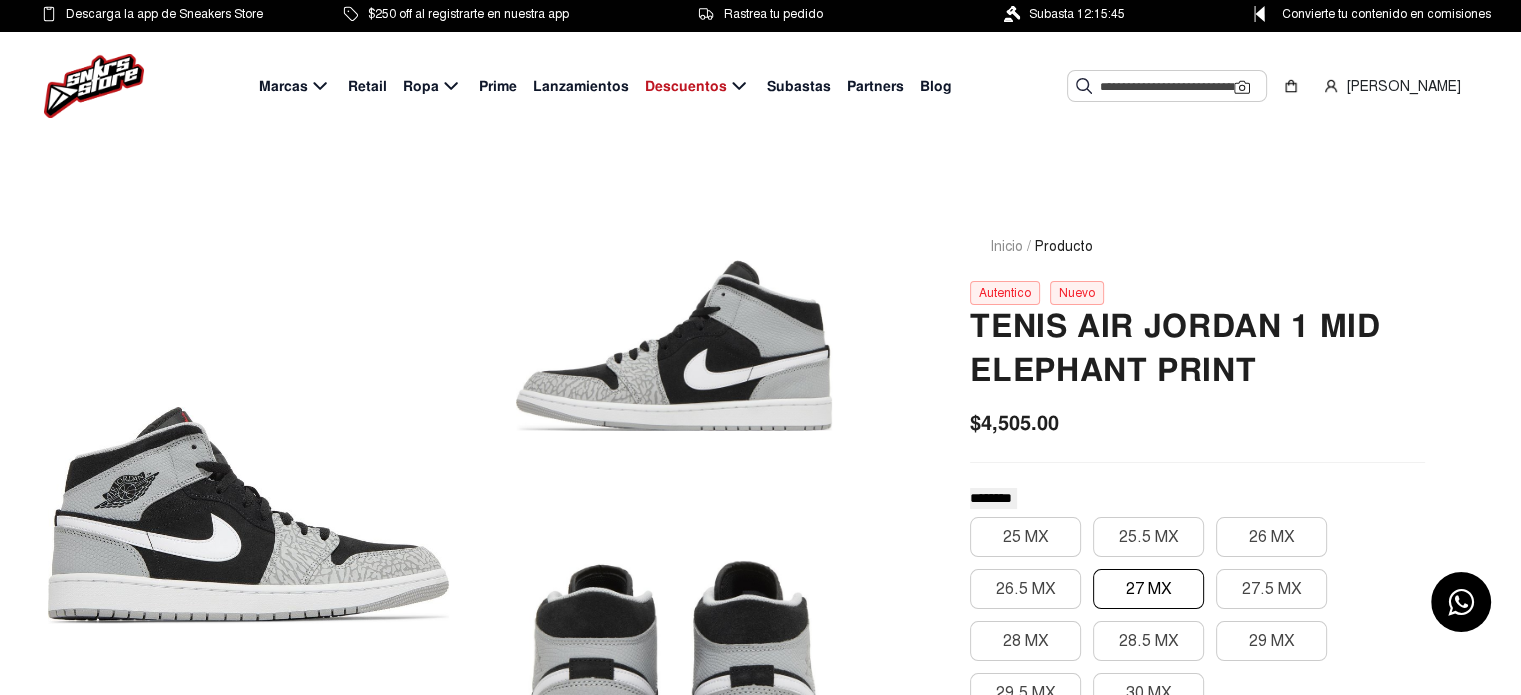 click 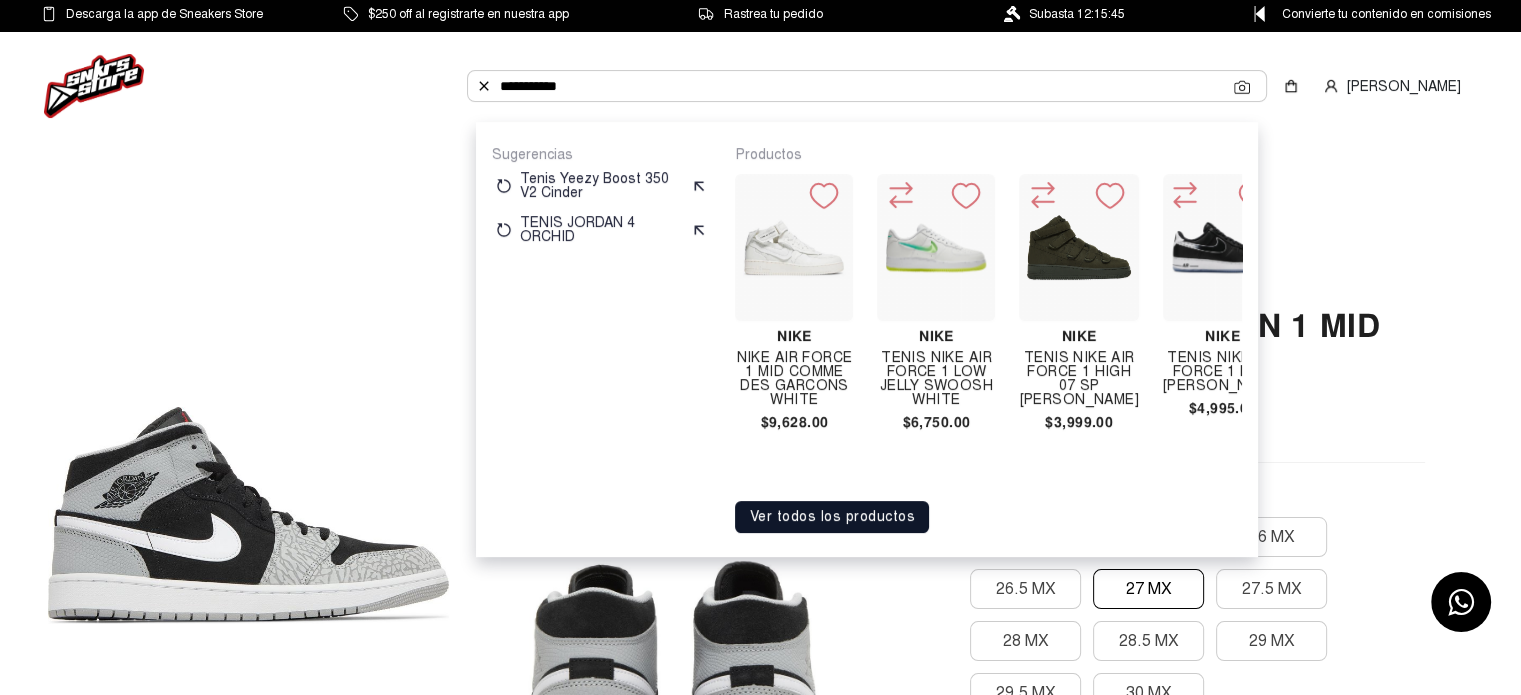 type on "**********" 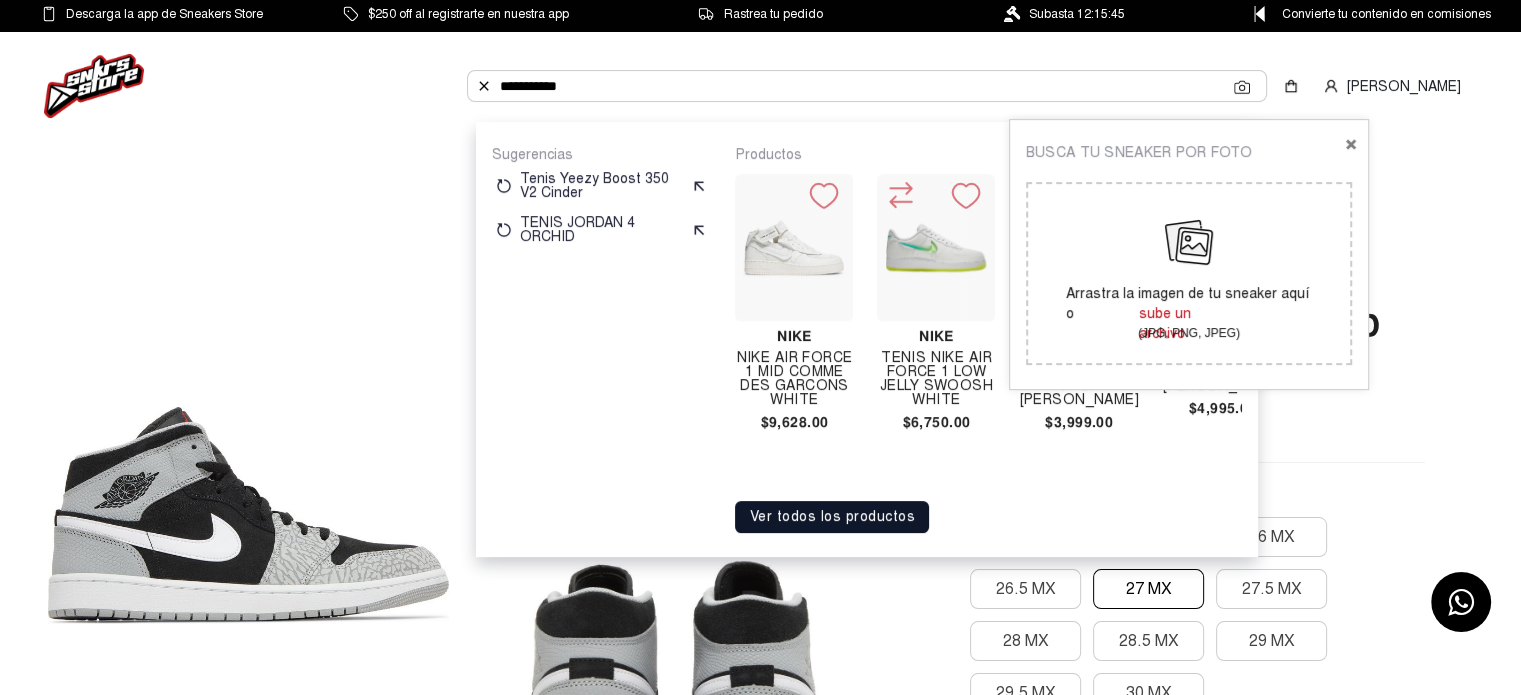 click on "**********" 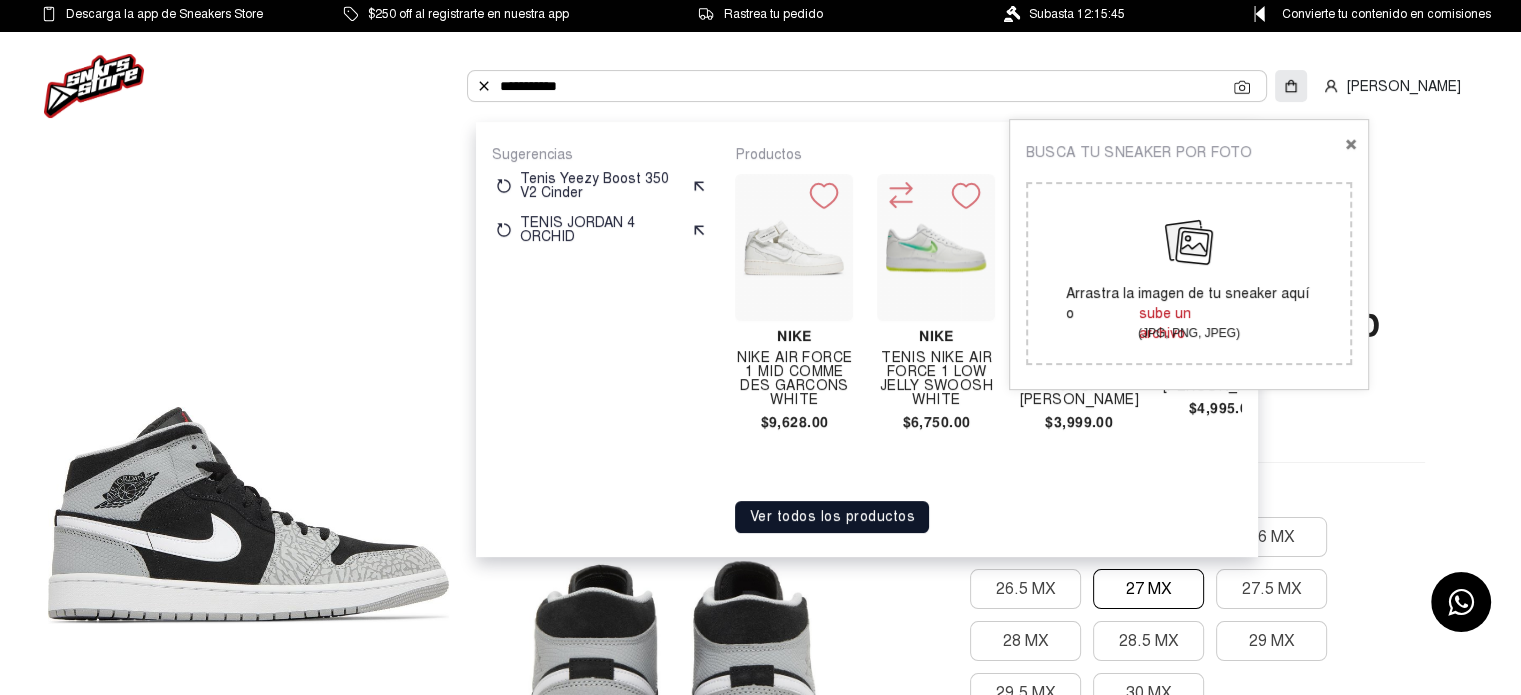 click 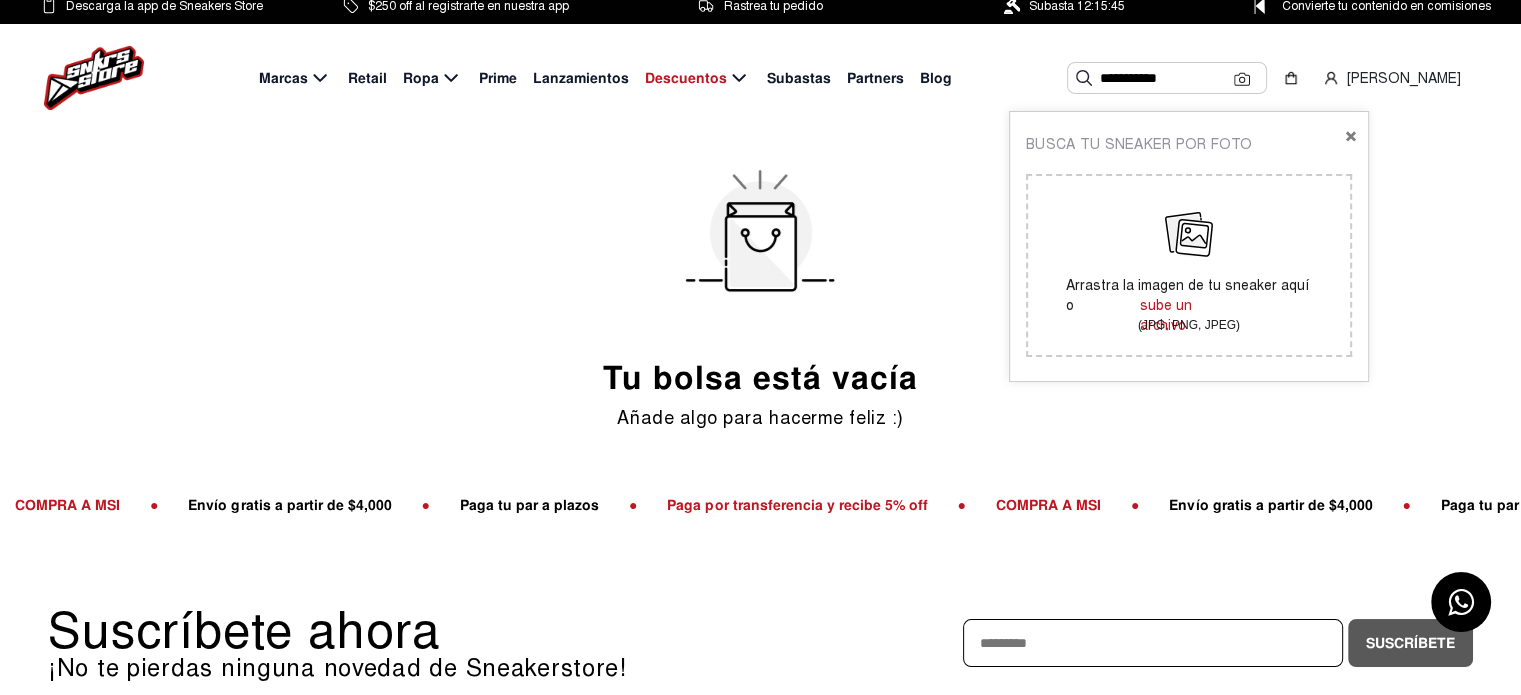 scroll, scrollTop: 0, scrollLeft: 0, axis: both 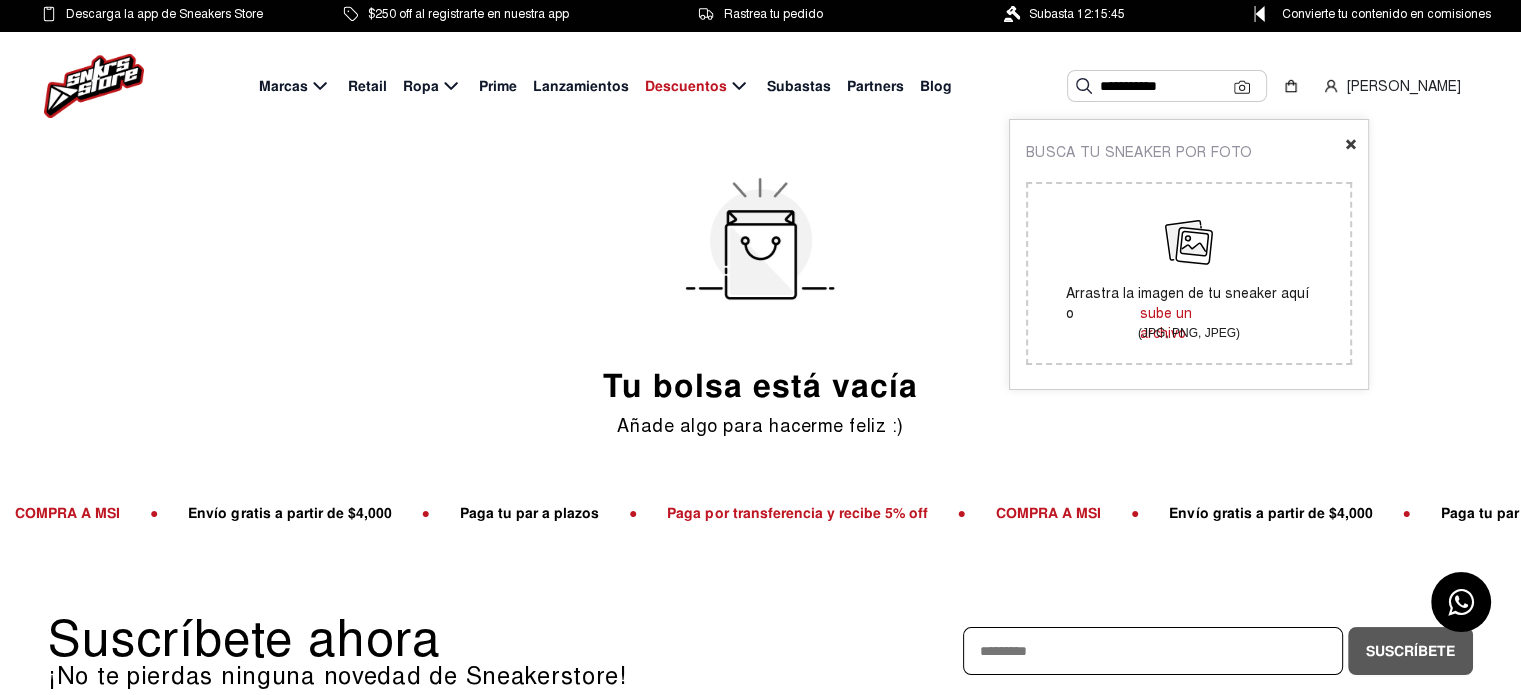 click on "×" at bounding box center (1351, 142) 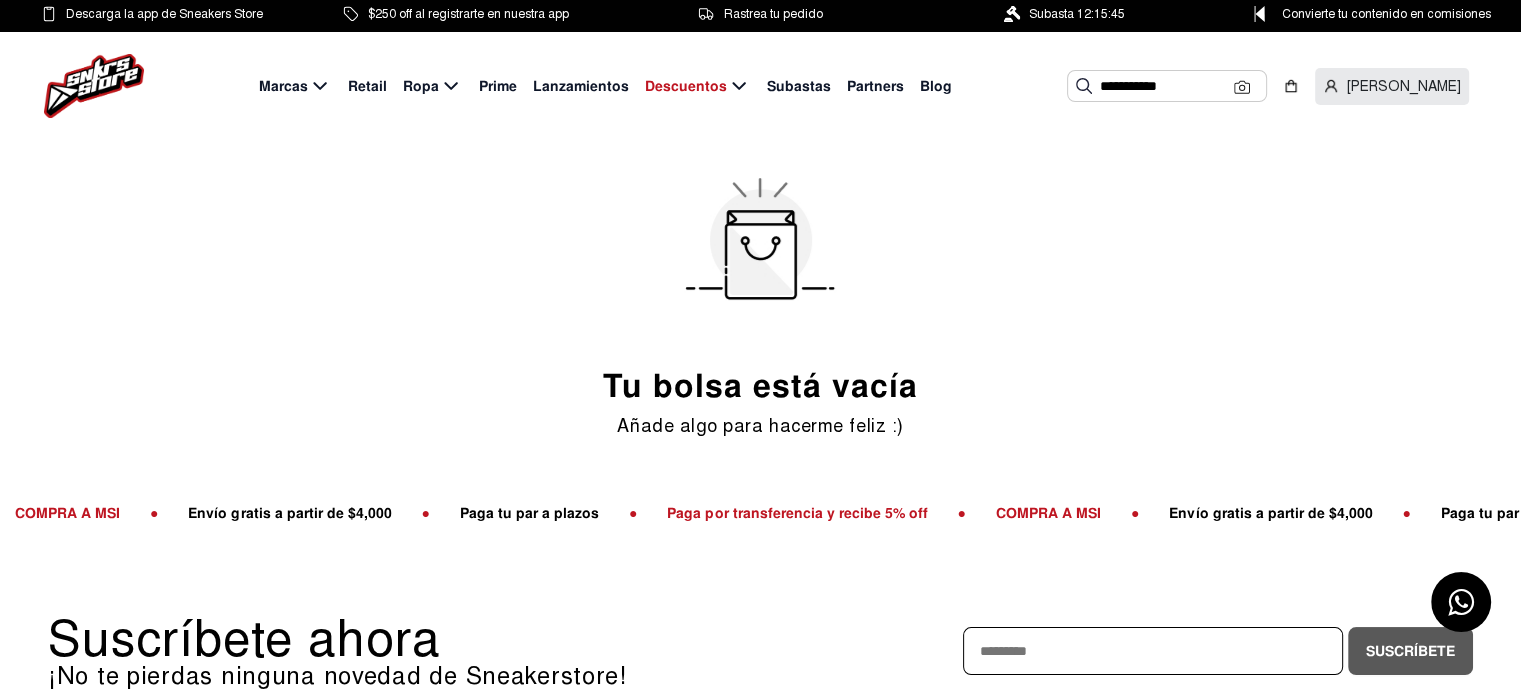 click on "[PERSON_NAME]" 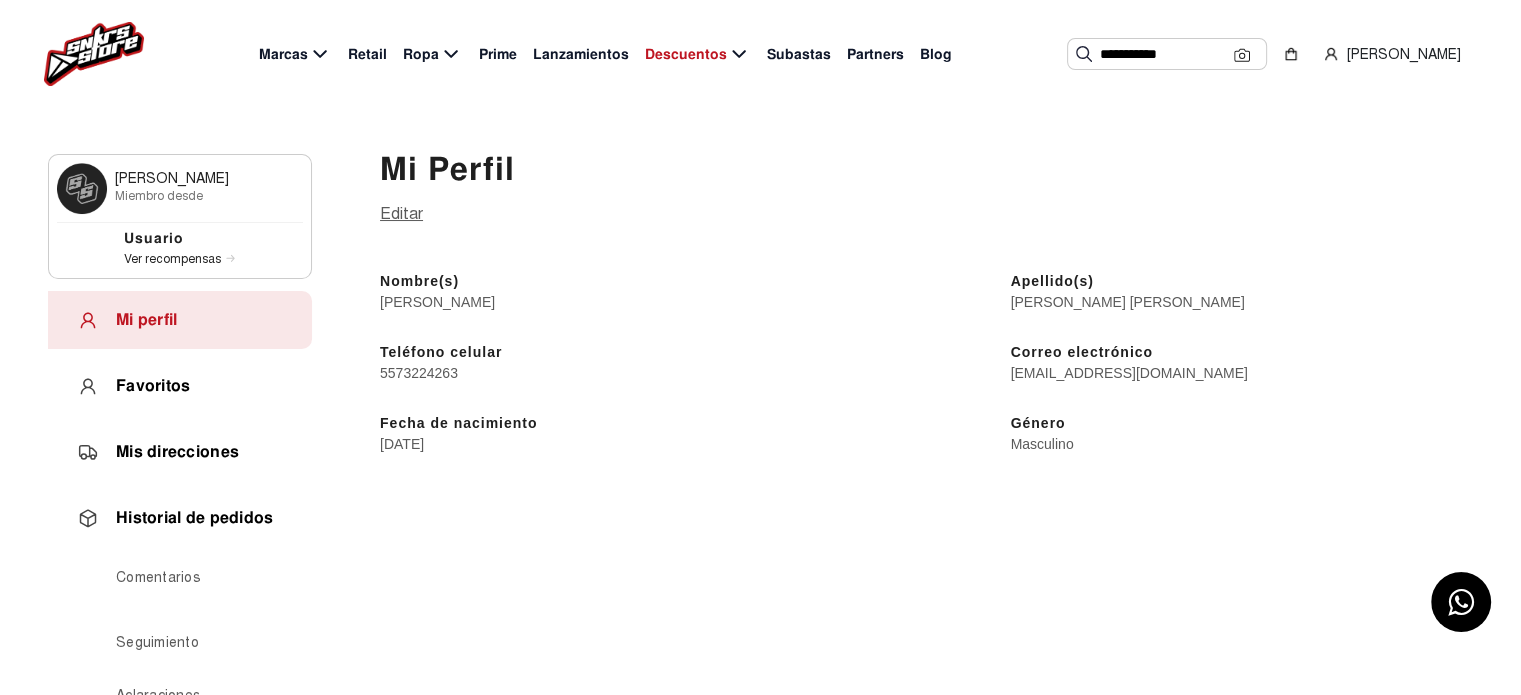 scroll, scrollTop: 0, scrollLeft: 0, axis: both 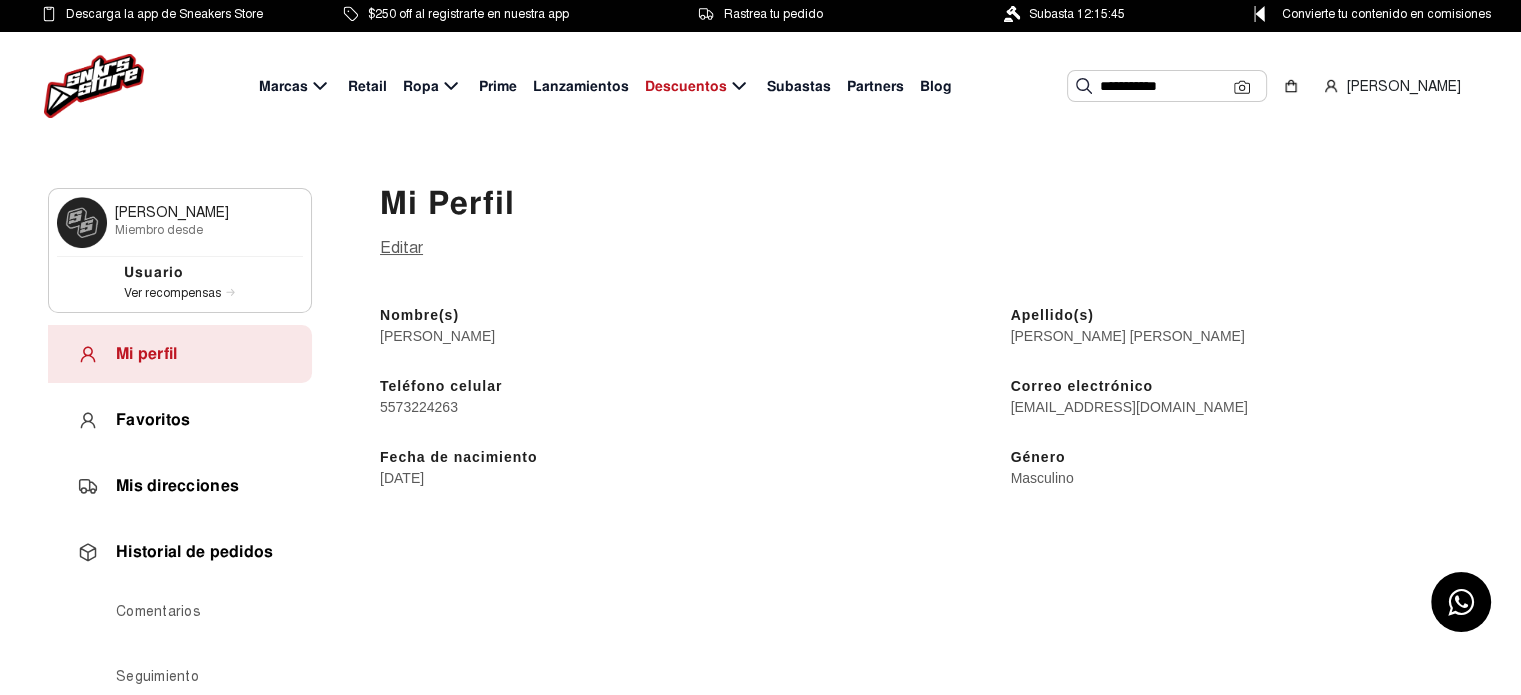 click on "Ver recompensas" 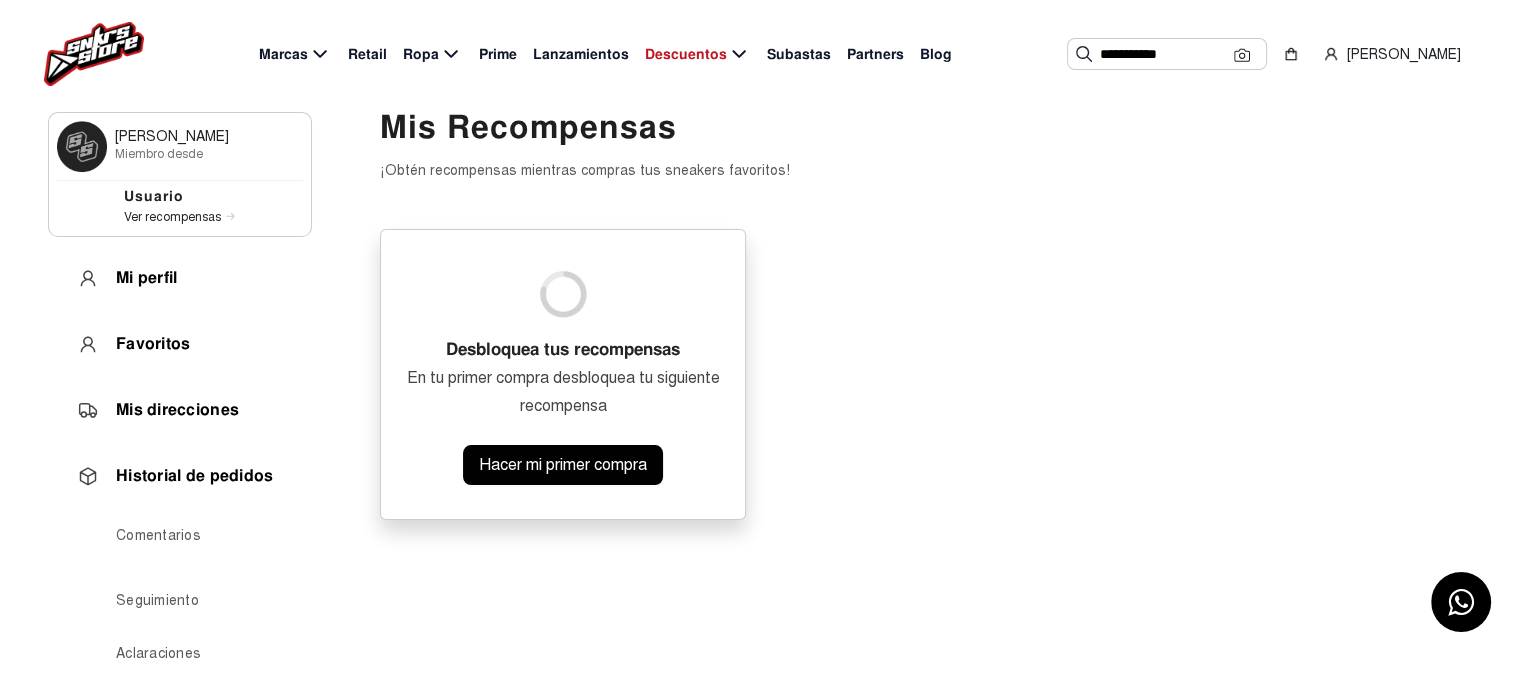 scroll, scrollTop: 200, scrollLeft: 0, axis: vertical 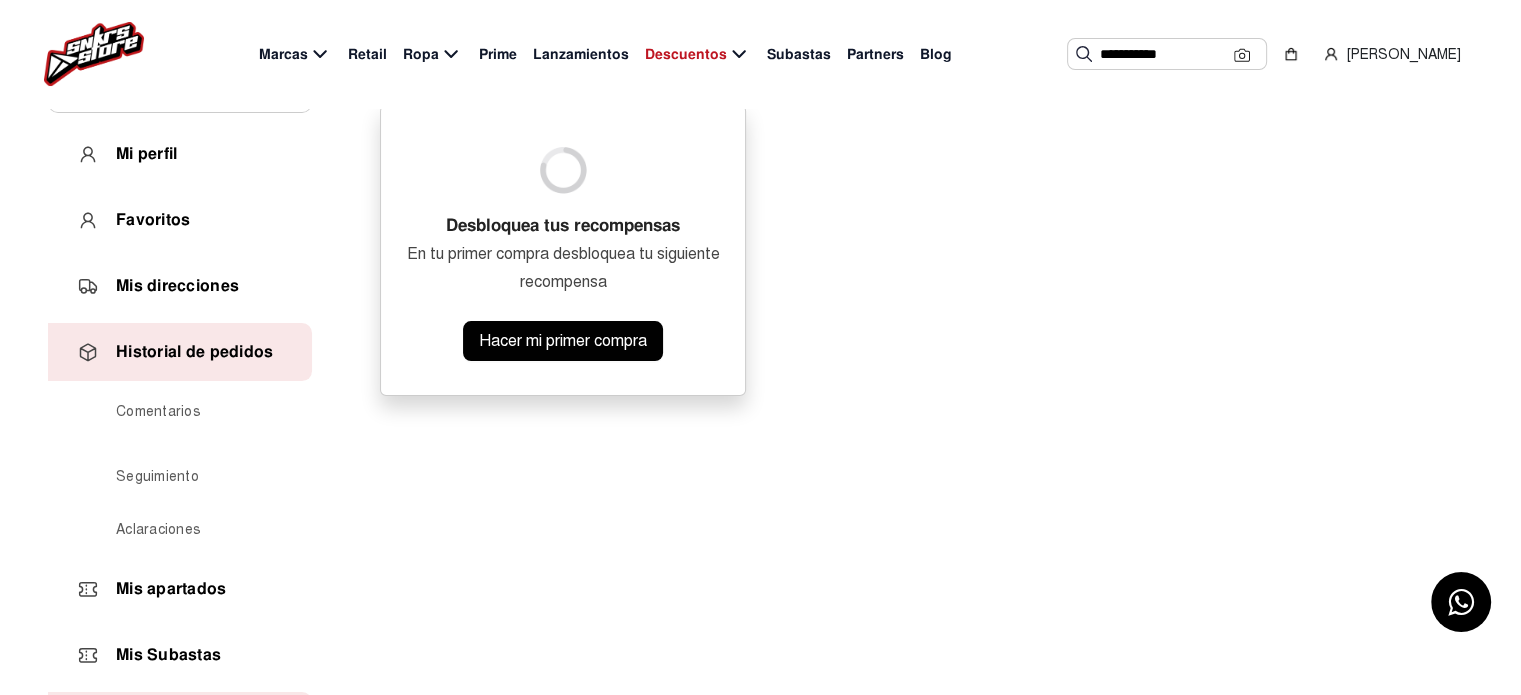 click on "Historial de pedidos" 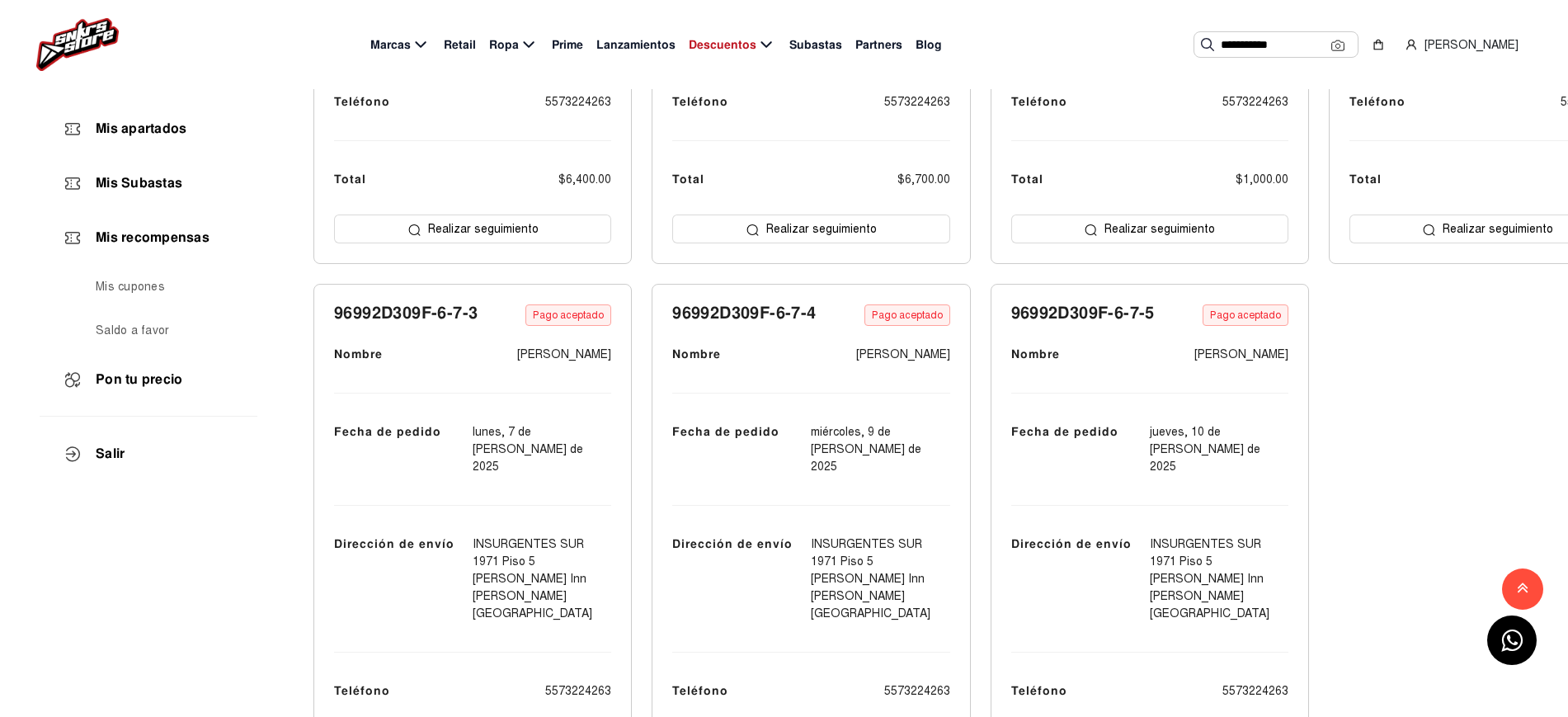 scroll, scrollTop: 516, scrollLeft: 0, axis: vertical 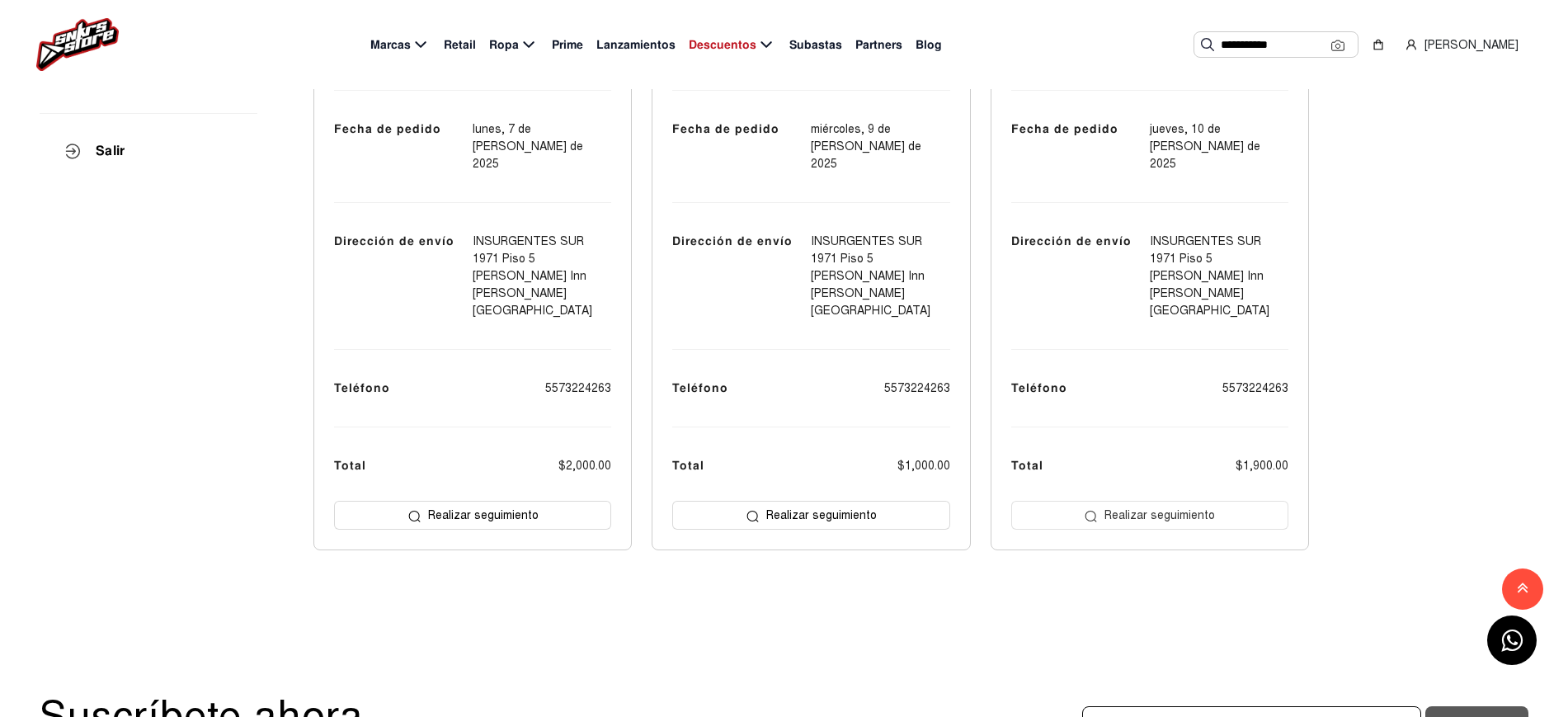click on "Realizar seguimiento" 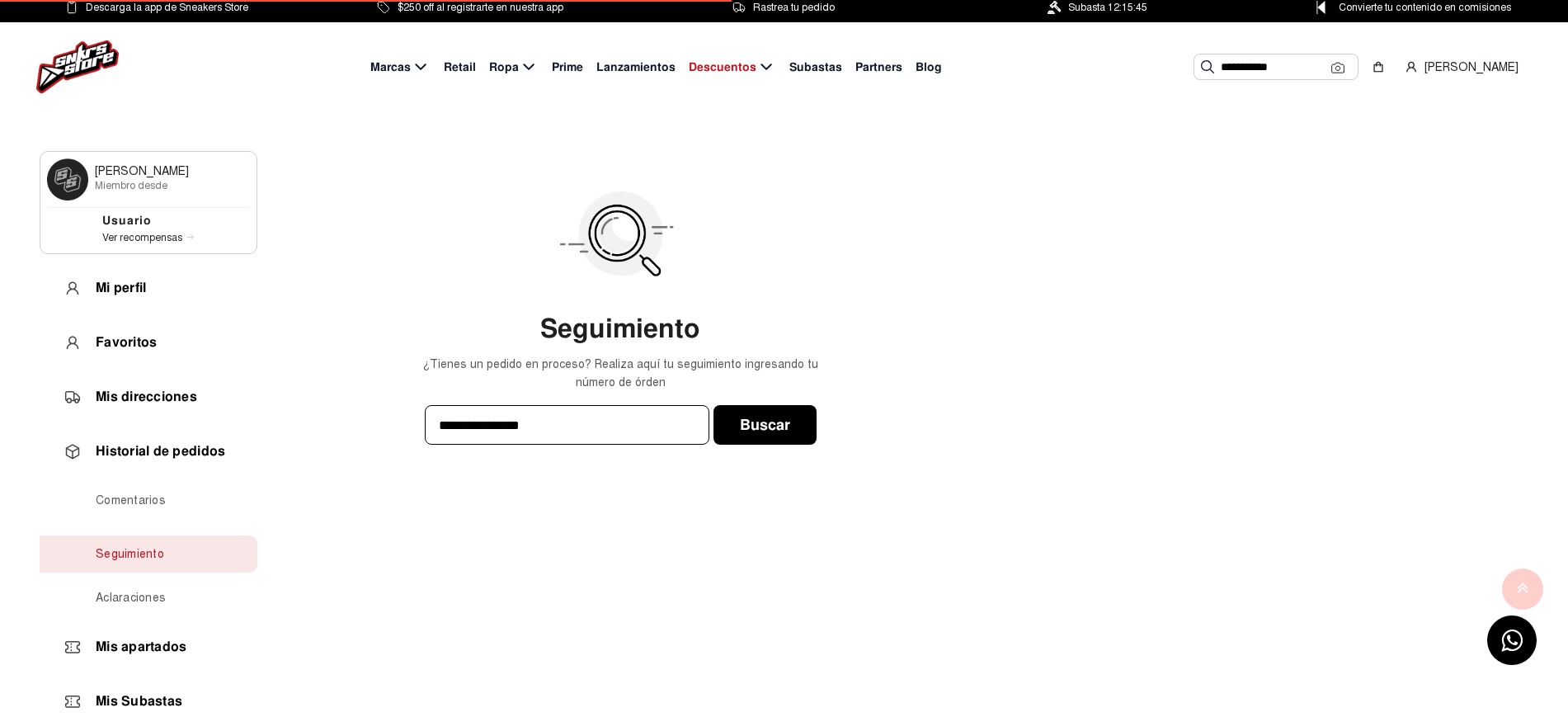 scroll, scrollTop: 0, scrollLeft: 0, axis: both 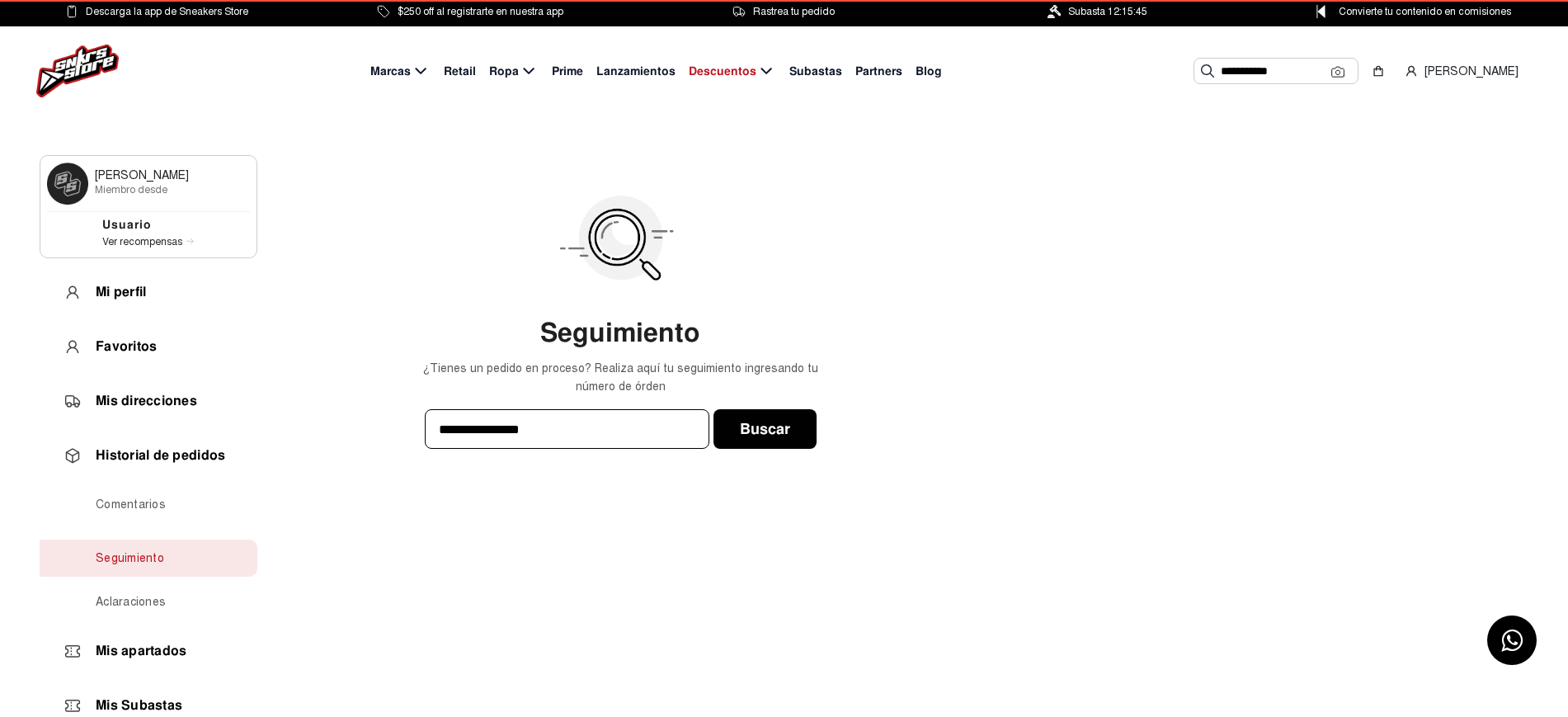 click on "Buscar" 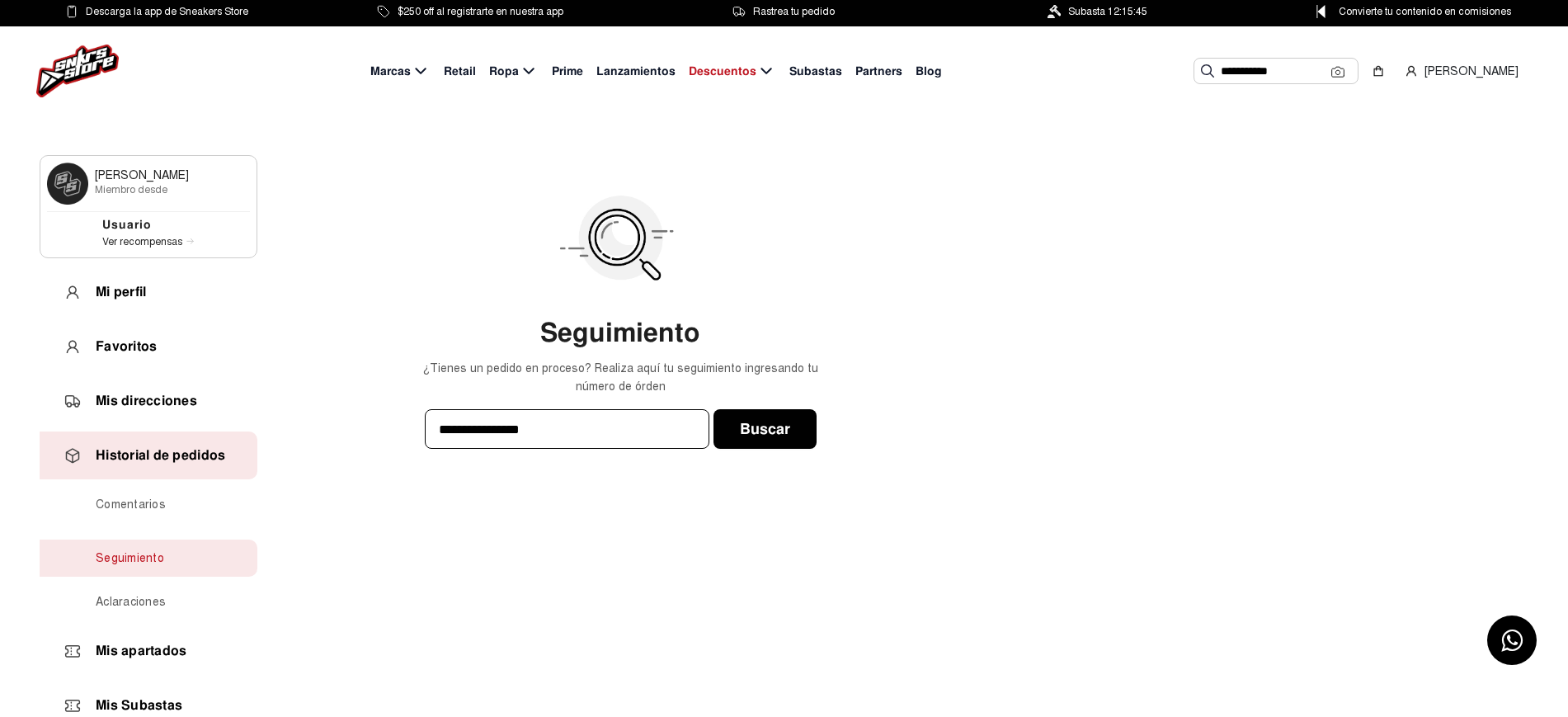 drag, startPoint x: 159, startPoint y: 469, endPoint x: 185, endPoint y: 469, distance: 26 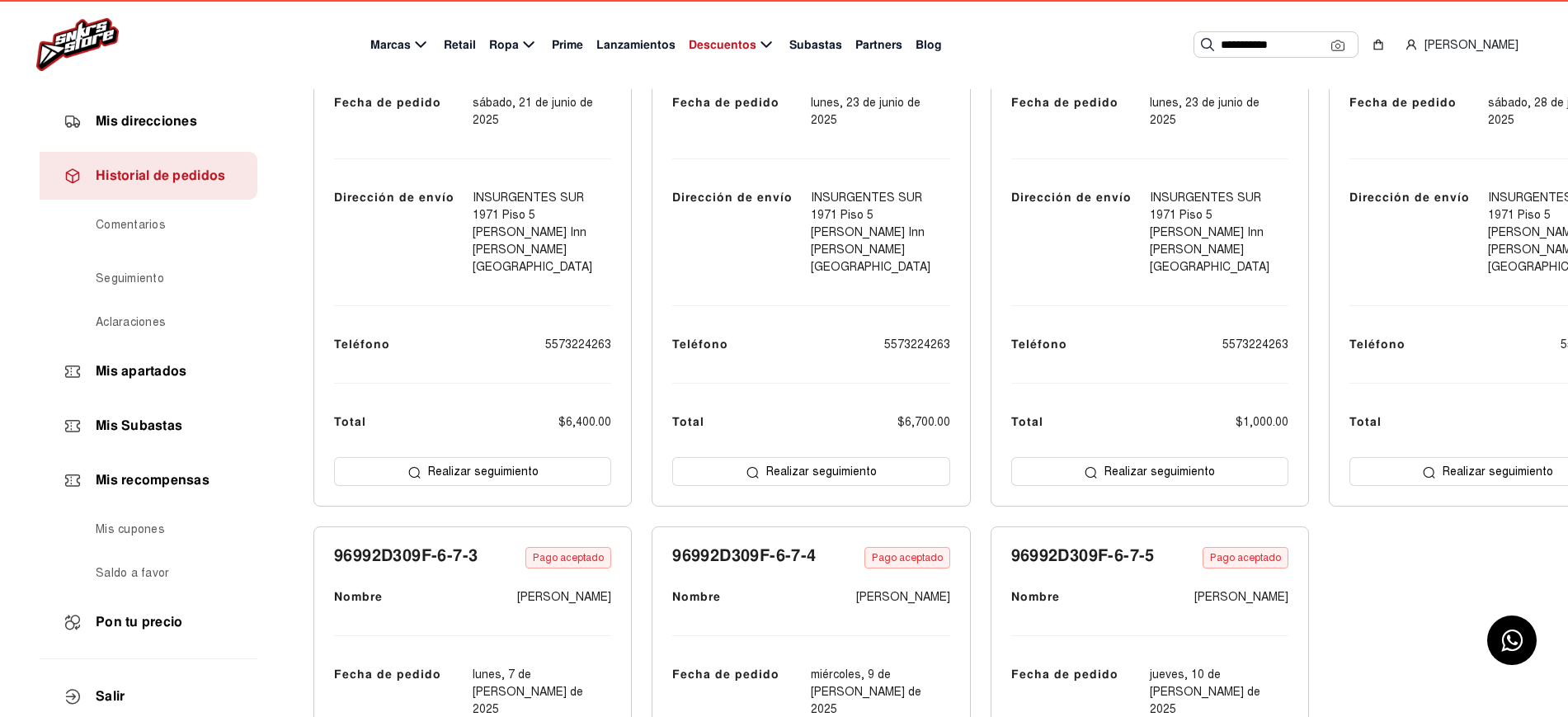 scroll, scrollTop: 413, scrollLeft: 0, axis: vertical 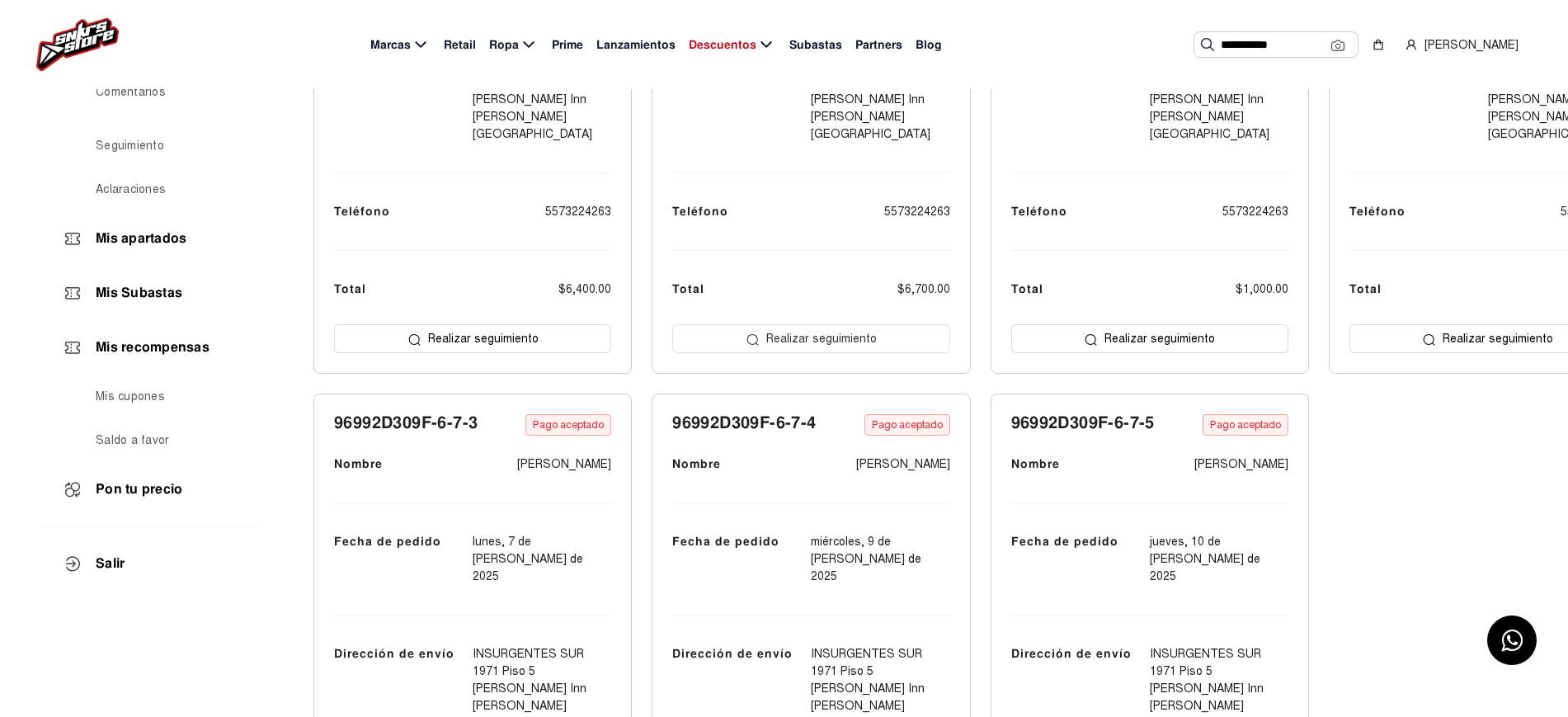 click on "Realizar seguimiento" 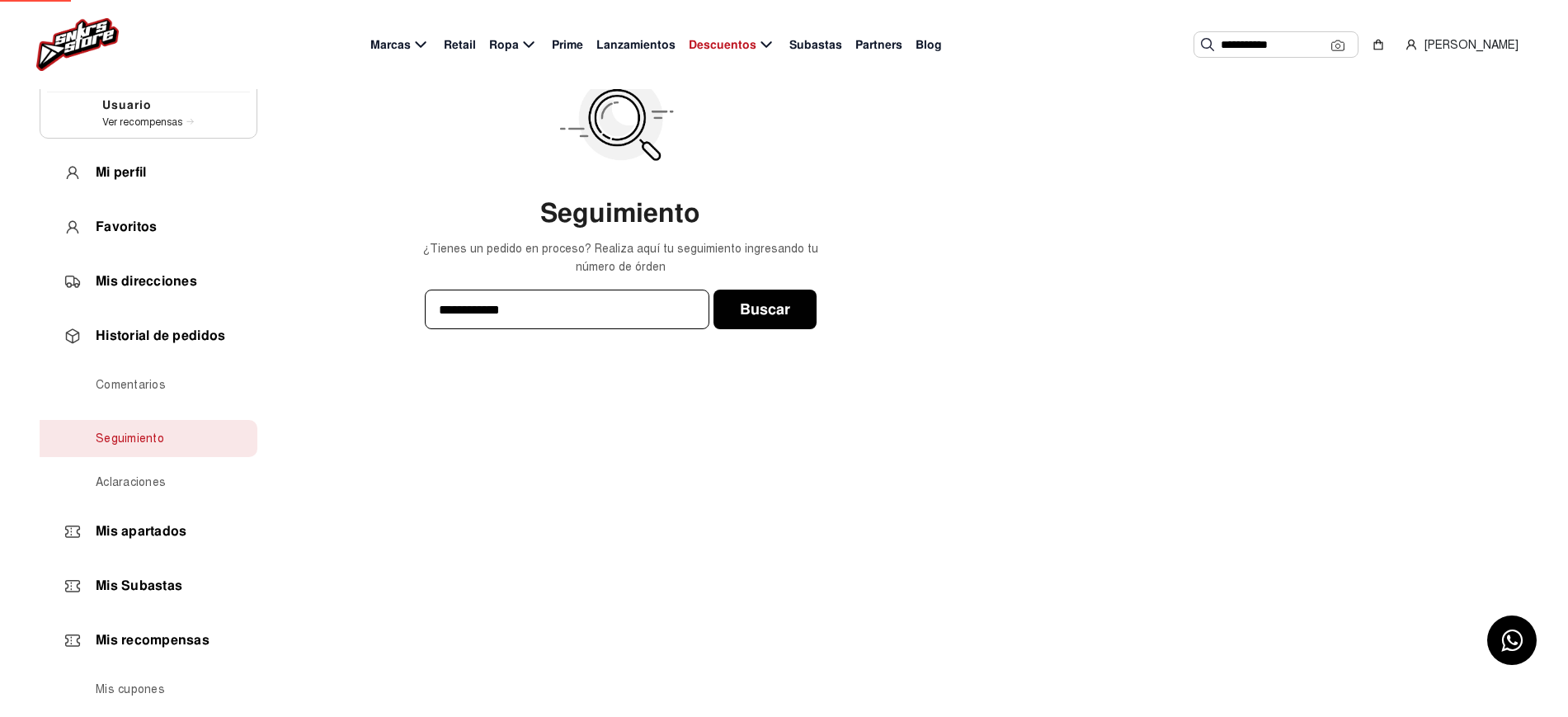 scroll, scrollTop: 0, scrollLeft: 0, axis: both 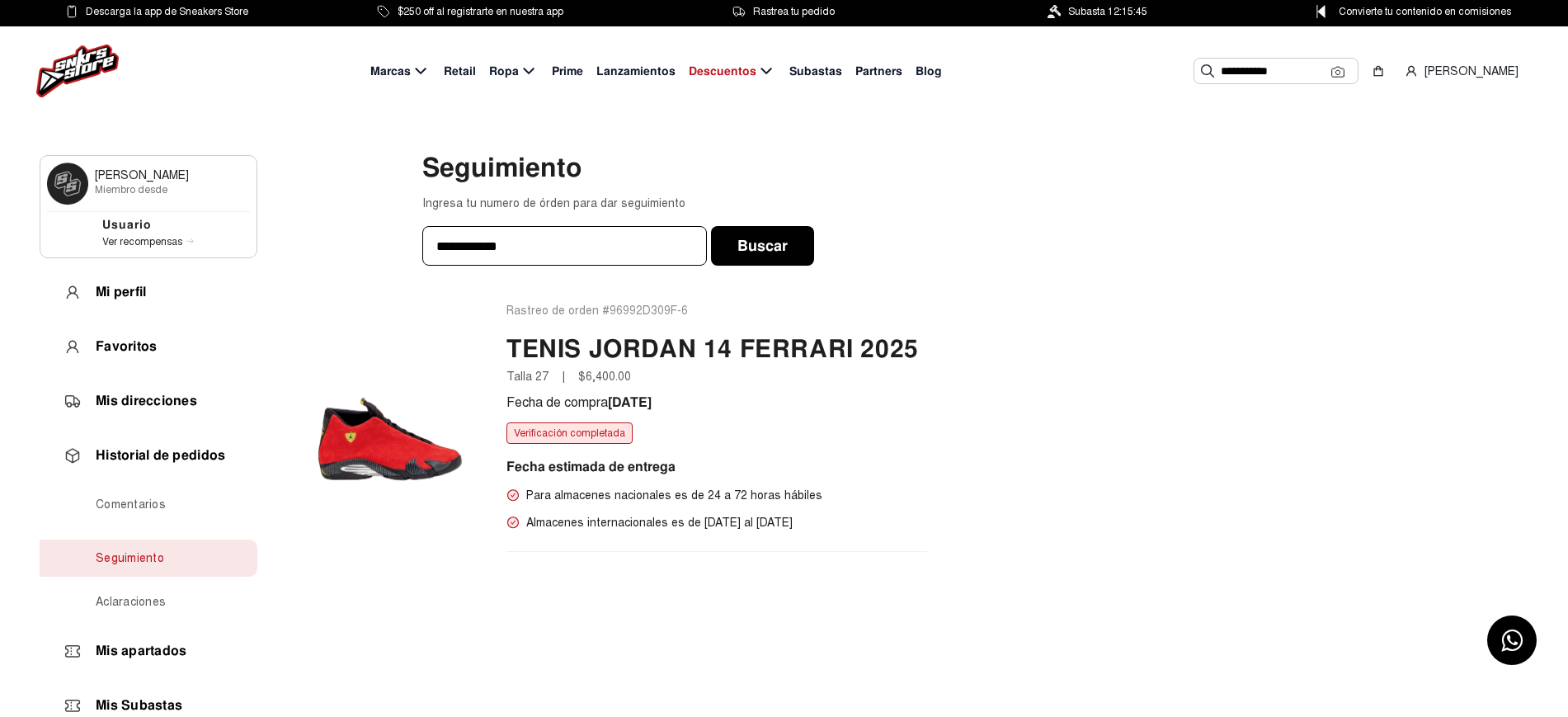 click on "Almacenes internacionales es de [DATE] al [DATE]" 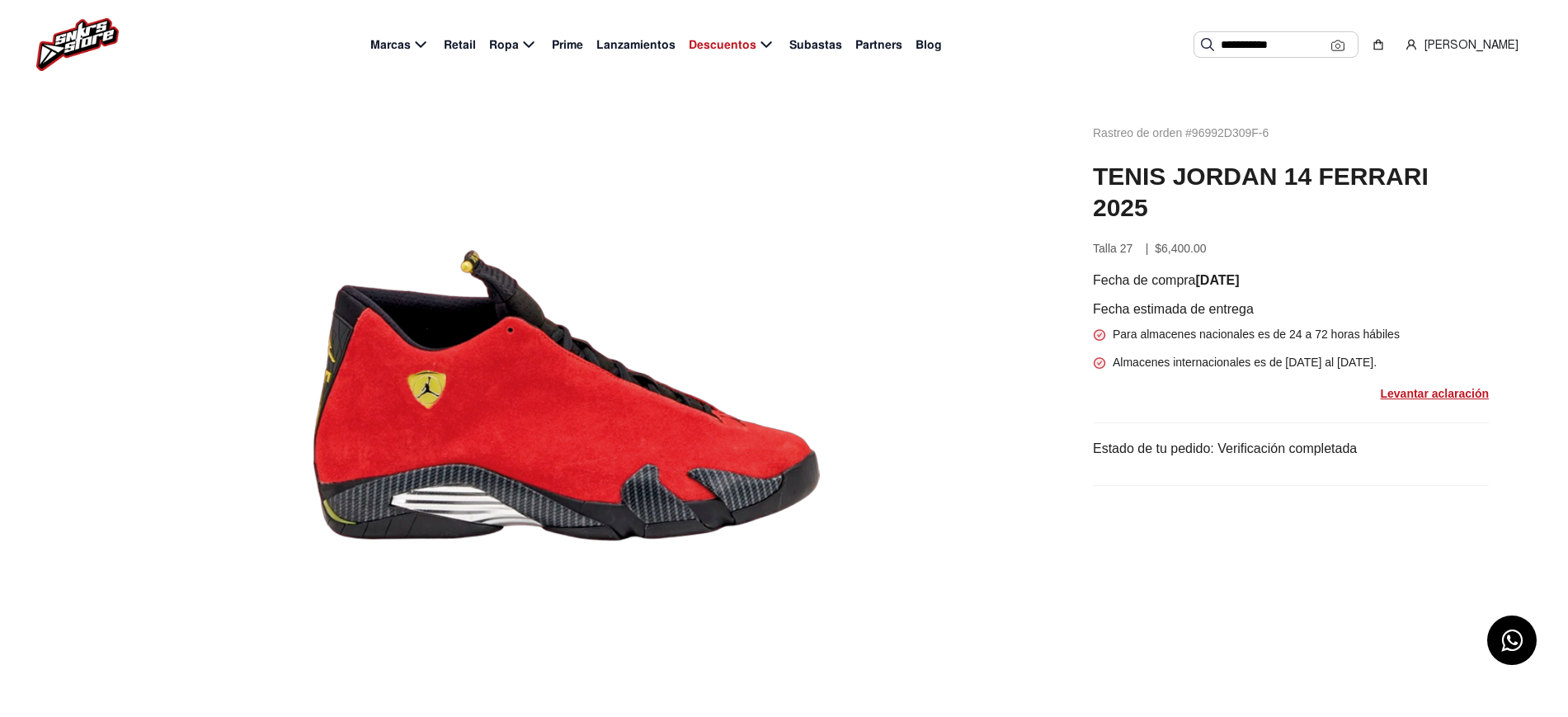 scroll, scrollTop: 0, scrollLeft: 0, axis: both 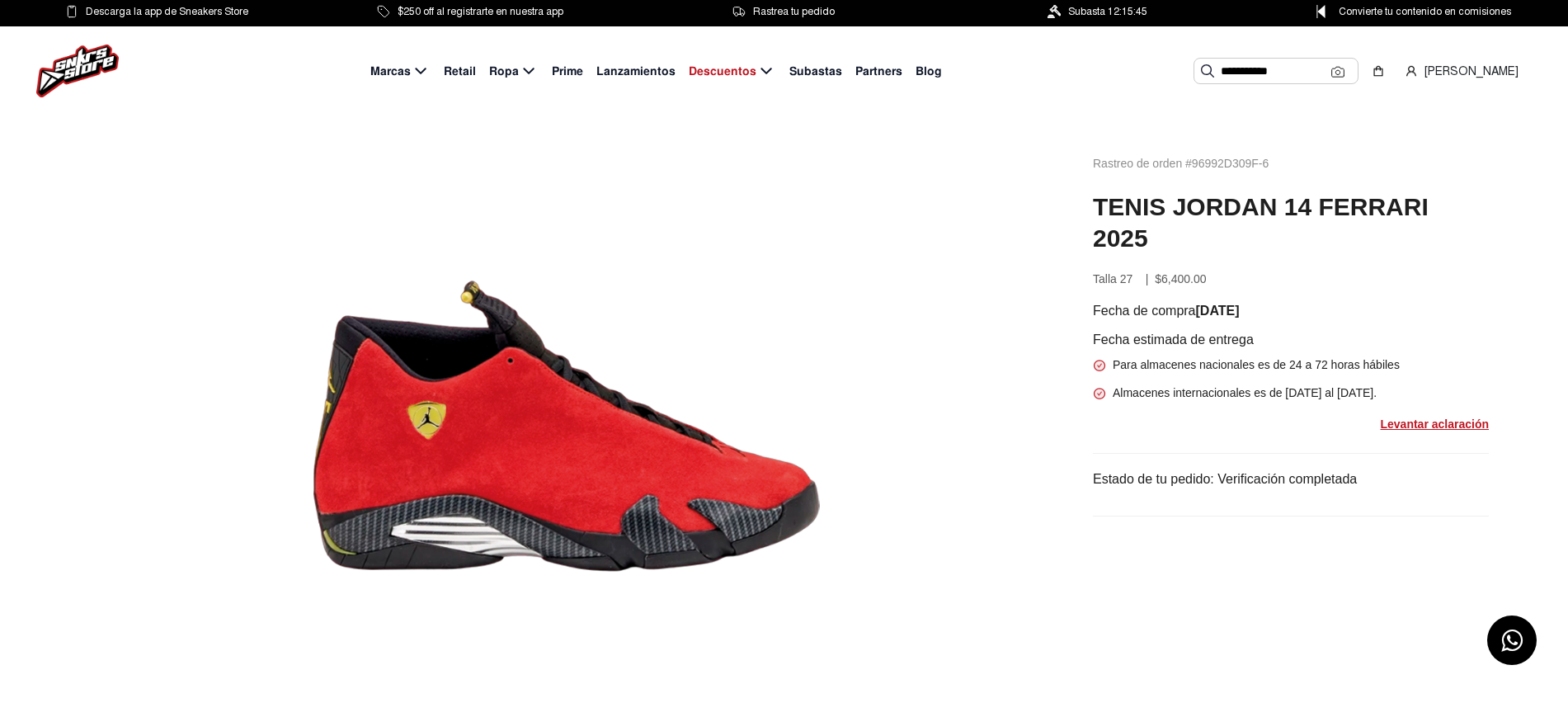 drag, startPoint x: 606, startPoint y: 469, endPoint x: 527, endPoint y: 506, distance: 87.23531 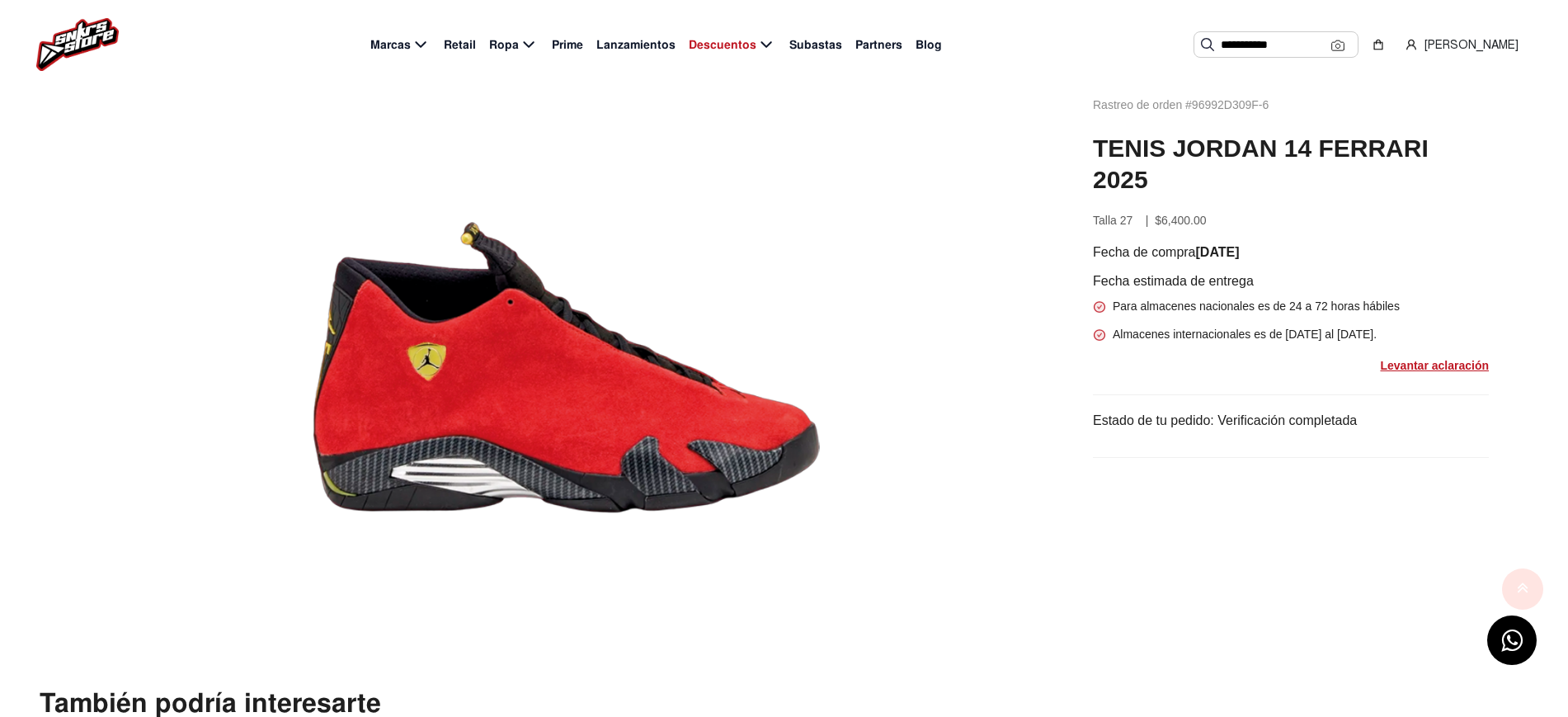 scroll, scrollTop: 0, scrollLeft: 0, axis: both 